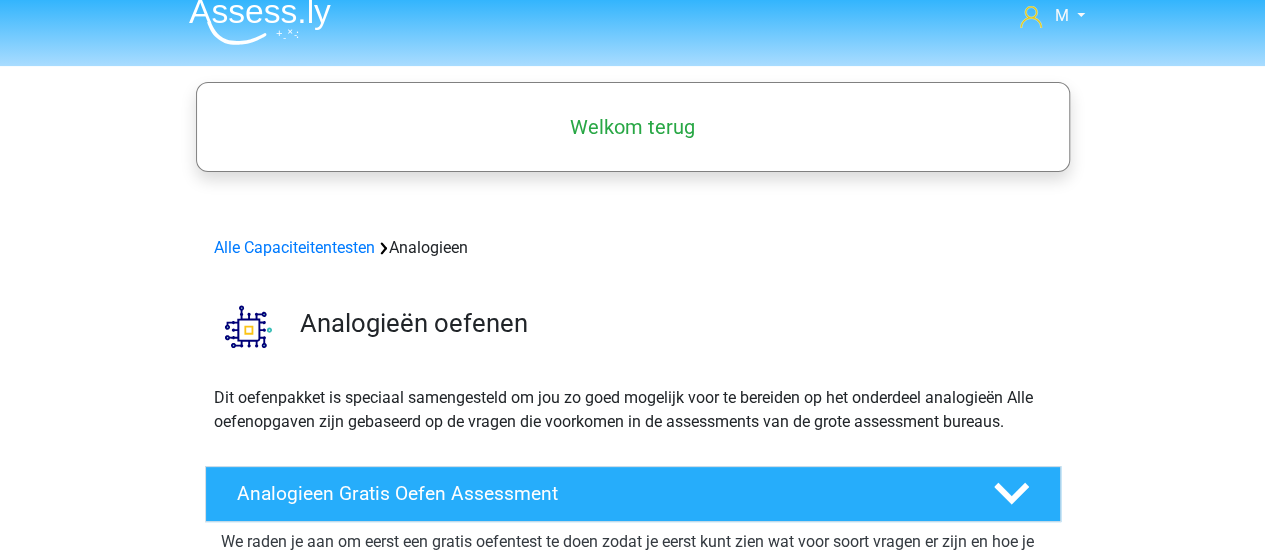 scroll, scrollTop: 0, scrollLeft: 0, axis: both 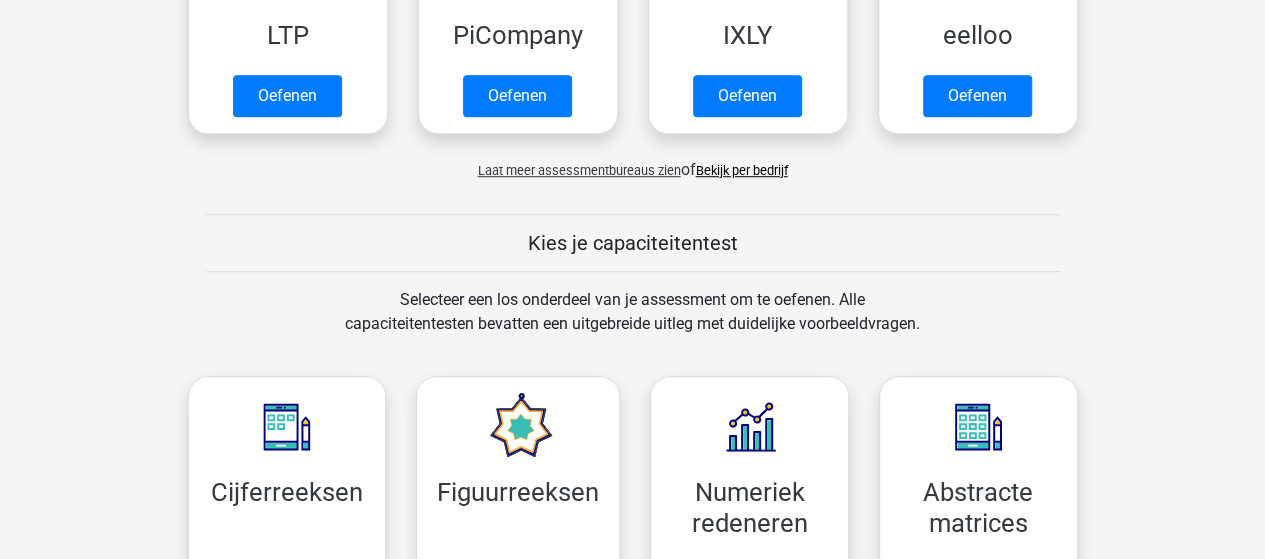 click on "Bekijk per bedrijf" at bounding box center (742, 170) 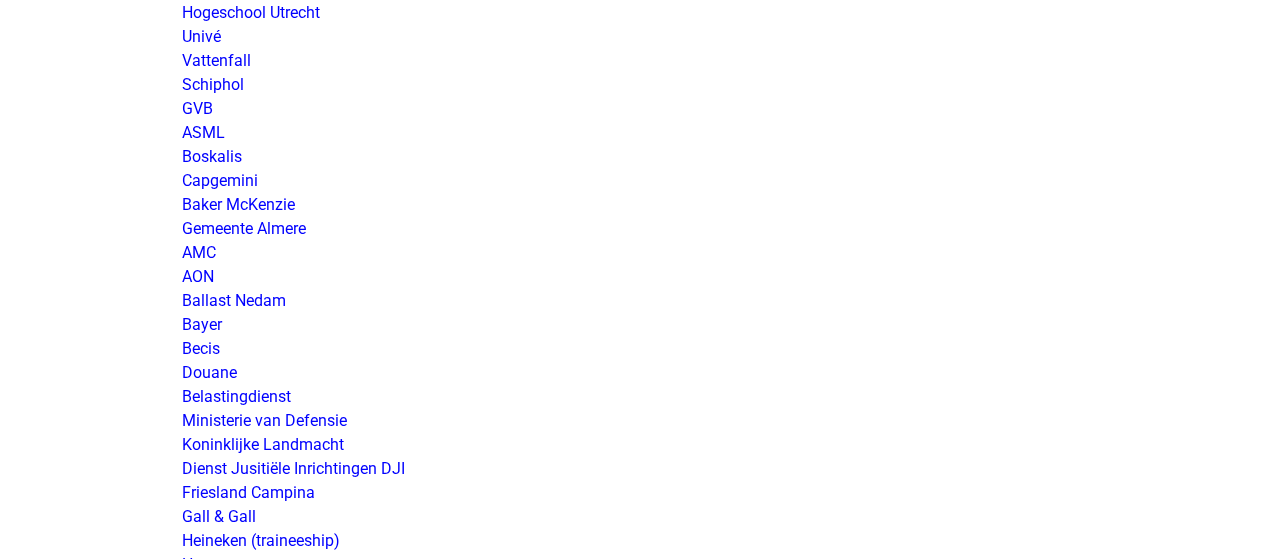 scroll, scrollTop: 3100, scrollLeft: 0, axis: vertical 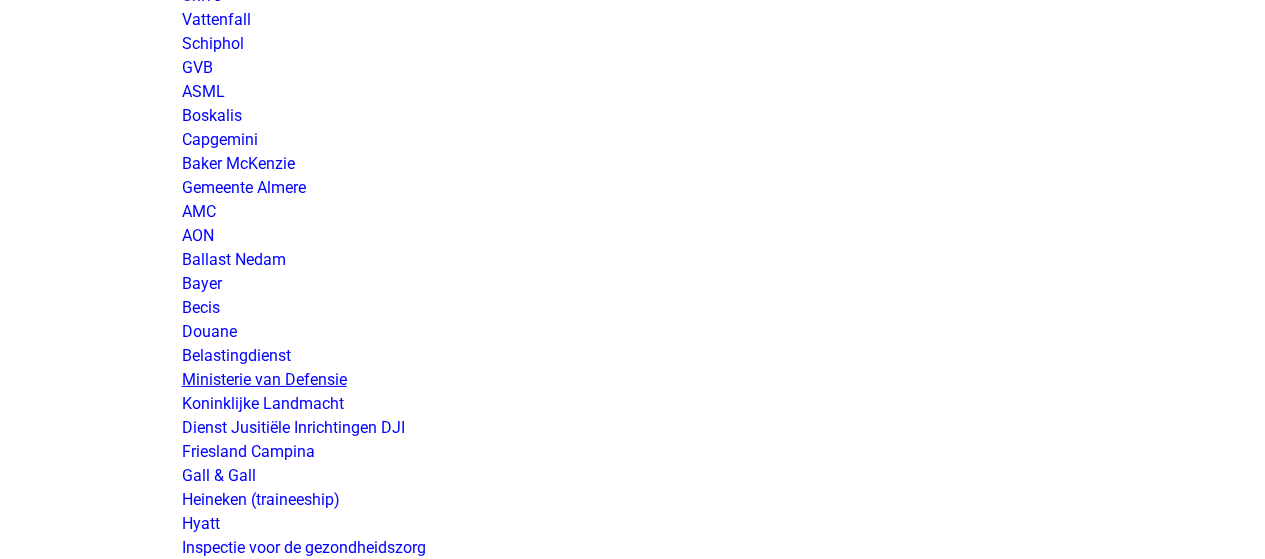 click on "Ministerie van Defensie" at bounding box center (264, 379) 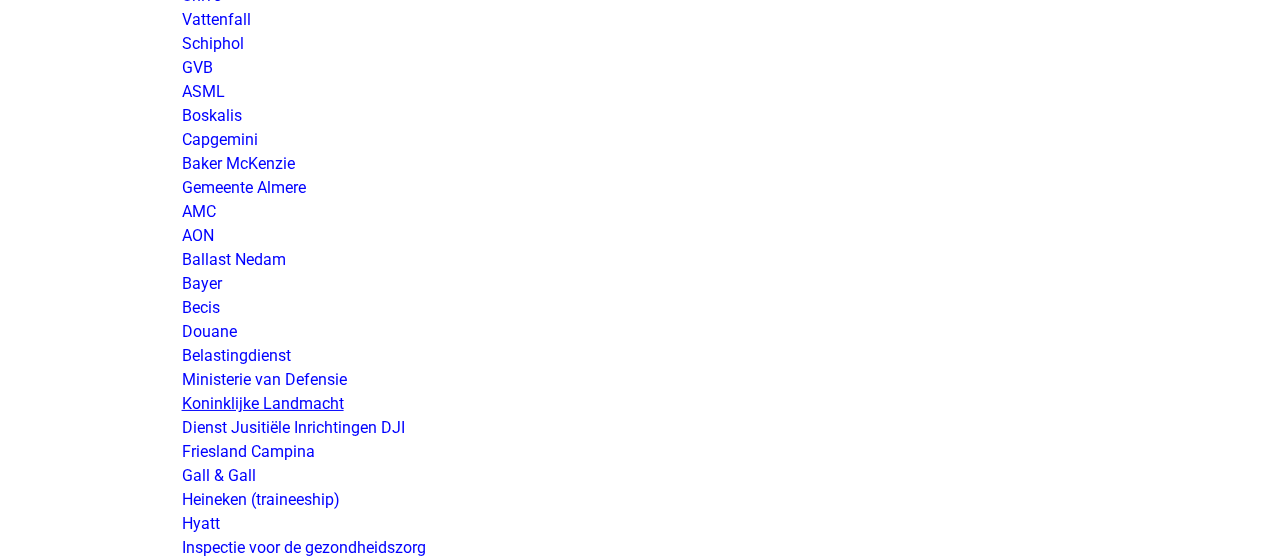click on "Koninklijke Landmacht" at bounding box center (263, 403) 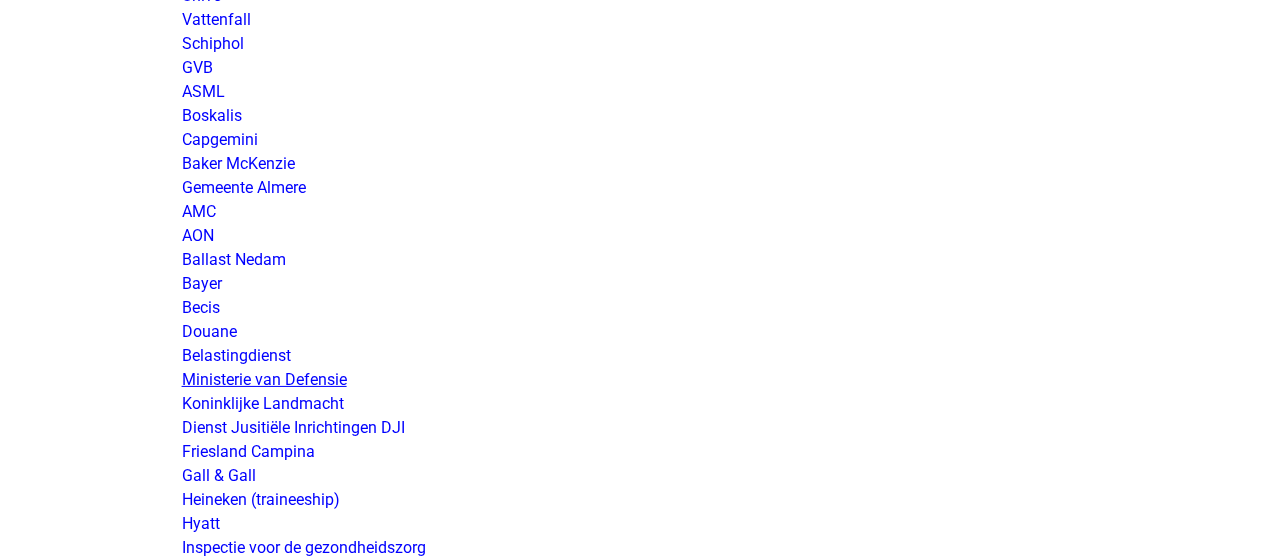 click on "Ministerie van Defensie" at bounding box center (264, 379) 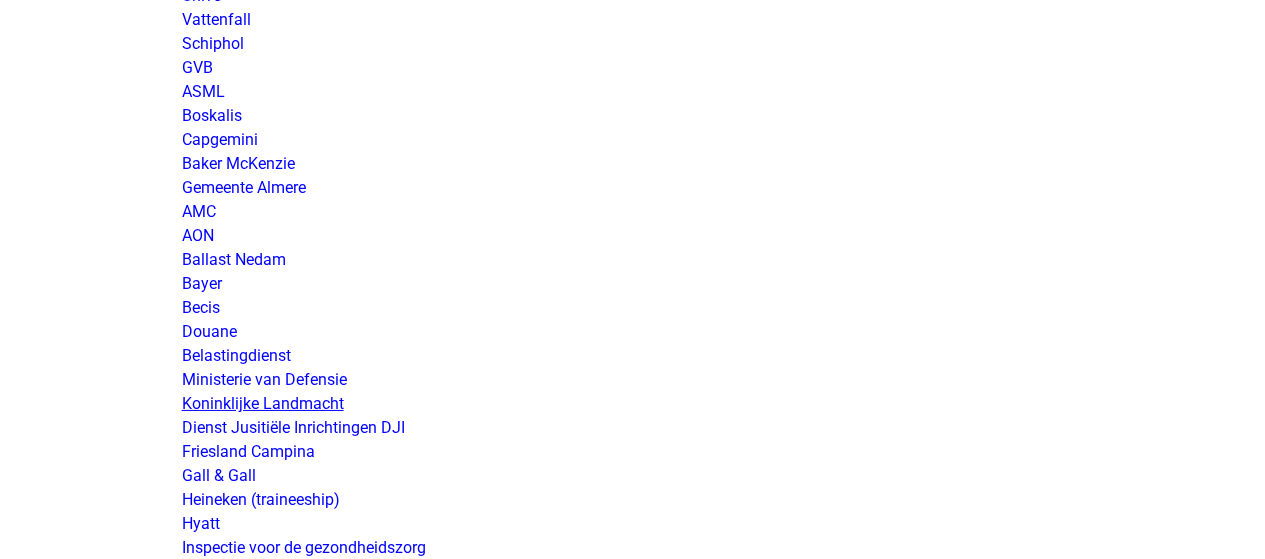 click on "Koninklijke Landmacht" at bounding box center (263, 403) 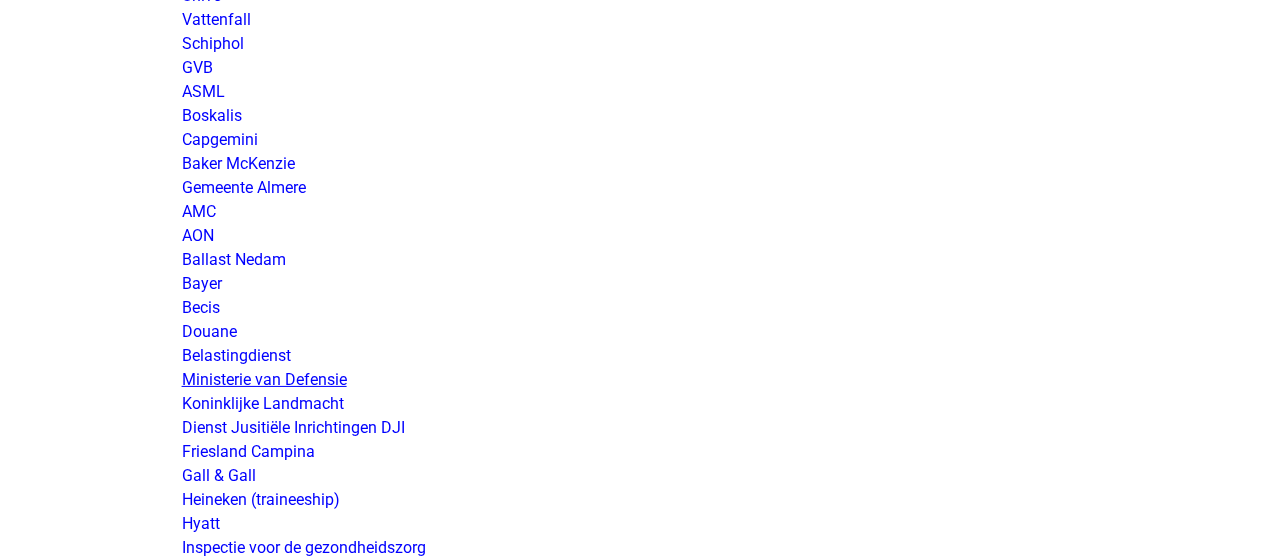 click on "Ministerie van Defensie" at bounding box center (264, 379) 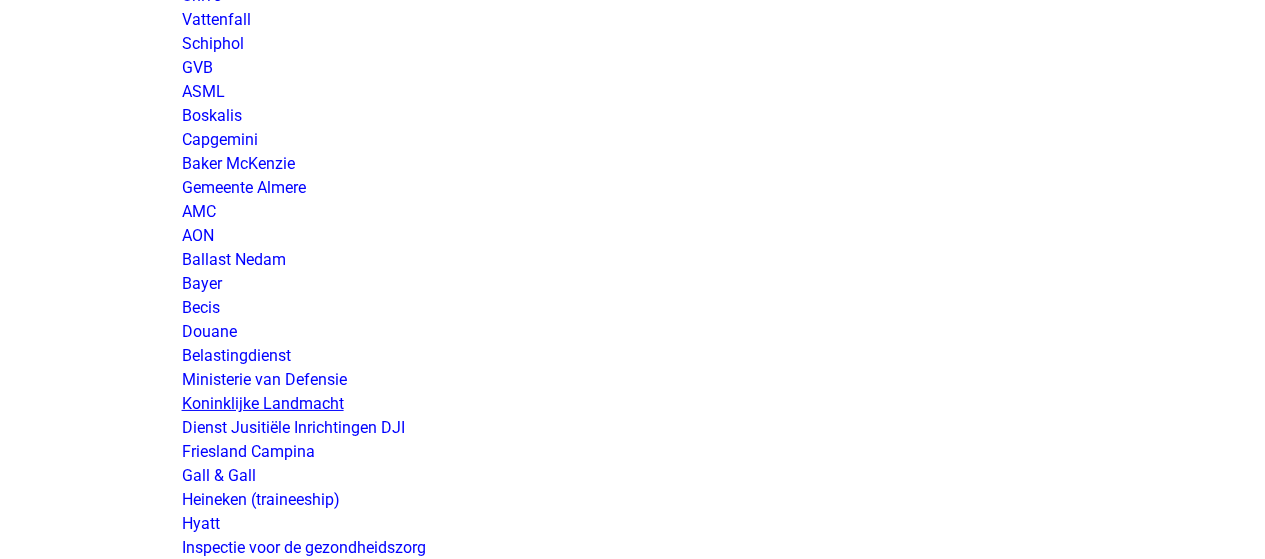 click on "Koninklijke Landmacht" at bounding box center (263, 403) 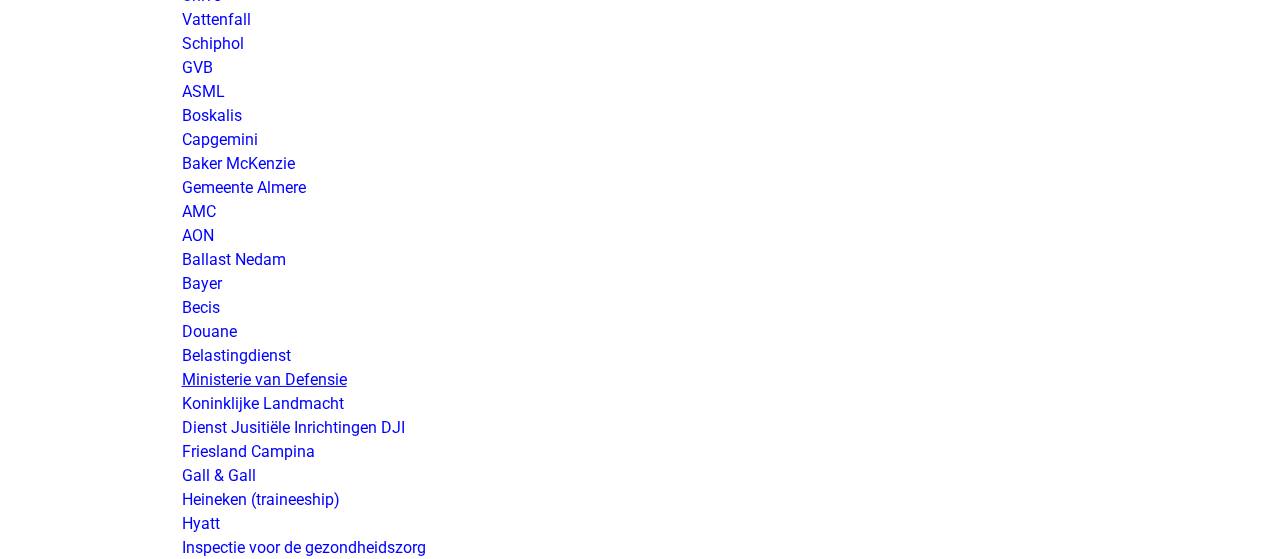 click on "Ministerie van Defensie" at bounding box center [264, 379] 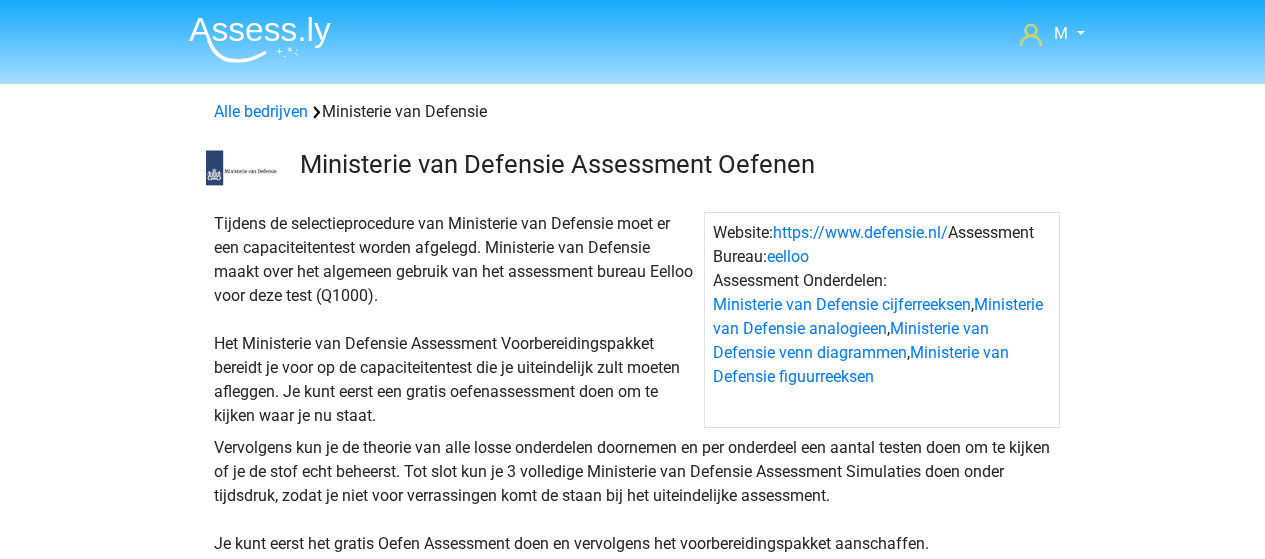 scroll, scrollTop: 0, scrollLeft: 0, axis: both 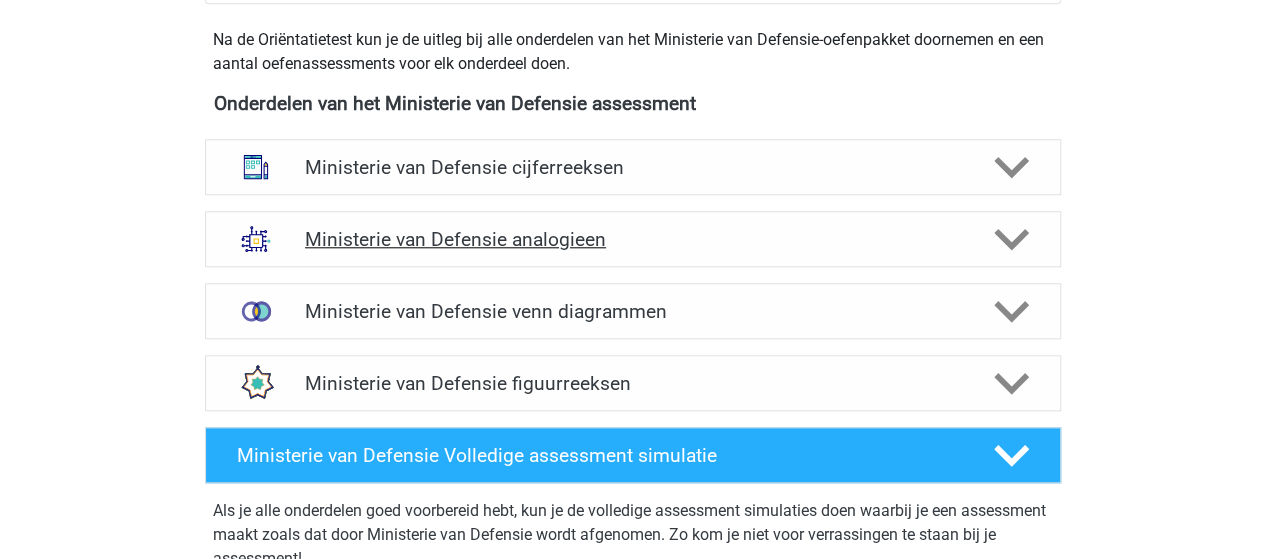 click on "Ministerie van Defensie analogieen" at bounding box center (632, 239) 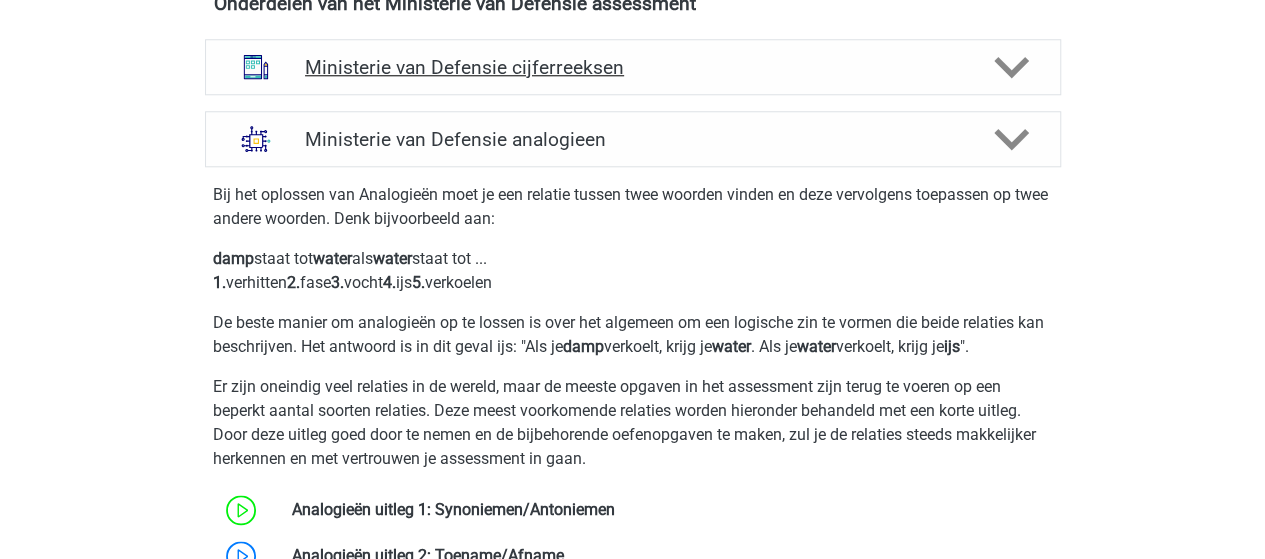 scroll, scrollTop: 1100, scrollLeft: 0, axis: vertical 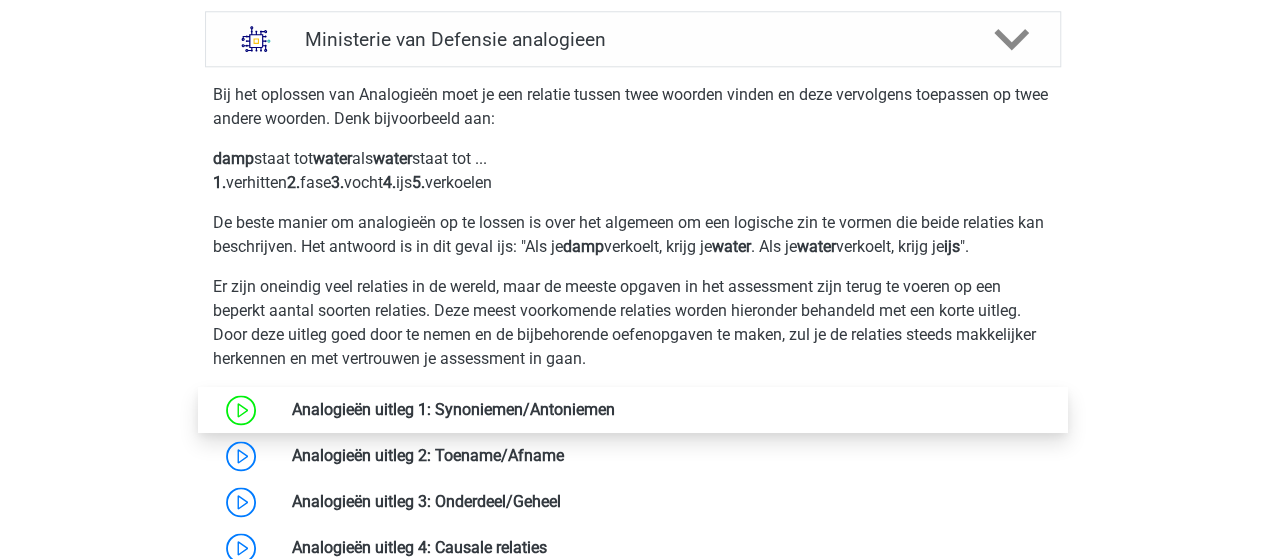 click at bounding box center (615, 409) 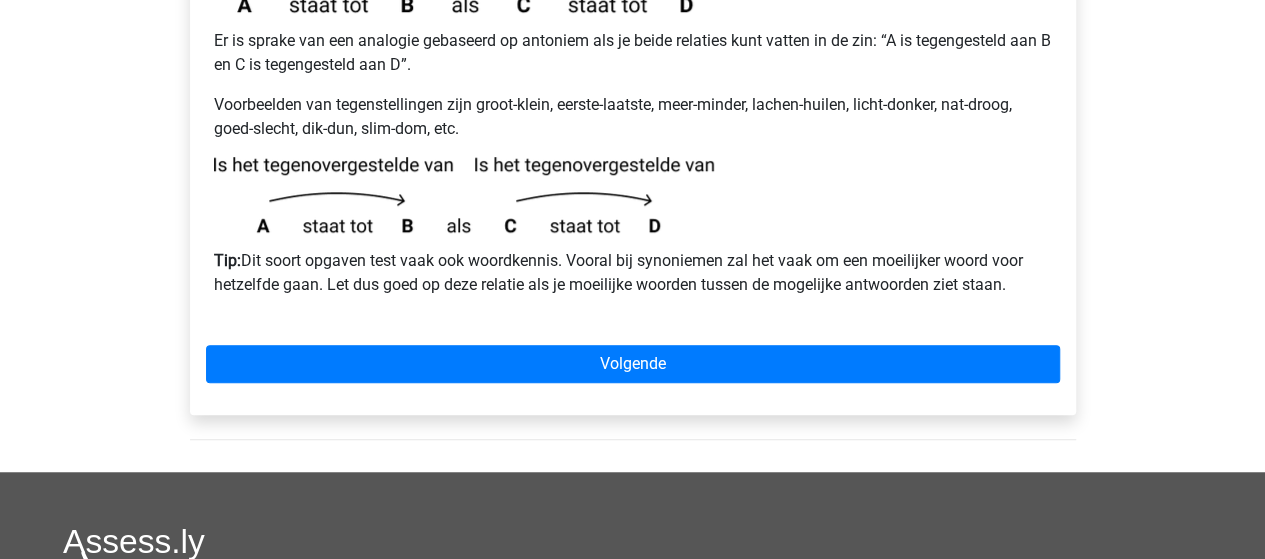 scroll, scrollTop: 600, scrollLeft: 0, axis: vertical 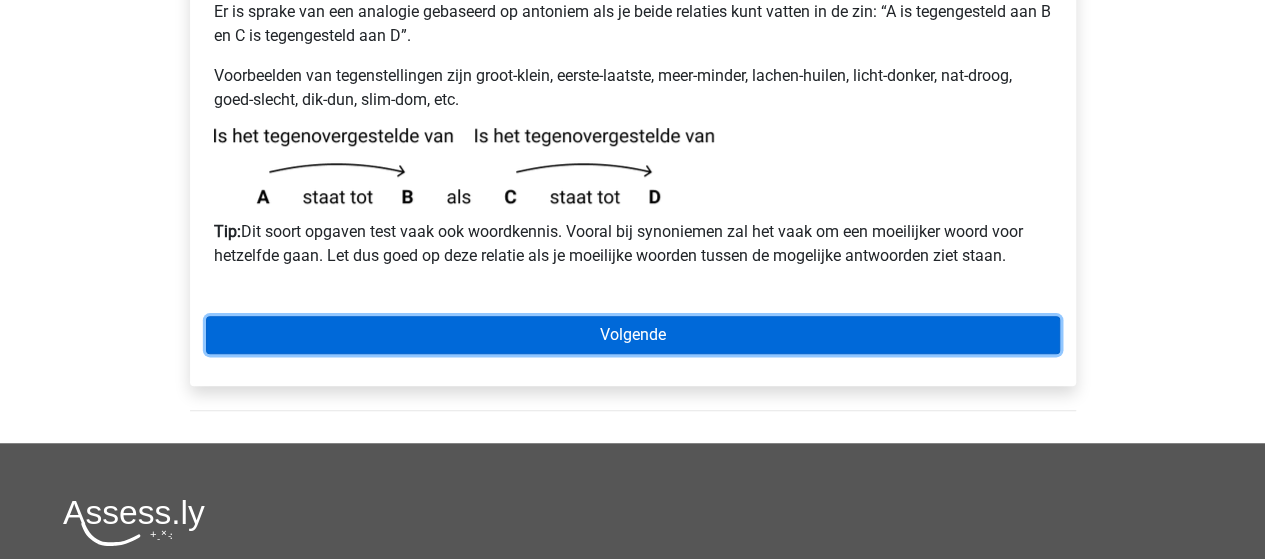 click on "Volgende" at bounding box center [633, 335] 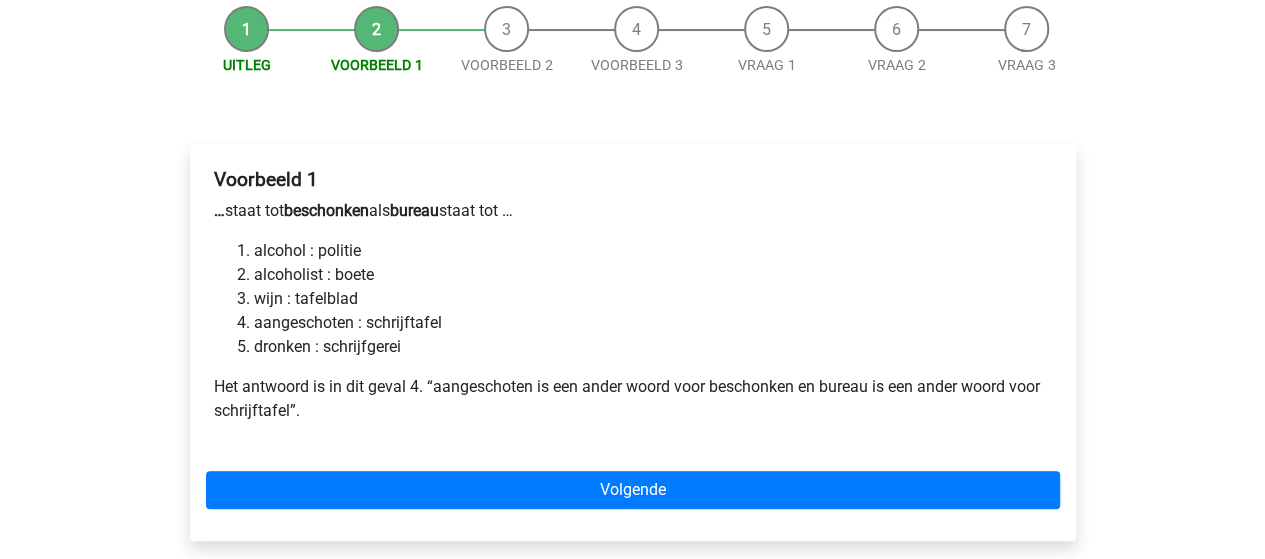 scroll, scrollTop: 300, scrollLeft: 0, axis: vertical 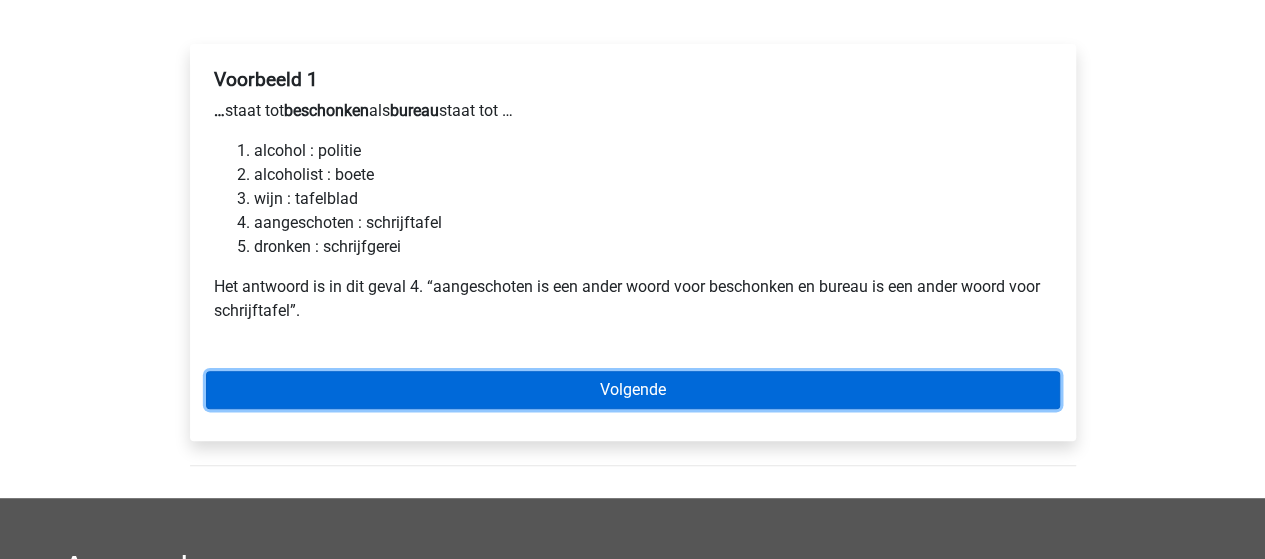 click on "Volgende" at bounding box center (633, 390) 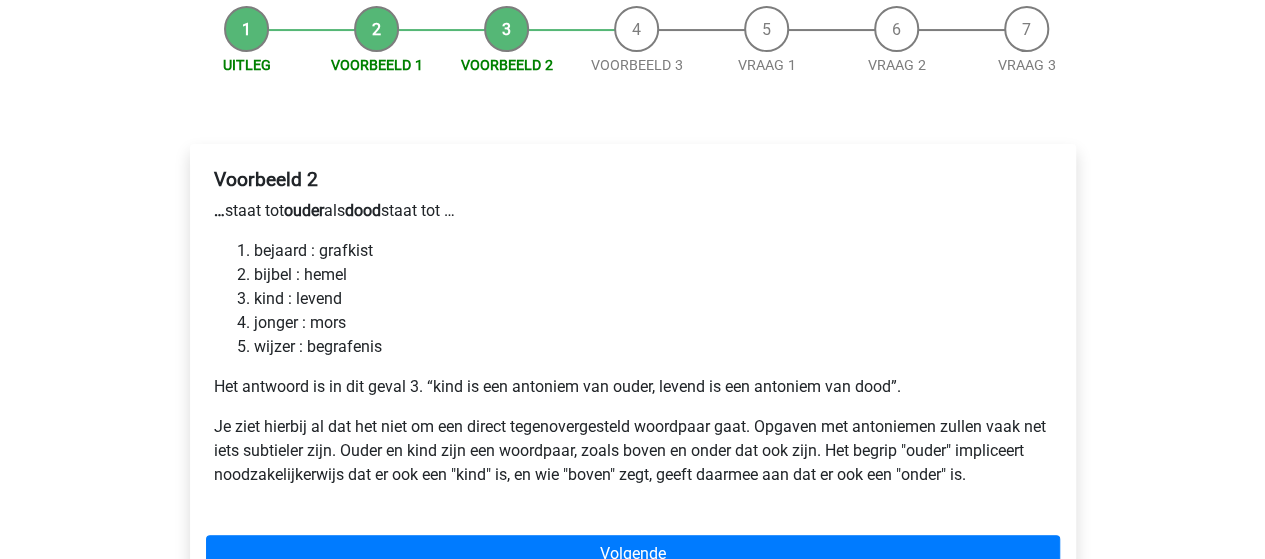 scroll, scrollTop: 300, scrollLeft: 0, axis: vertical 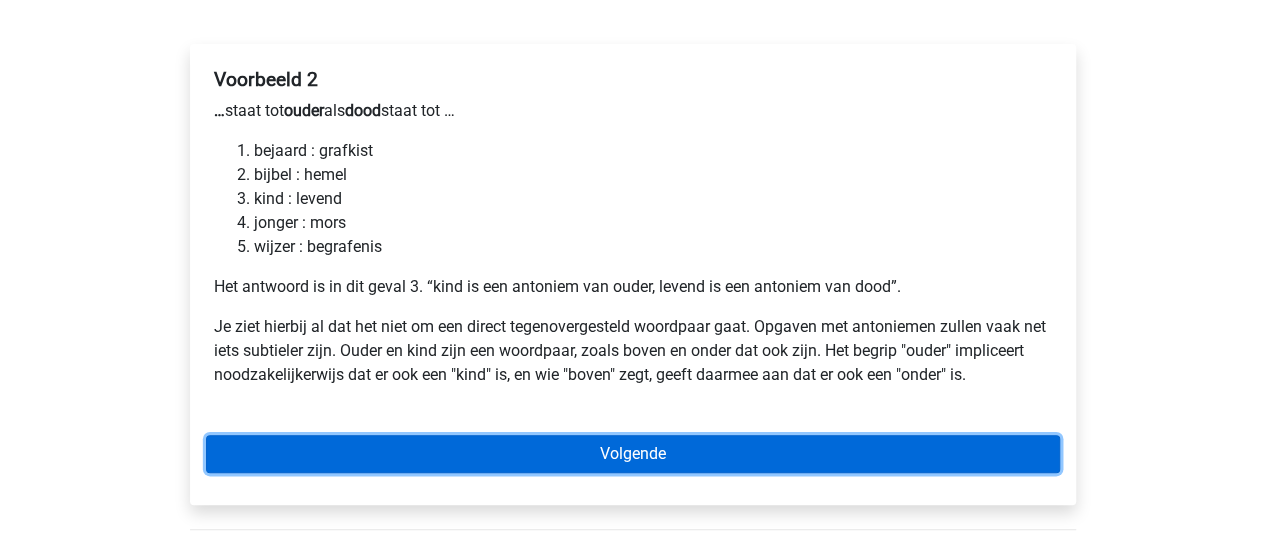 click on "Volgende" at bounding box center [633, 454] 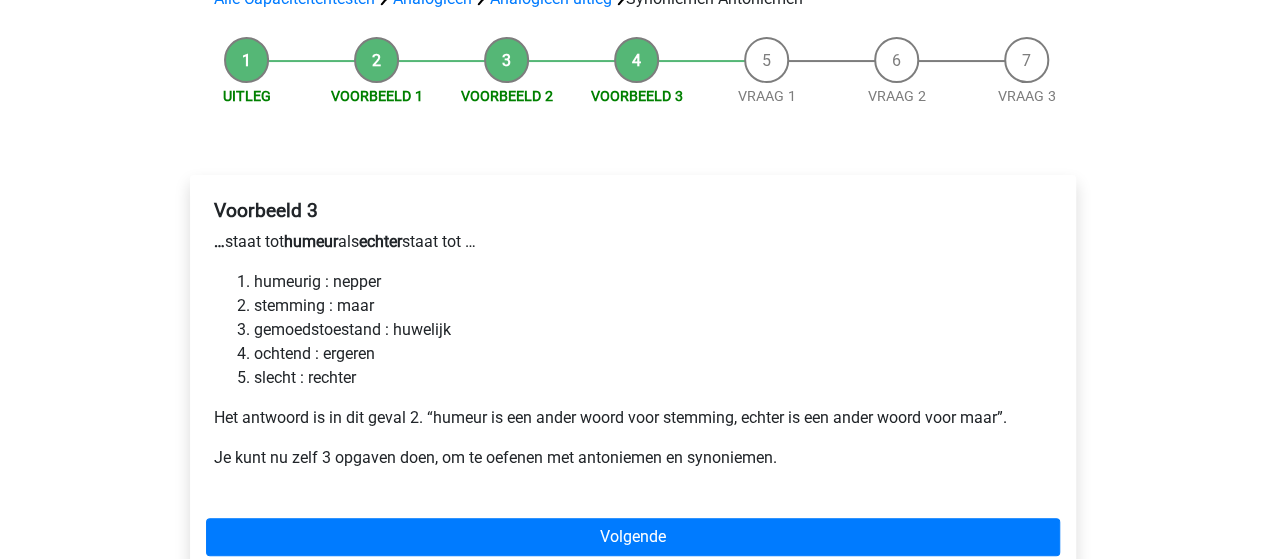 scroll, scrollTop: 200, scrollLeft: 0, axis: vertical 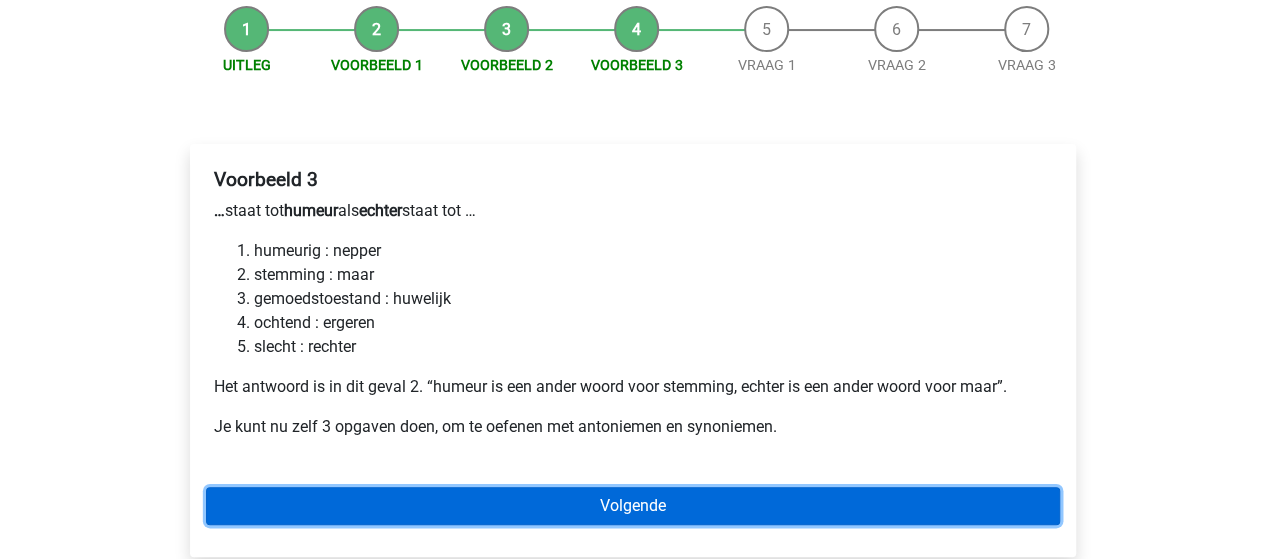 click on "Volgende" at bounding box center [633, 506] 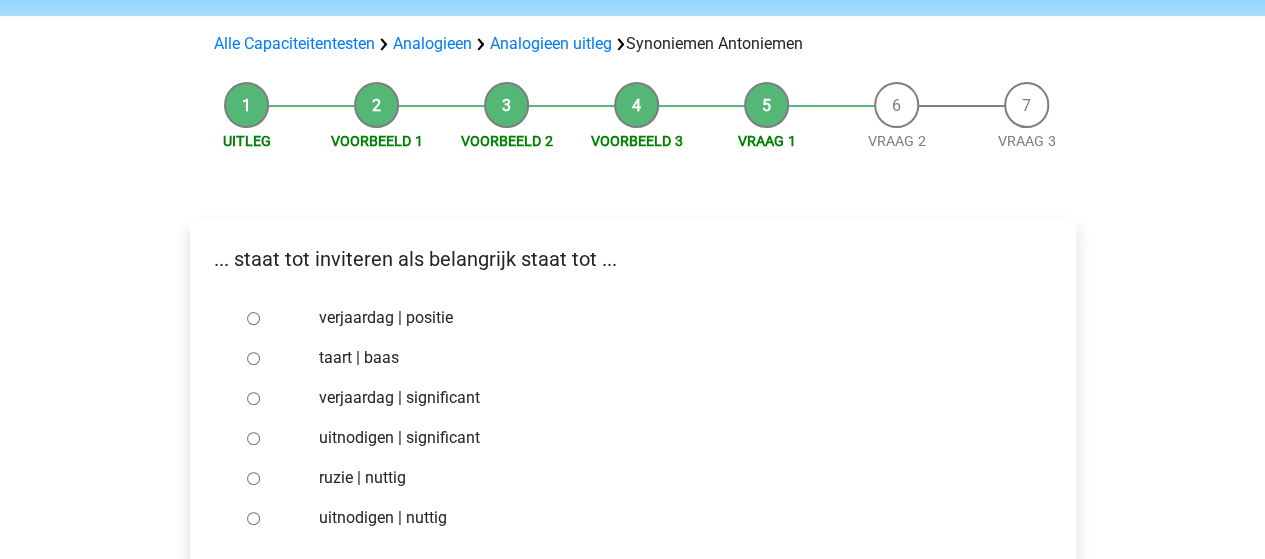 scroll, scrollTop: 200, scrollLeft: 0, axis: vertical 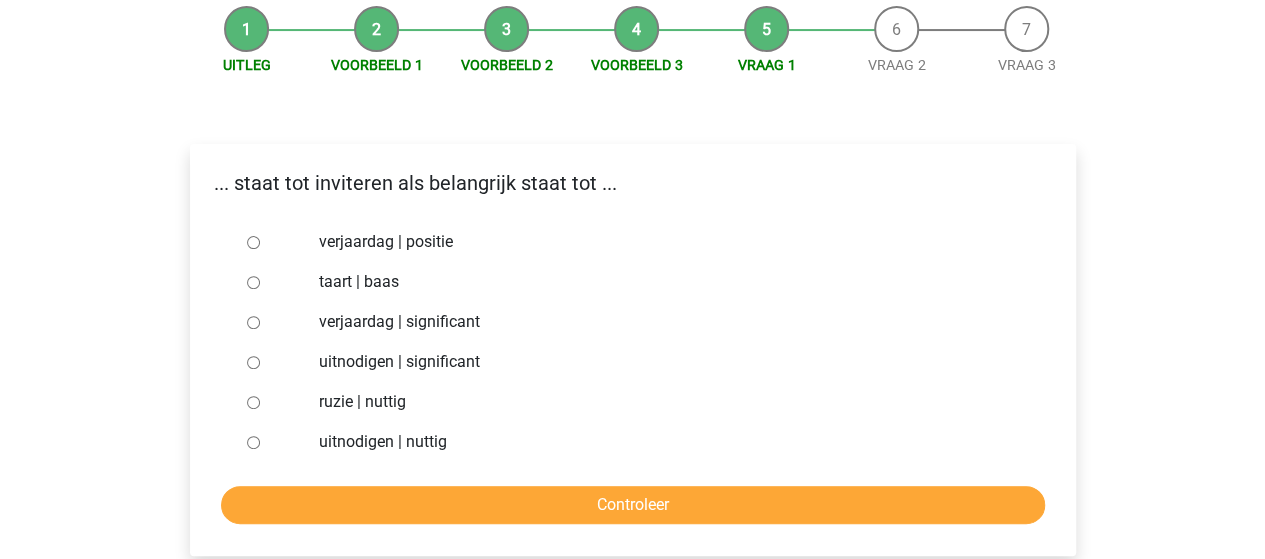 click on "uitnodigen | significant" at bounding box center (253, 362) 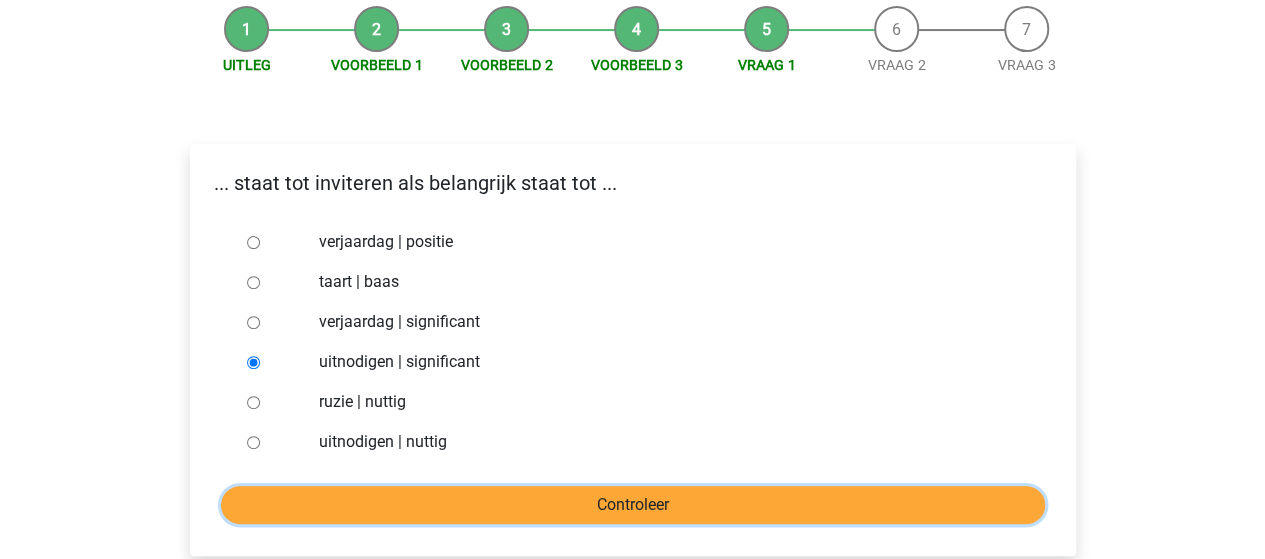 click on "Controleer" at bounding box center [633, 505] 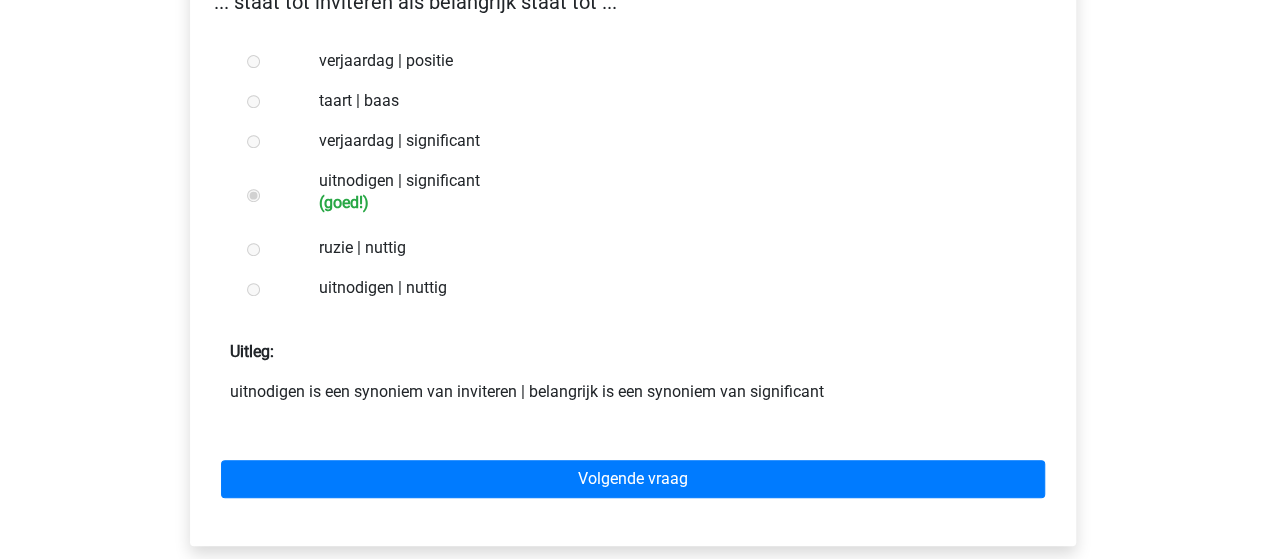scroll, scrollTop: 400, scrollLeft: 0, axis: vertical 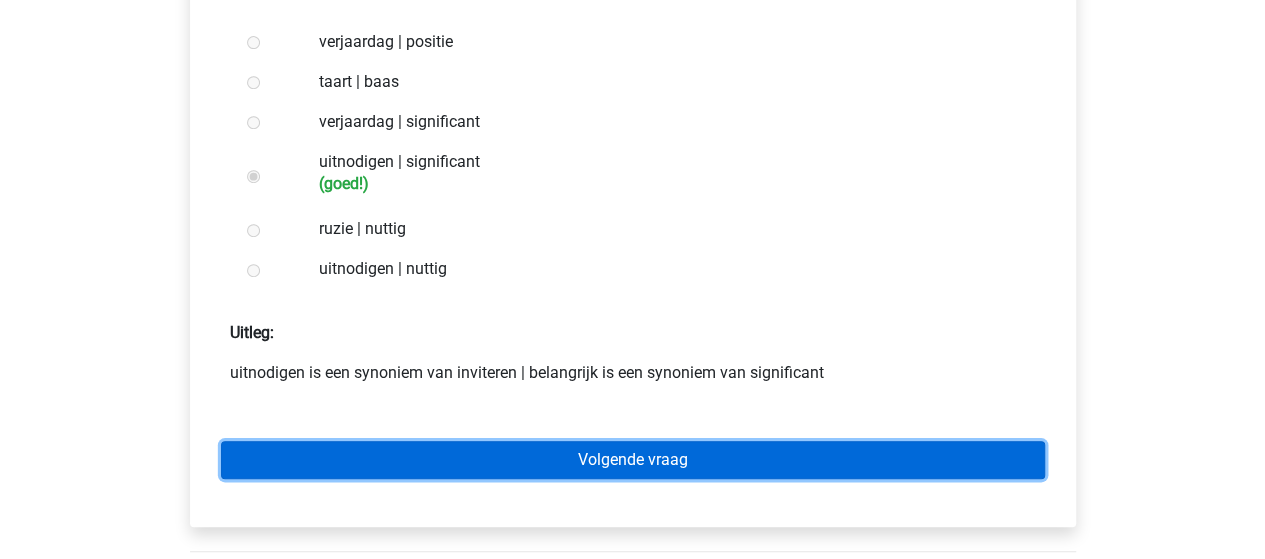click on "Volgende vraag" at bounding box center [633, 460] 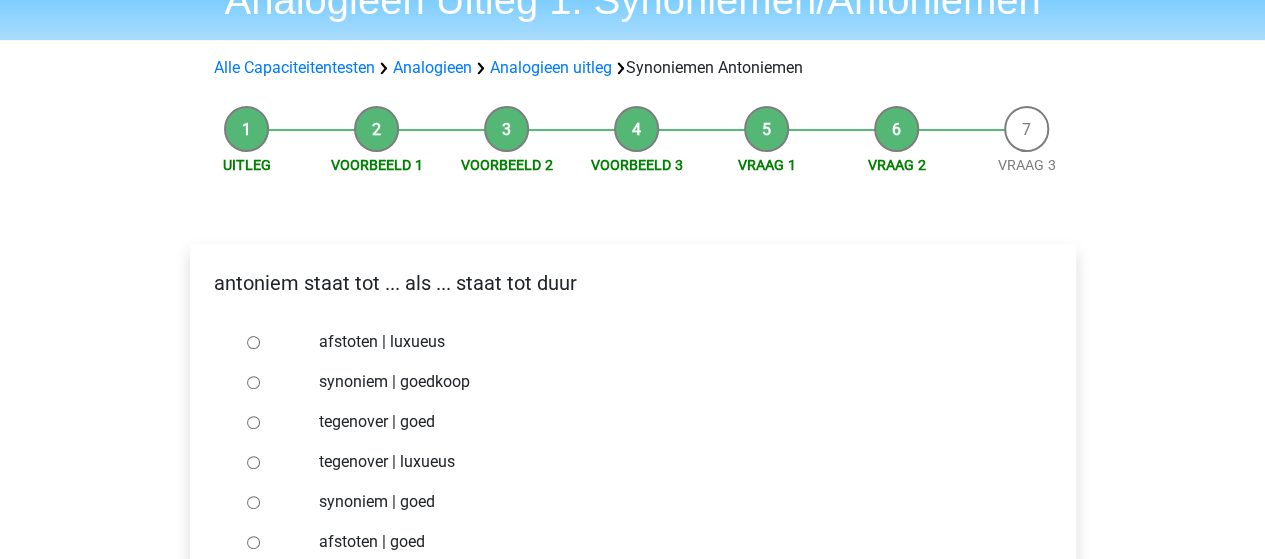 scroll, scrollTop: 200, scrollLeft: 0, axis: vertical 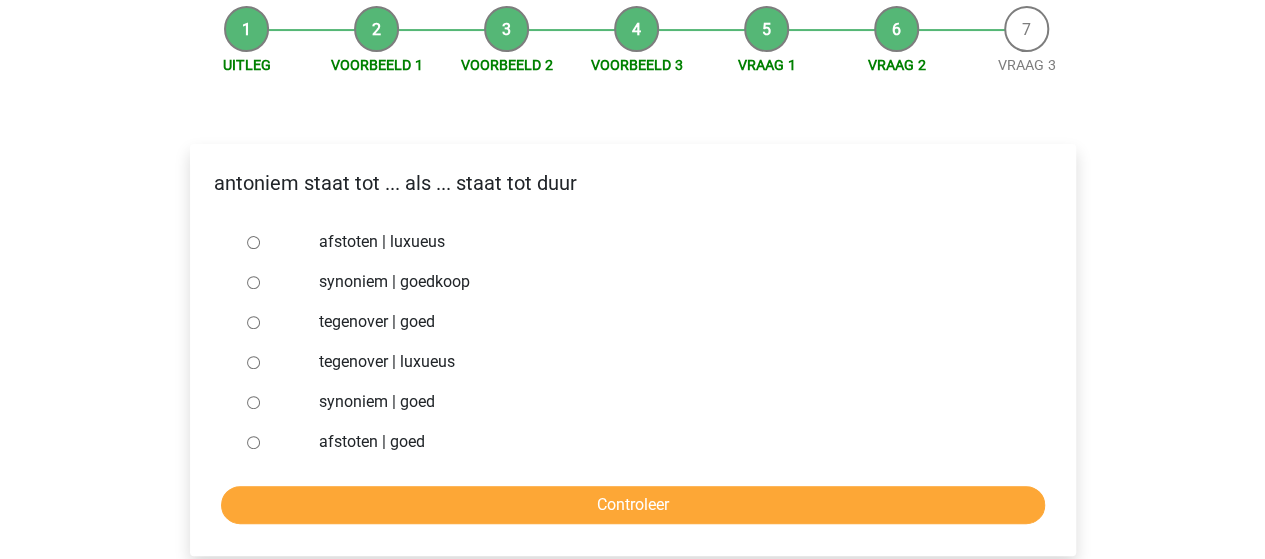 click on "synoniem | goedkoop" at bounding box center (253, 282) 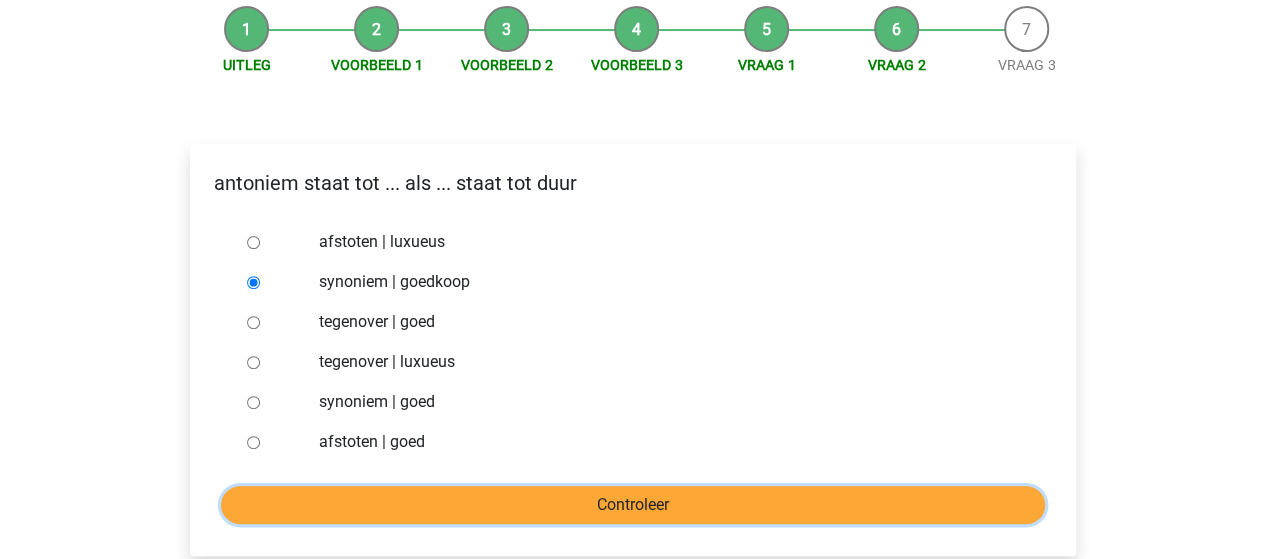 click on "Controleer" at bounding box center (633, 505) 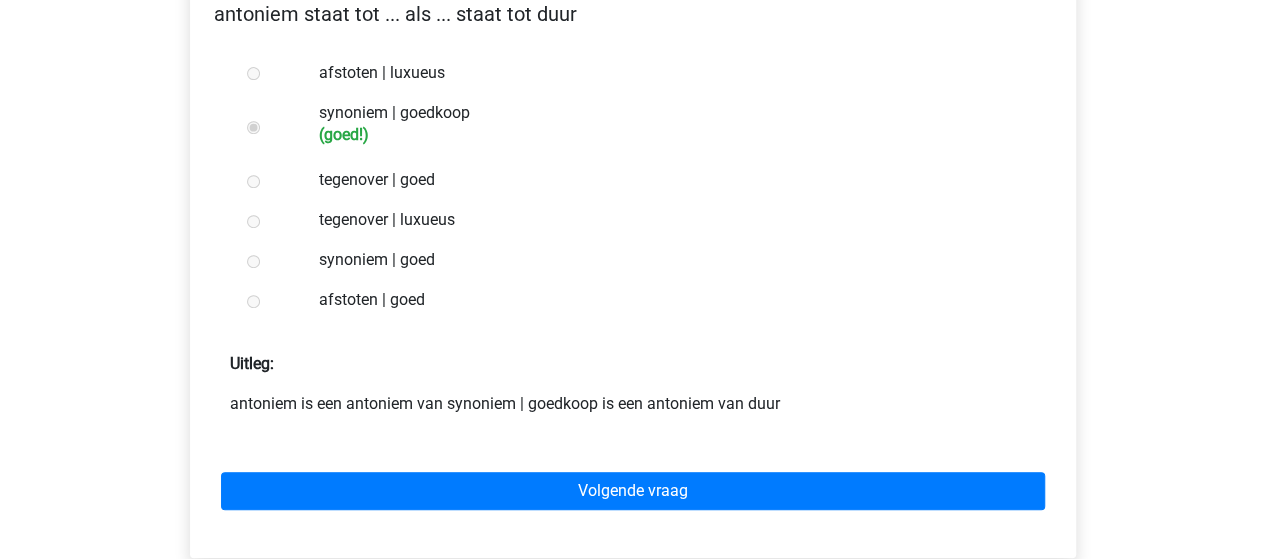 scroll, scrollTop: 400, scrollLeft: 0, axis: vertical 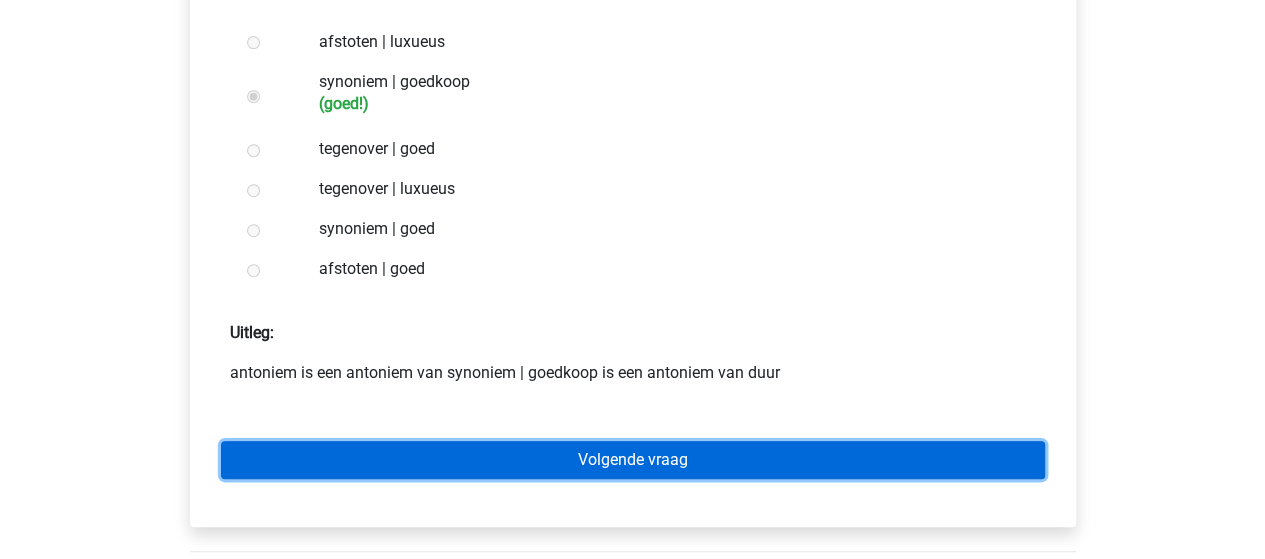 click on "Volgende vraag" at bounding box center [633, 460] 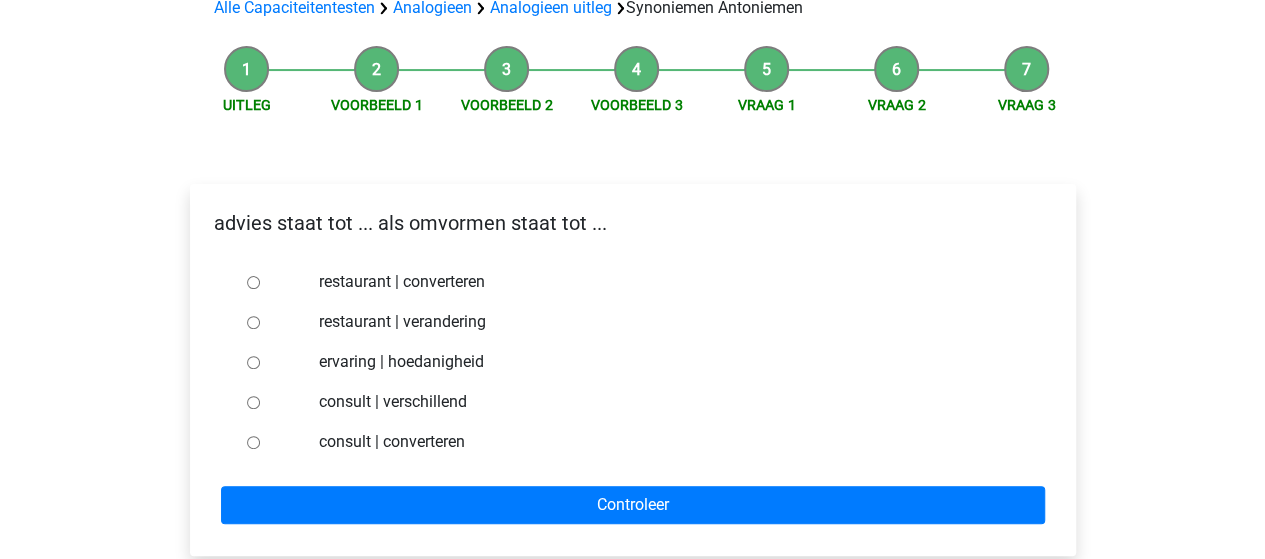 scroll, scrollTop: 200, scrollLeft: 0, axis: vertical 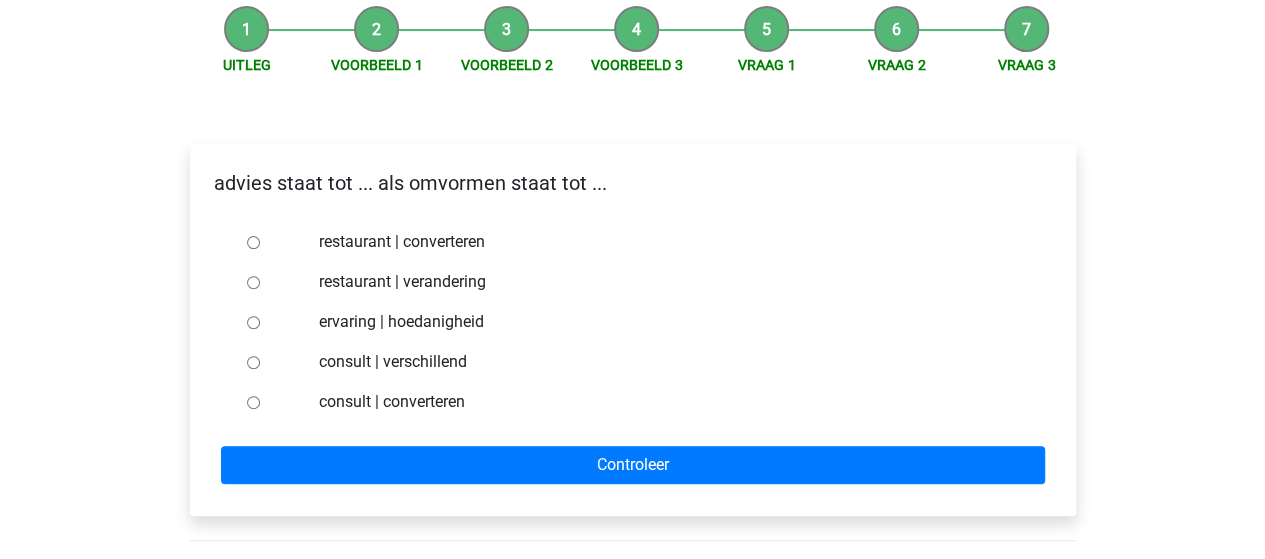 click on "consult | converteren" at bounding box center (253, 402) 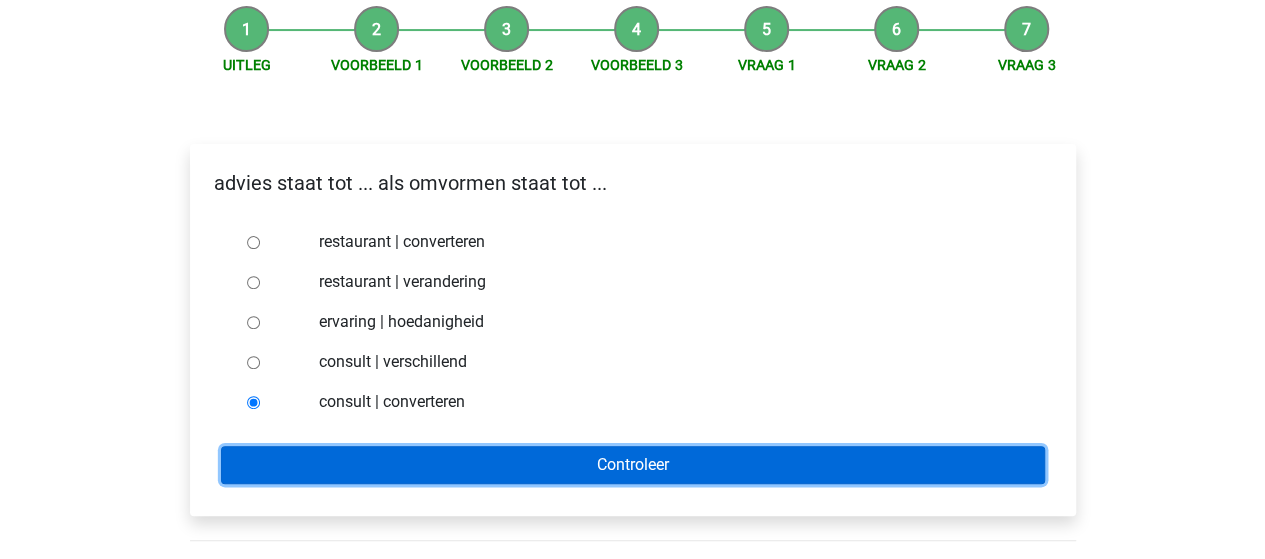 click on "Controleer" at bounding box center (633, 465) 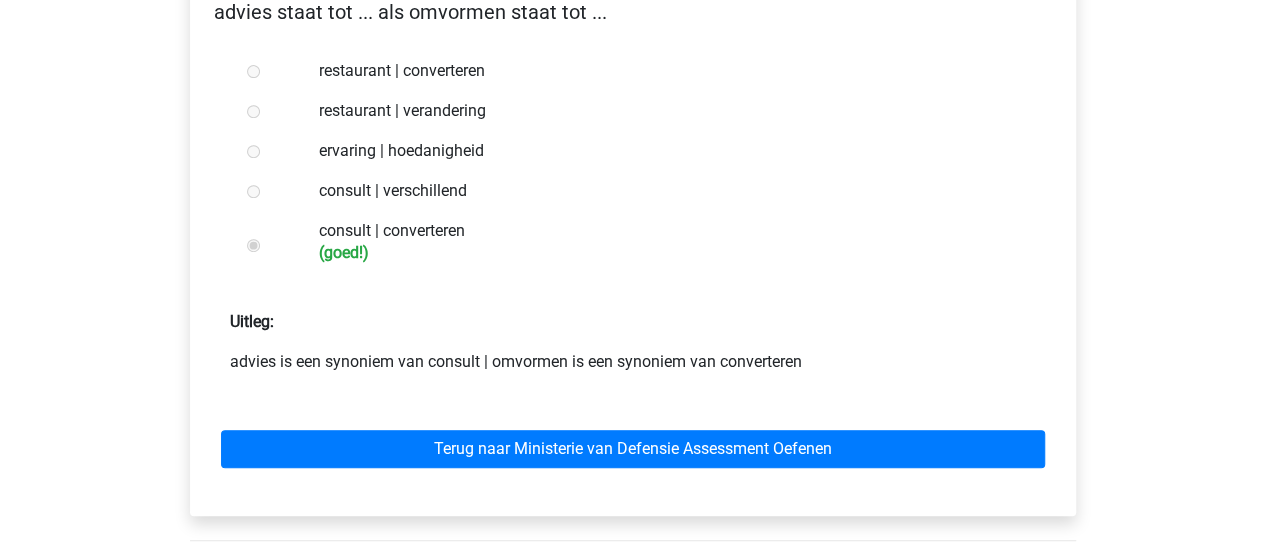 scroll, scrollTop: 400, scrollLeft: 0, axis: vertical 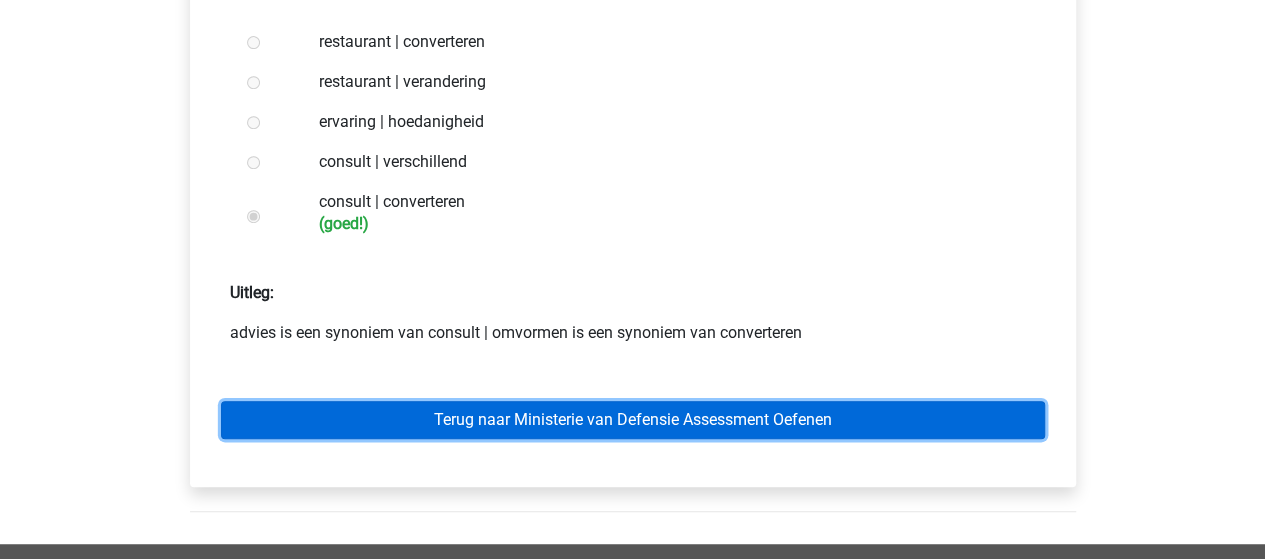click on "Terug naar Ministerie van Defensie Assessment Oefenen" at bounding box center [633, 420] 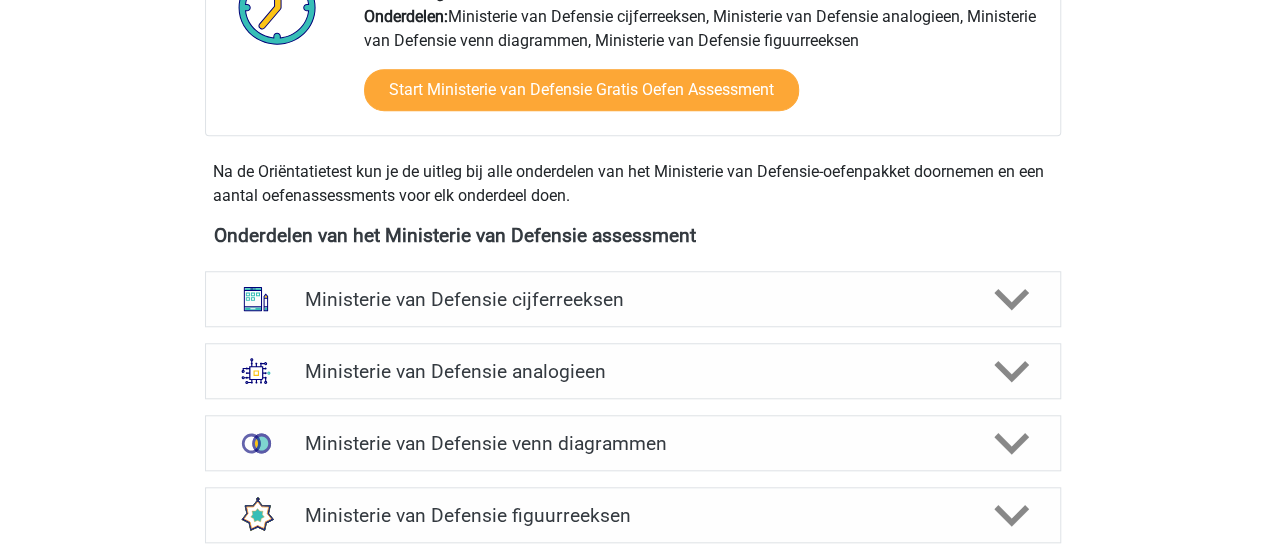 scroll, scrollTop: 800, scrollLeft: 0, axis: vertical 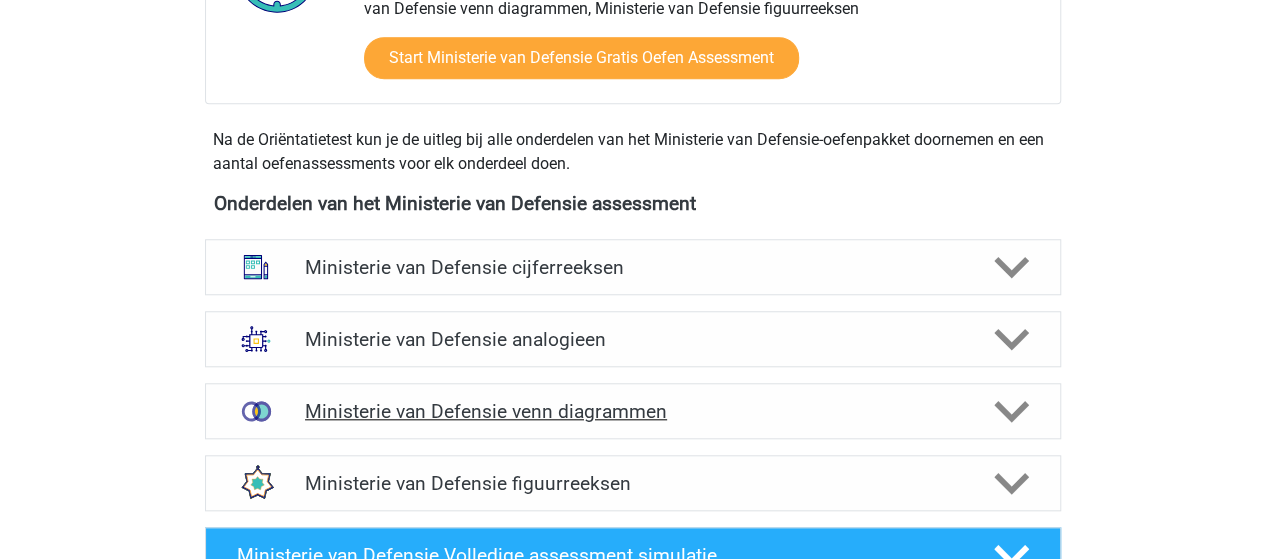 click 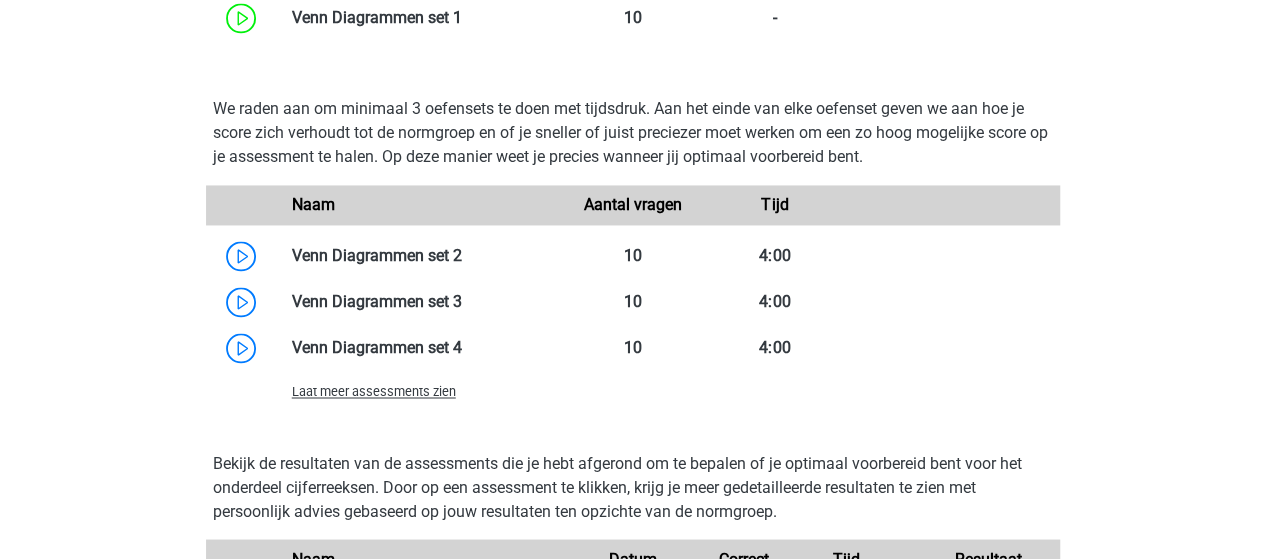 scroll, scrollTop: 1600, scrollLeft: 0, axis: vertical 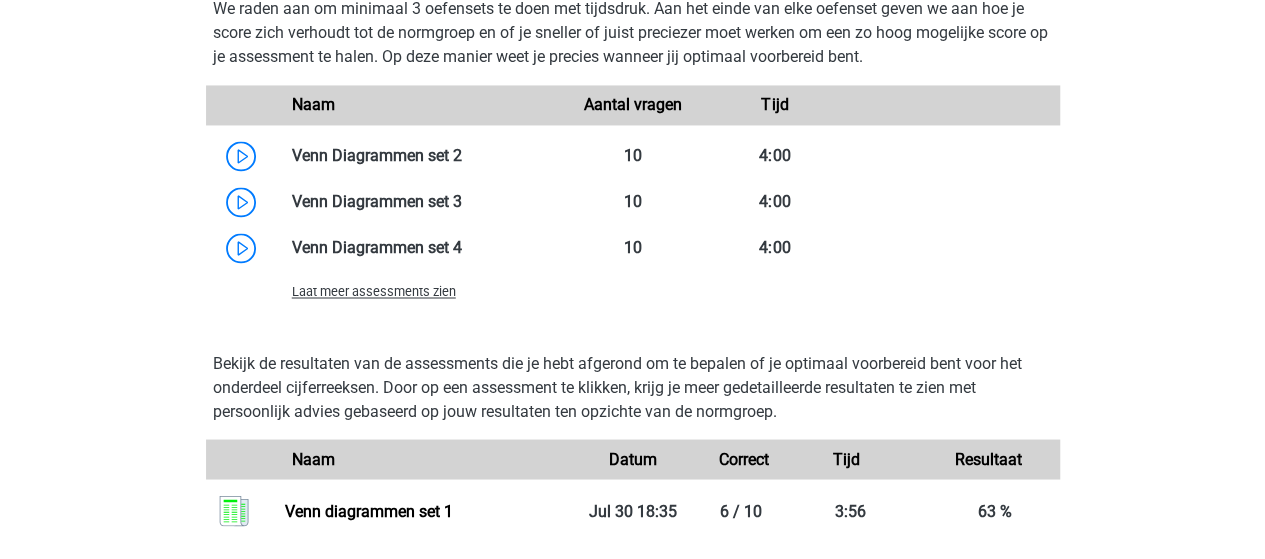 click on "Laat meer assessments zien" at bounding box center [374, 291] 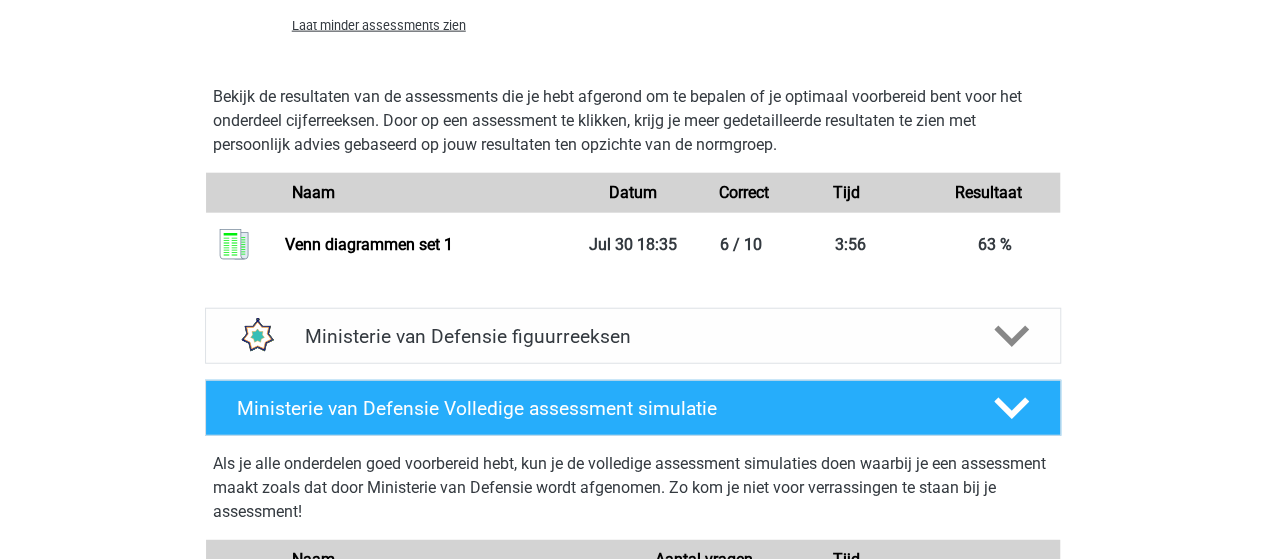 scroll, scrollTop: 2400, scrollLeft: 0, axis: vertical 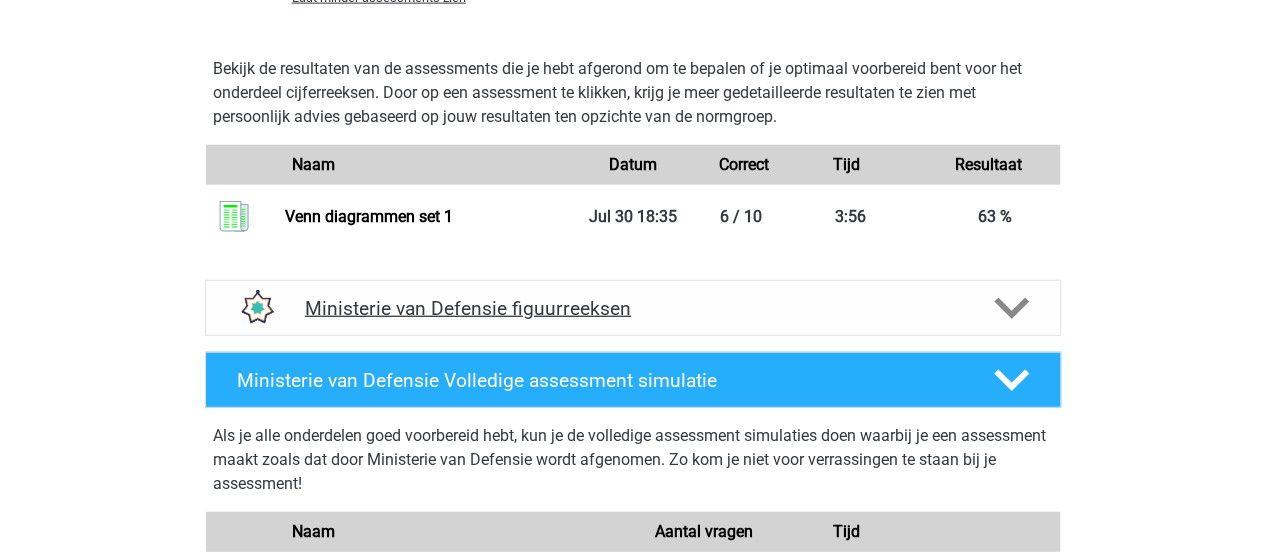 click 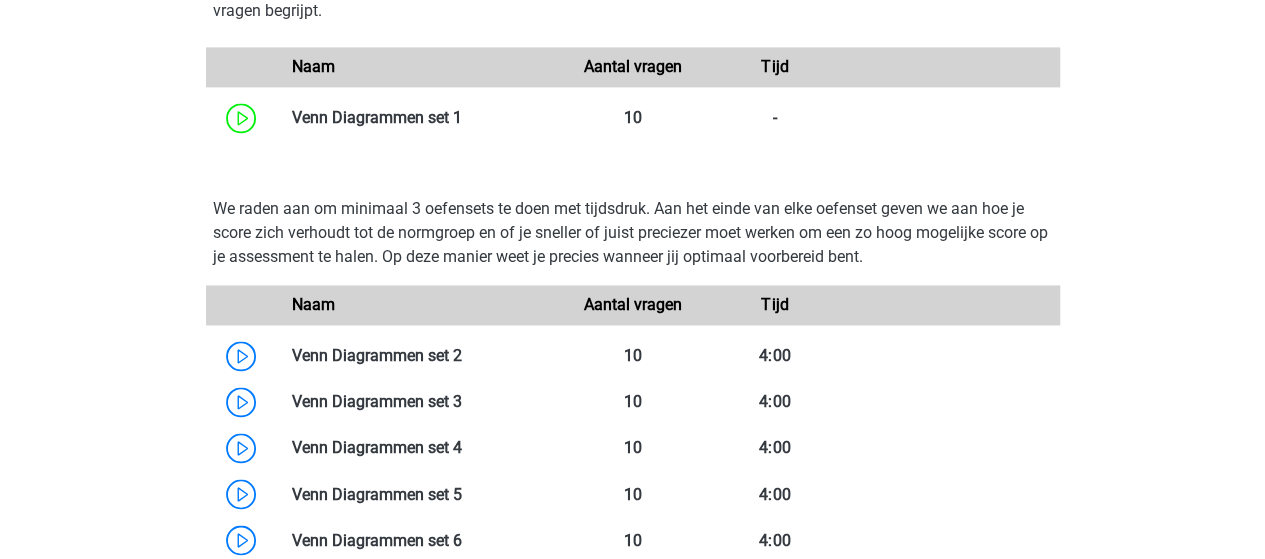 scroll, scrollTop: 900, scrollLeft: 0, axis: vertical 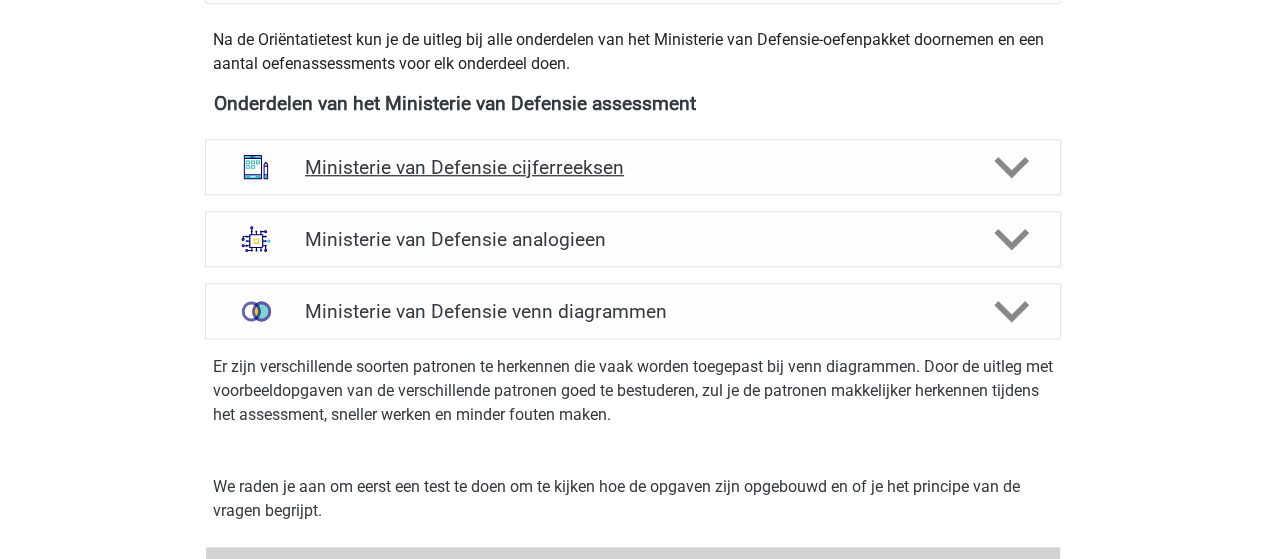 click on "Ministerie van Defensie cijferreeksen" at bounding box center [632, 167] 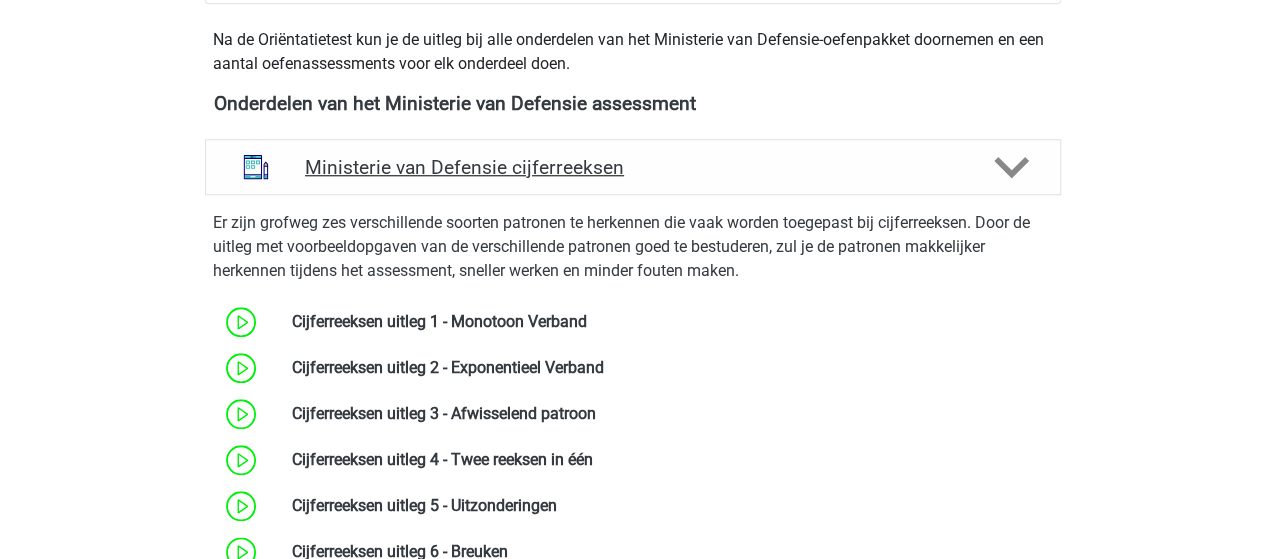 click on "Ministerie van Defensie cijferreeksen" at bounding box center (632, 167) 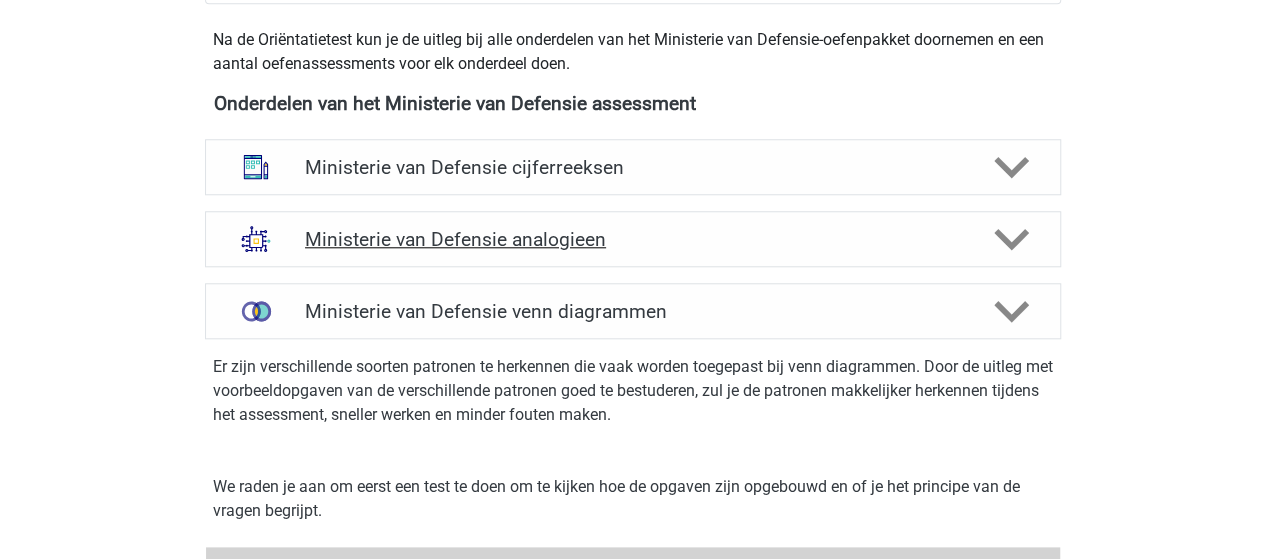 click on "Ministerie van Defensie analogieen" at bounding box center [632, 239] 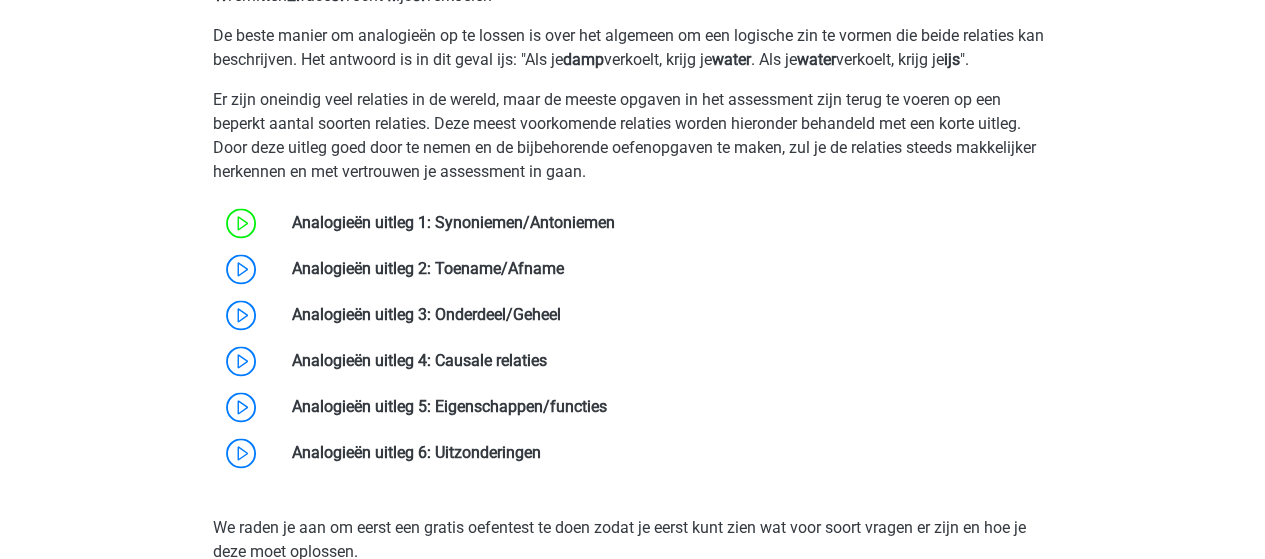 scroll, scrollTop: 1300, scrollLeft: 0, axis: vertical 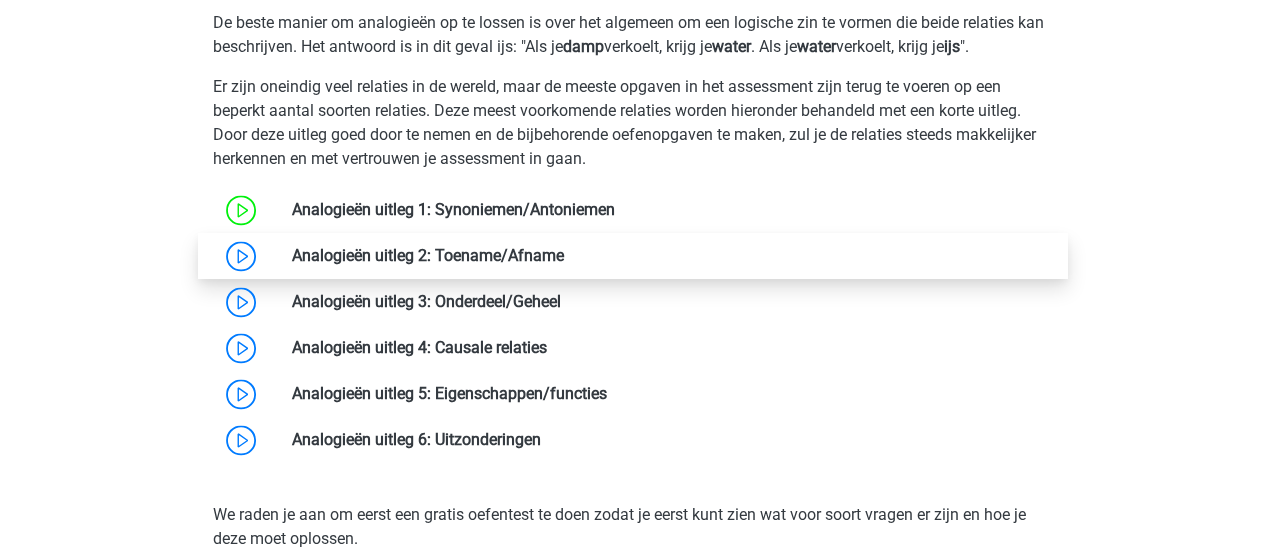 click at bounding box center (564, 255) 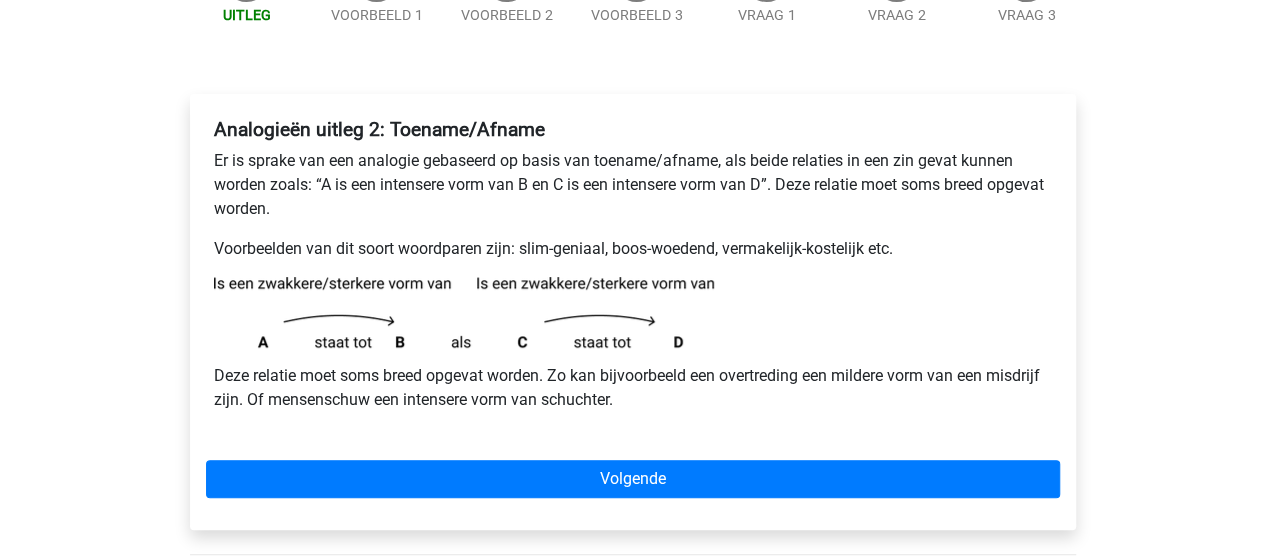 scroll, scrollTop: 300, scrollLeft: 0, axis: vertical 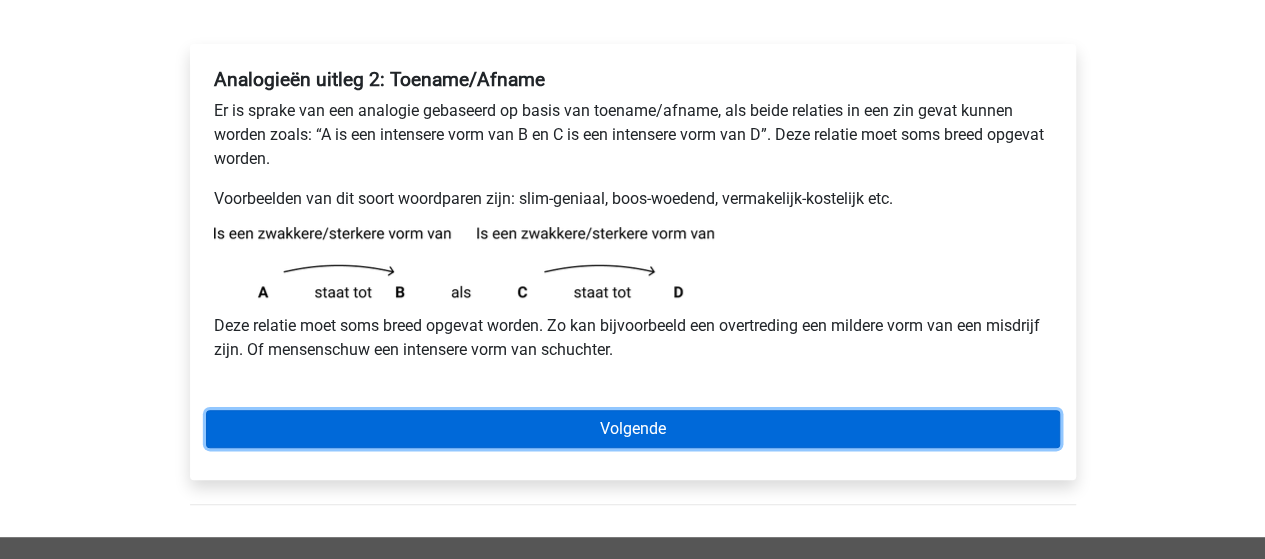 click on "Volgende" at bounding box center (633, 429) 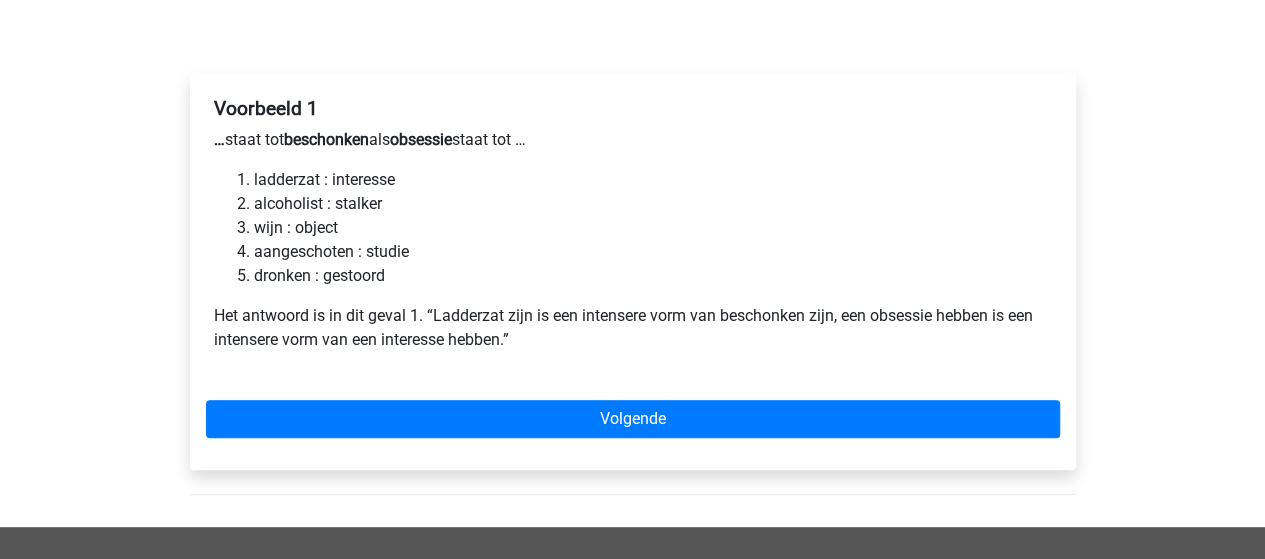 scroll, scrollTop: 300, scrollLeft: 0, axis: vertical 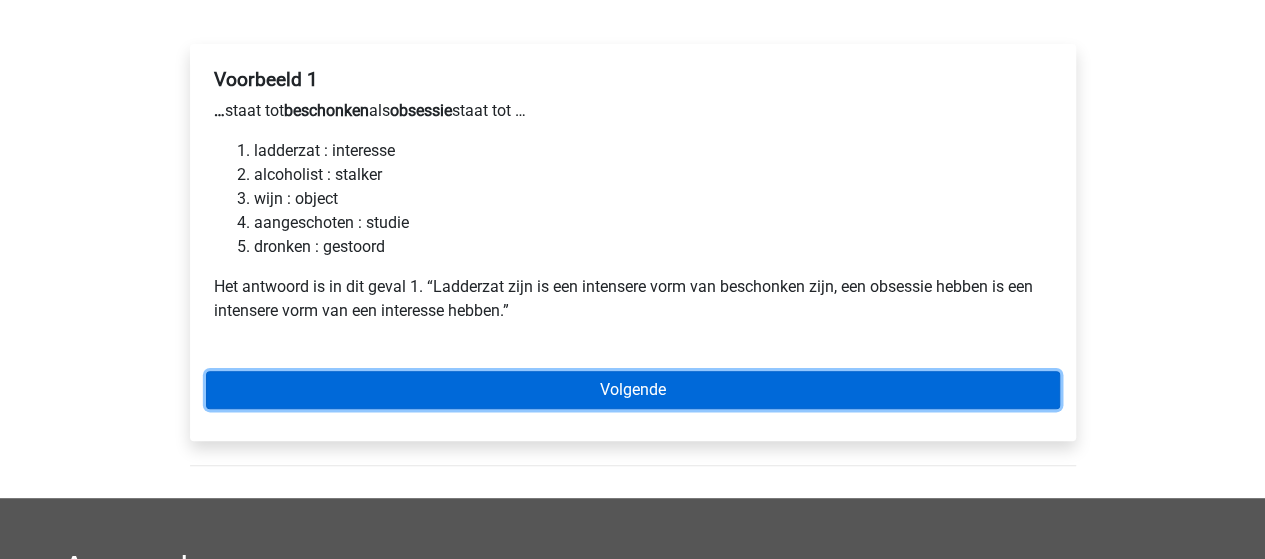click on "Volgende" at bounding box center [633, 390] 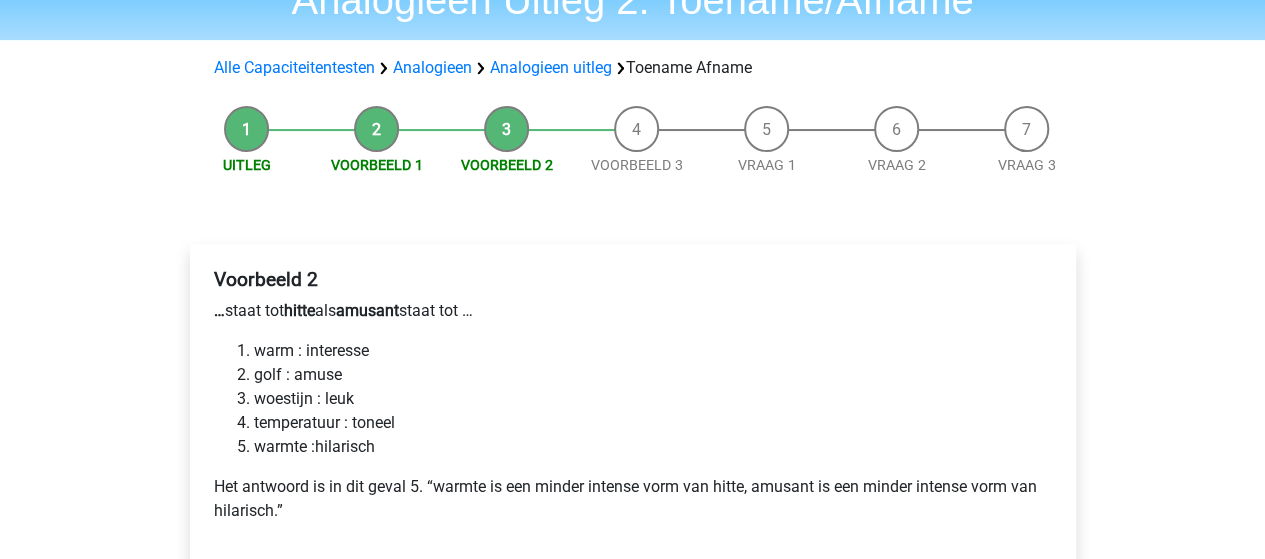 scroll, scrollTop: 200, scrollLeft: 0, axis: vertical 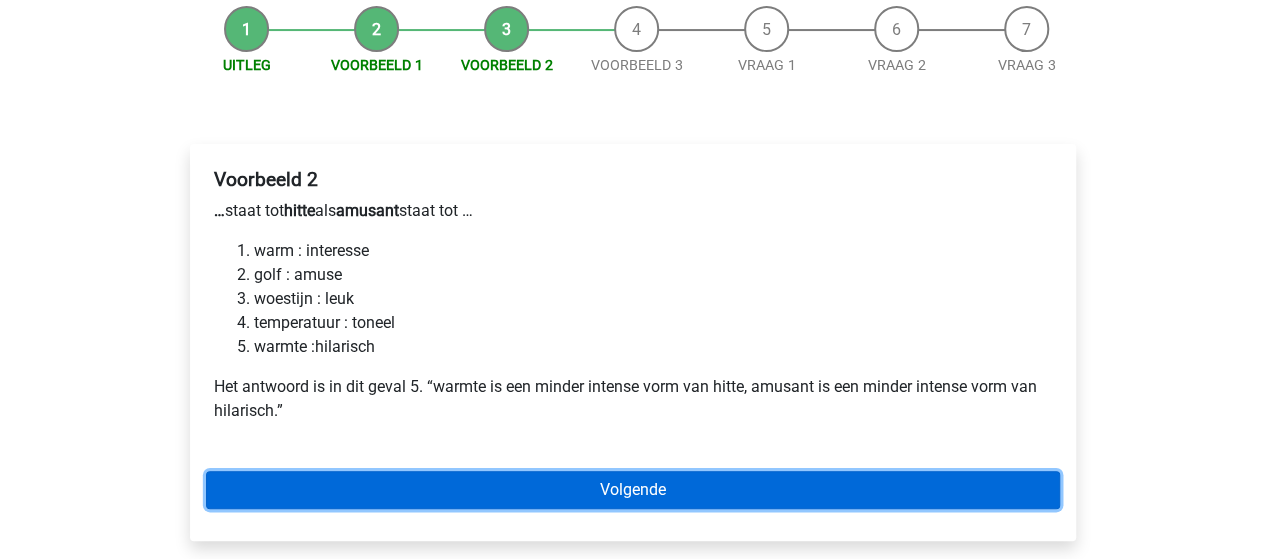 drag, startPoint x: 616, startPoint y: 491, endPoint x: 616, endPoint y: 465, distance: 26 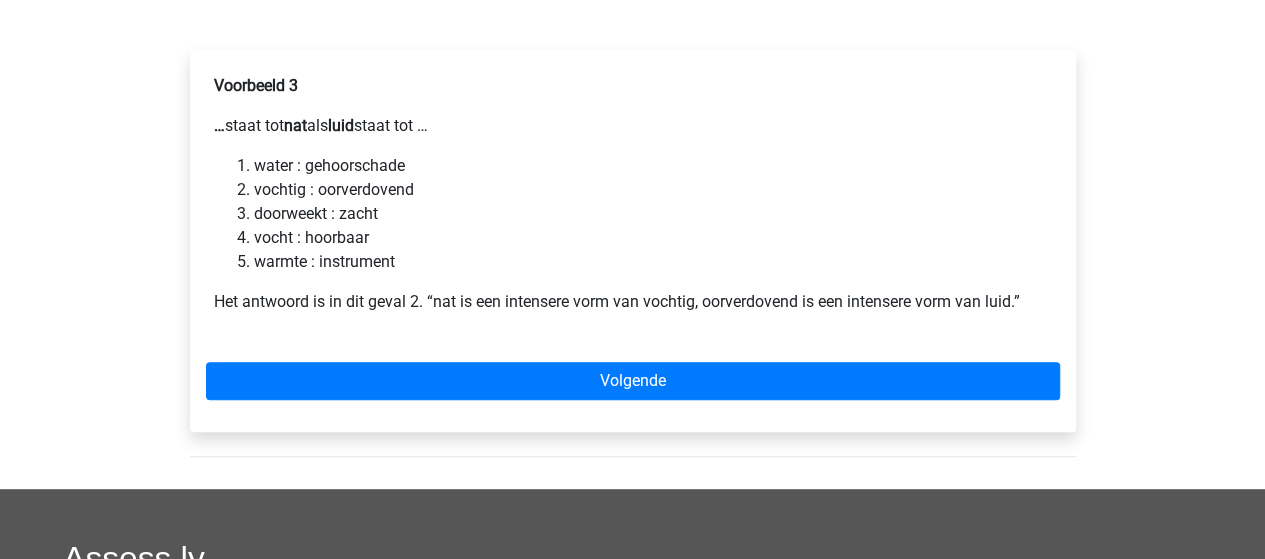 scroll, scrollTop: 300, scrollLeft: 0, axis: vertical 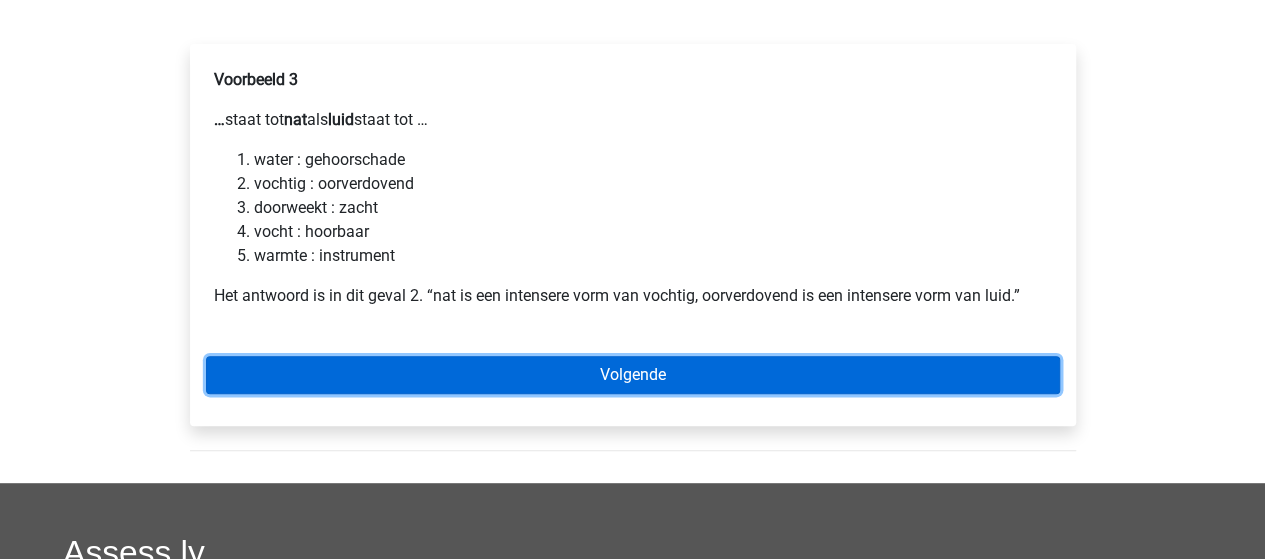 click on "Volgende" at bounding box center (633, 375) 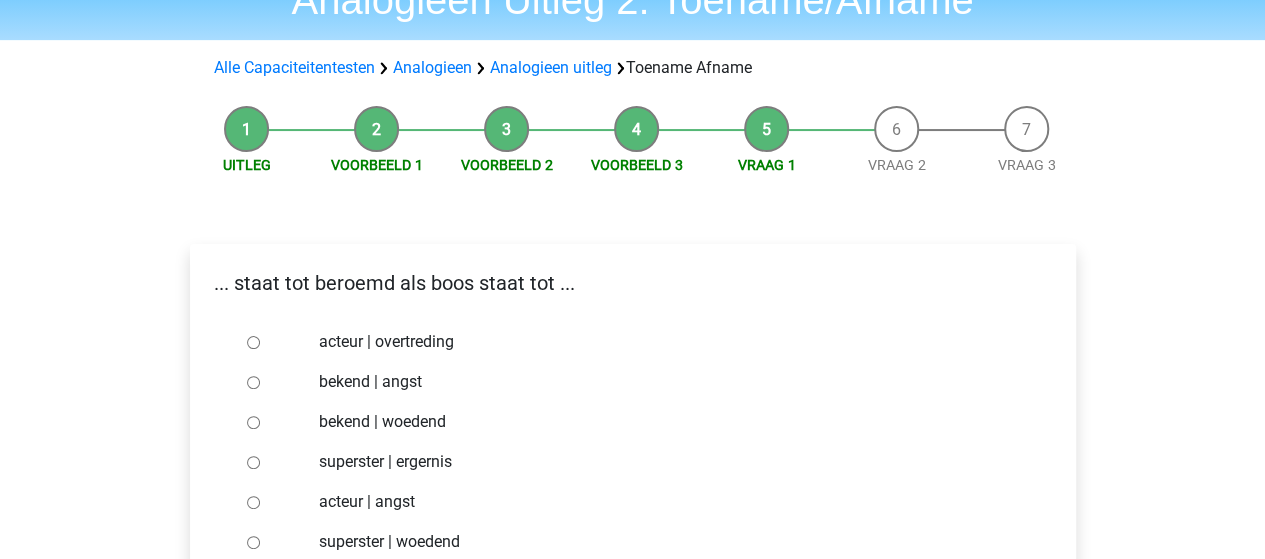 scroll, scrollTop: 200, scrollLeft: 0, axis: vertical 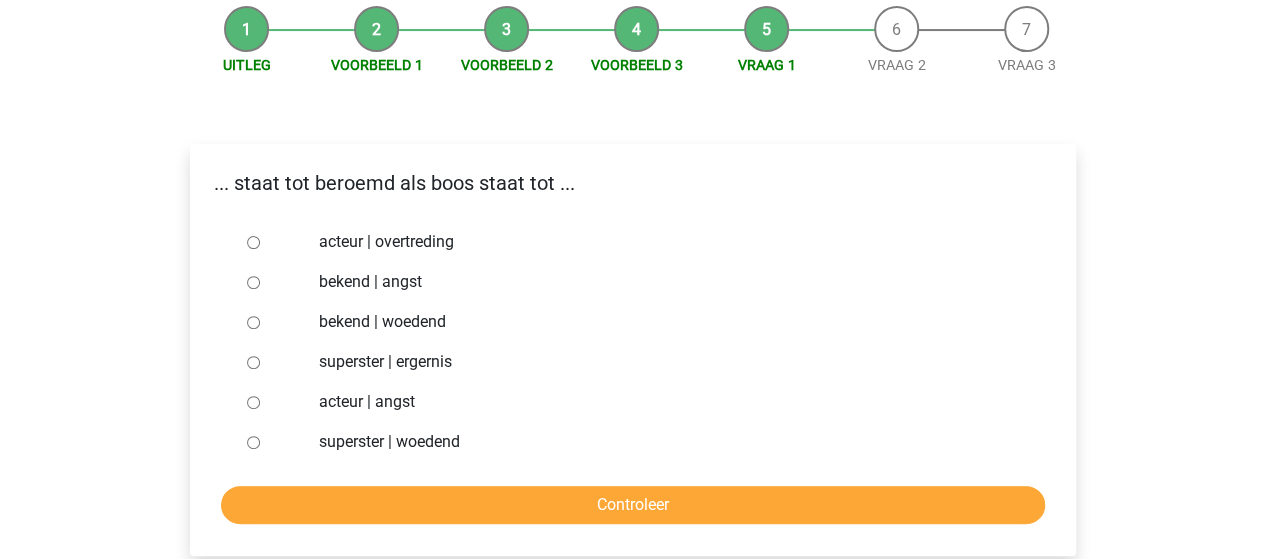 click on "bekend | woedend" at bounding box center (253, 322) 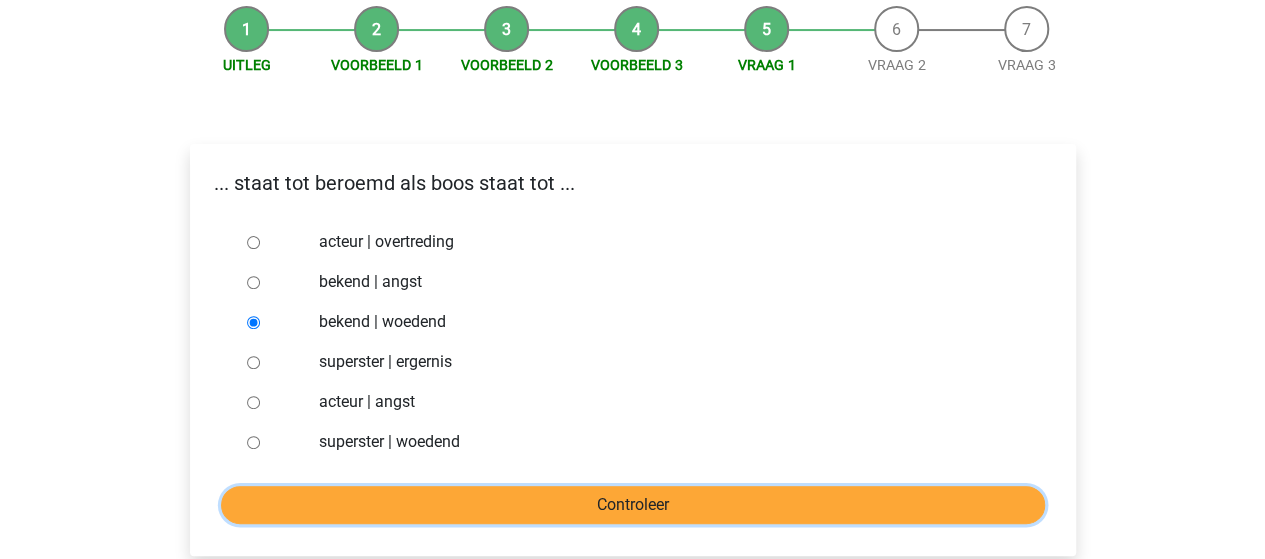 click on "Controleer" at bounding box center [633, 505] 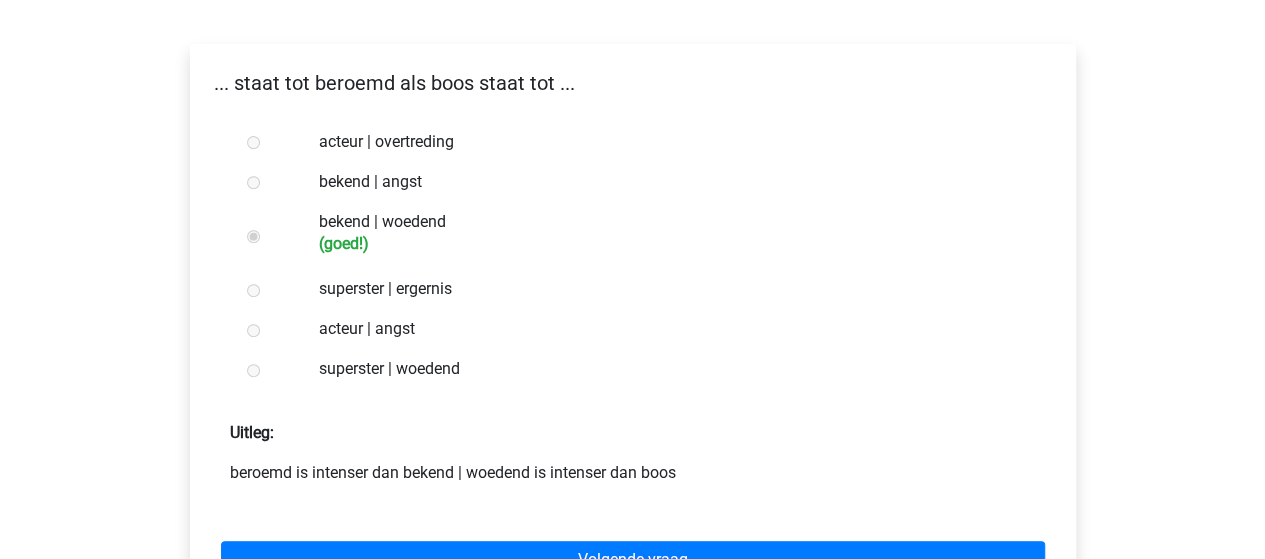 scroll, scrollTop: 400, scrollLeft: 0, axis: vertical 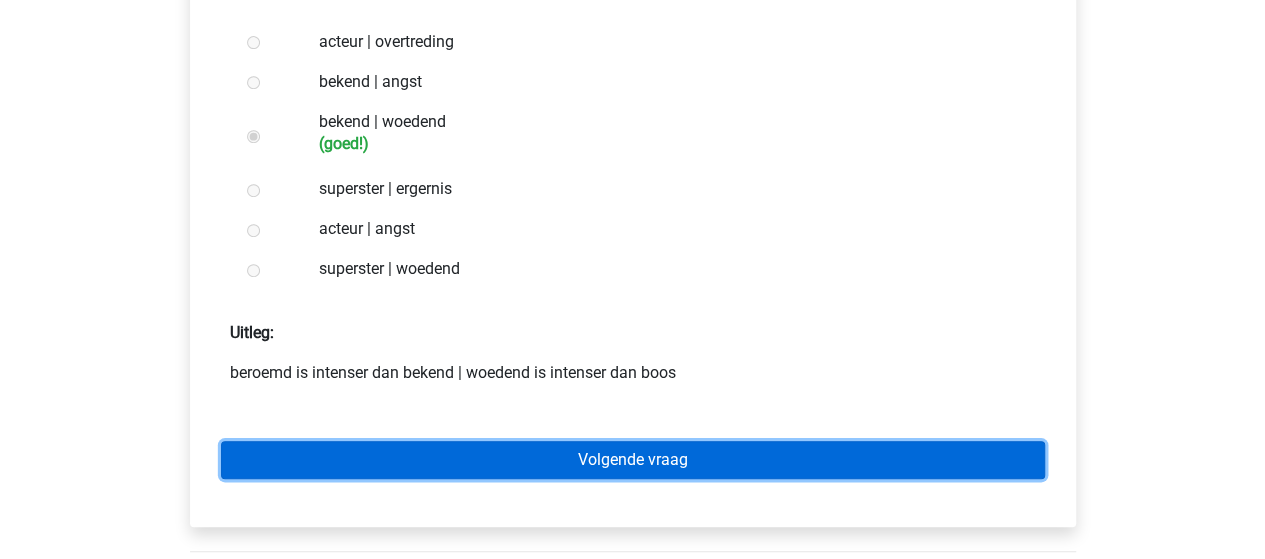 click on "Volgende vraag" at bounding box center [633, 460] 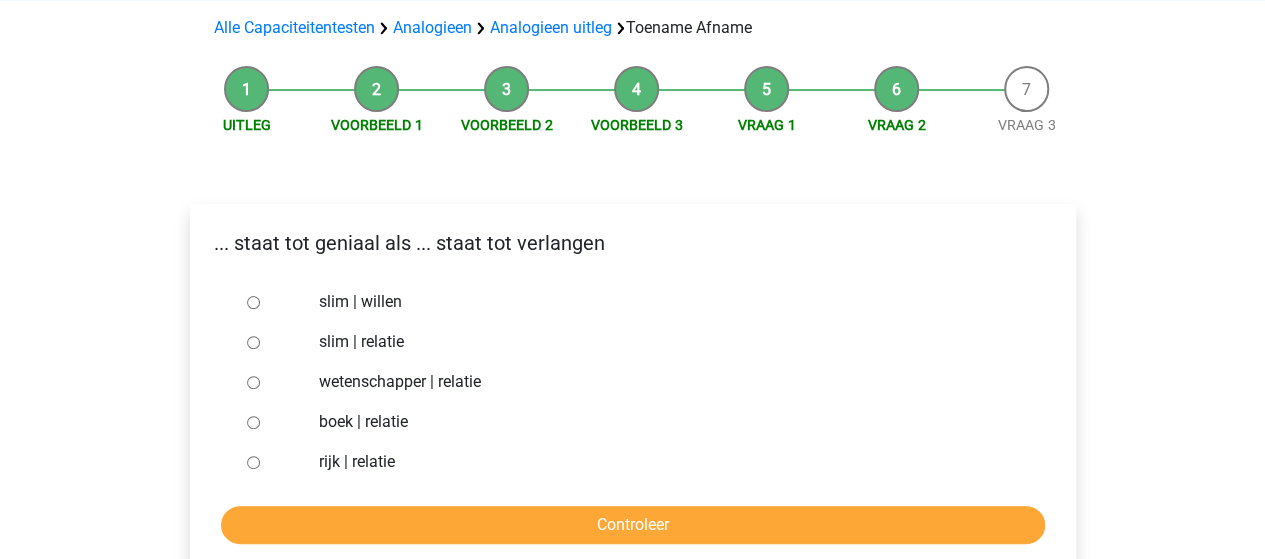 scroll, scrollTop: 200, scrollLeft: 0, axis: vertical 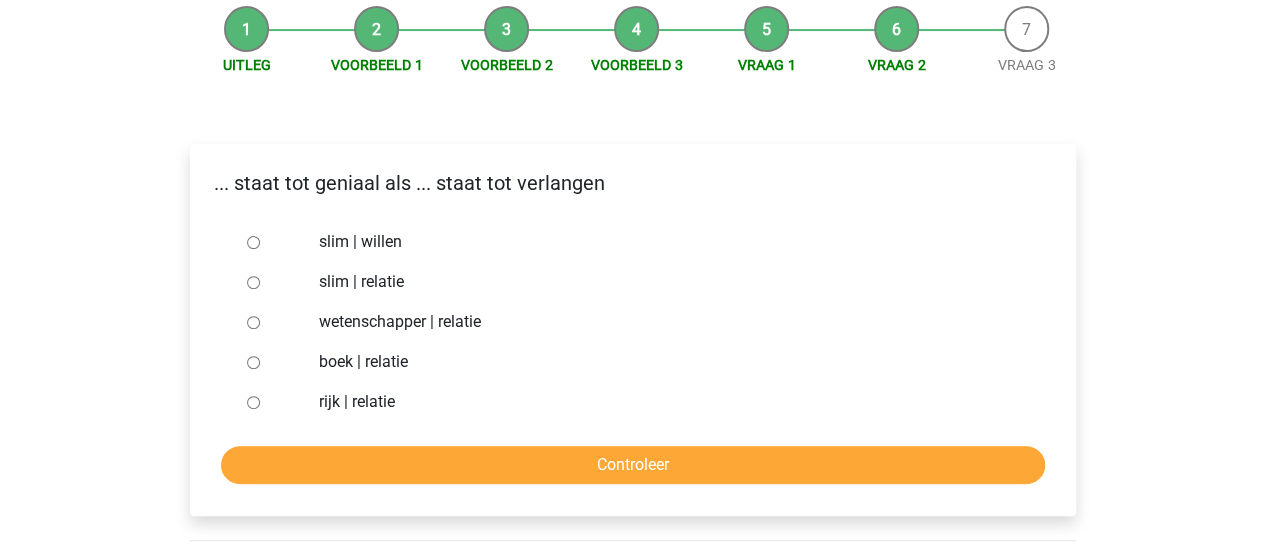 click at bounding box center [272, 242] 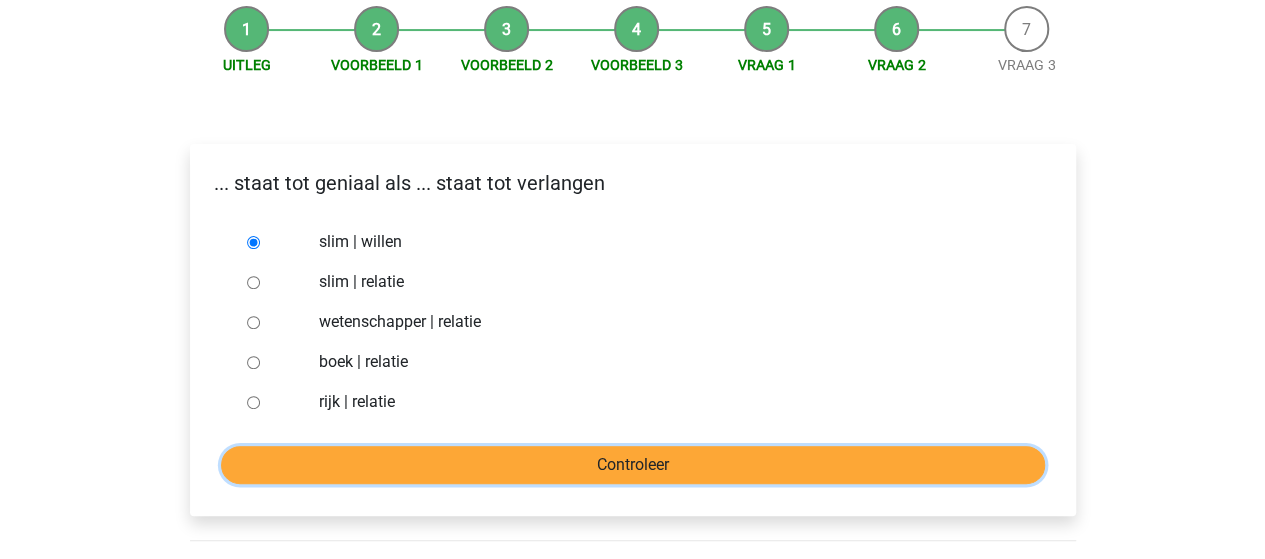 click on "Controleer" at bounding box center (633, 465) 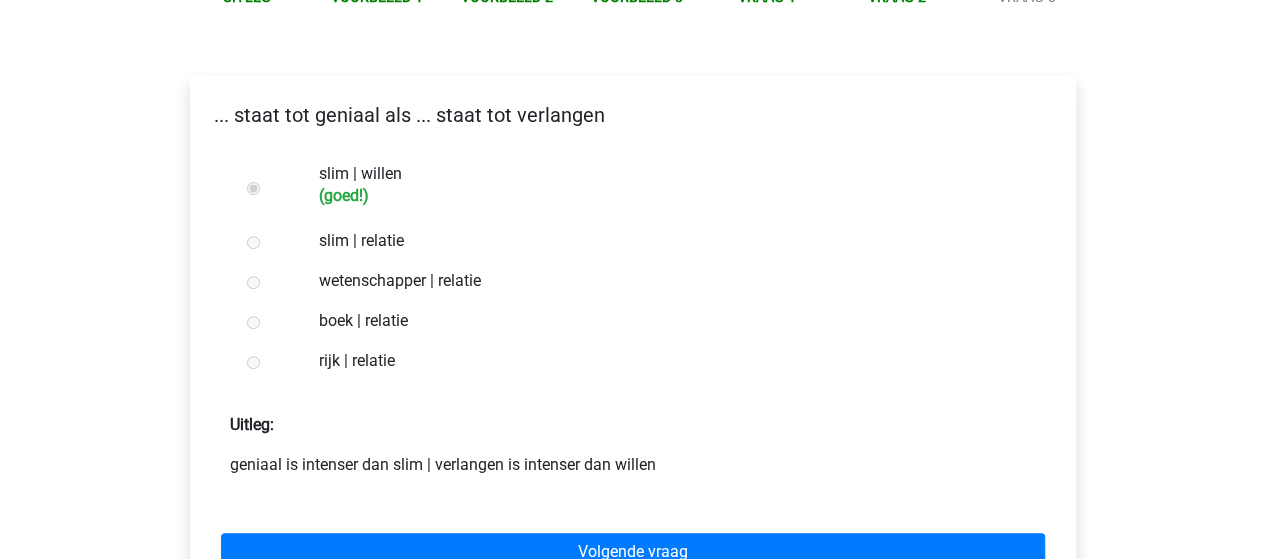 scroll, scrollTop: 300, scrollLeft: 0, axis: vertical 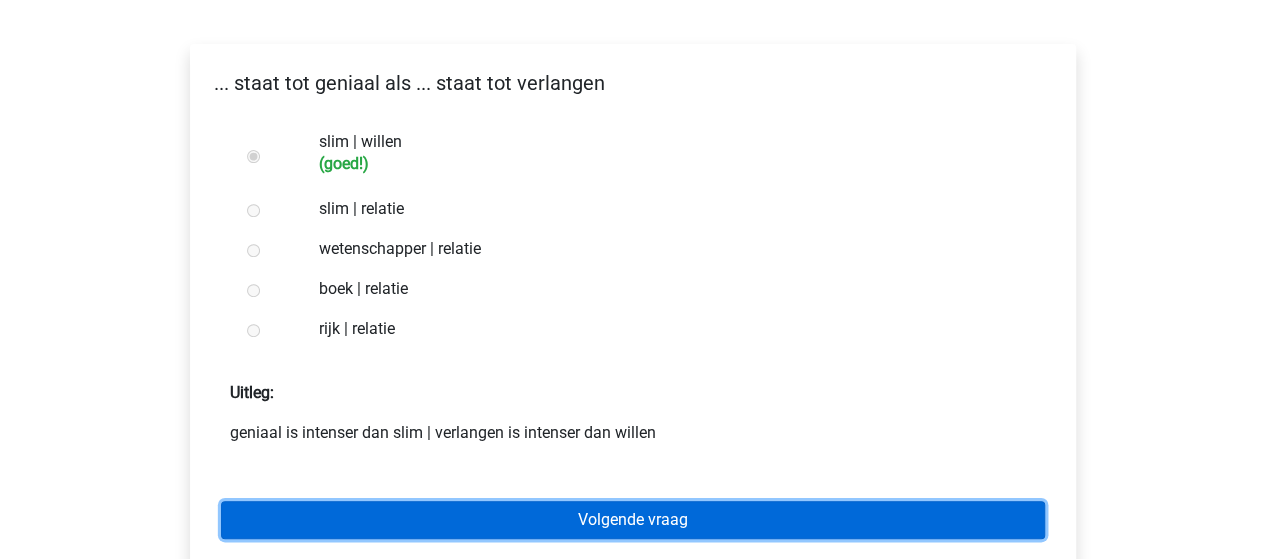 click on "Volgende vraag" at bounding box center [633, 520] 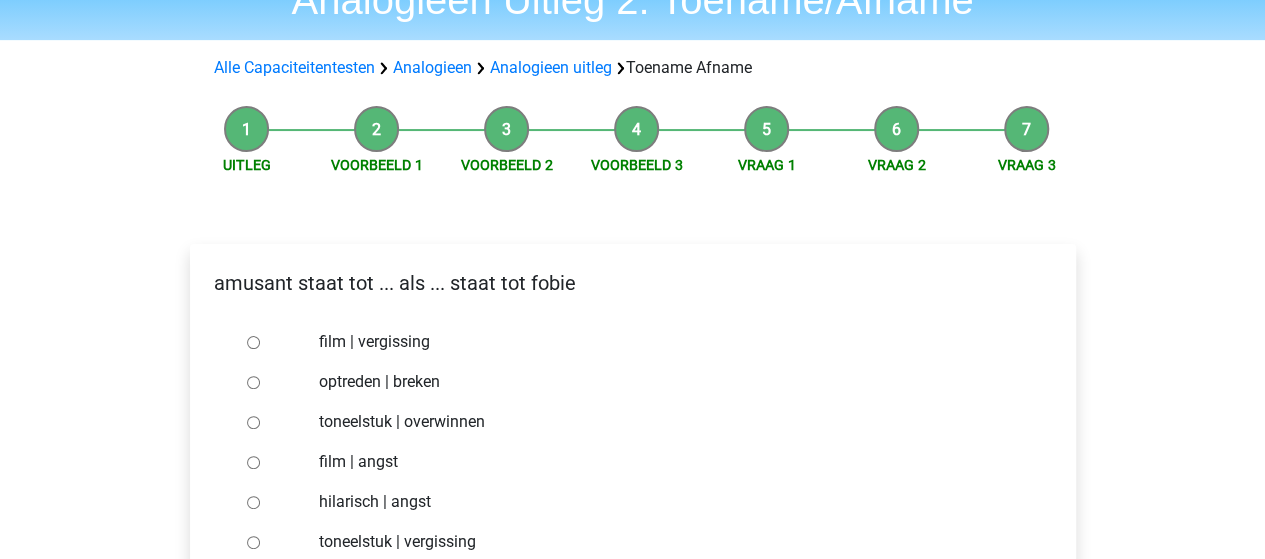 scroll, scrollTop: 200, scrollLeft: 0, axis: vertical 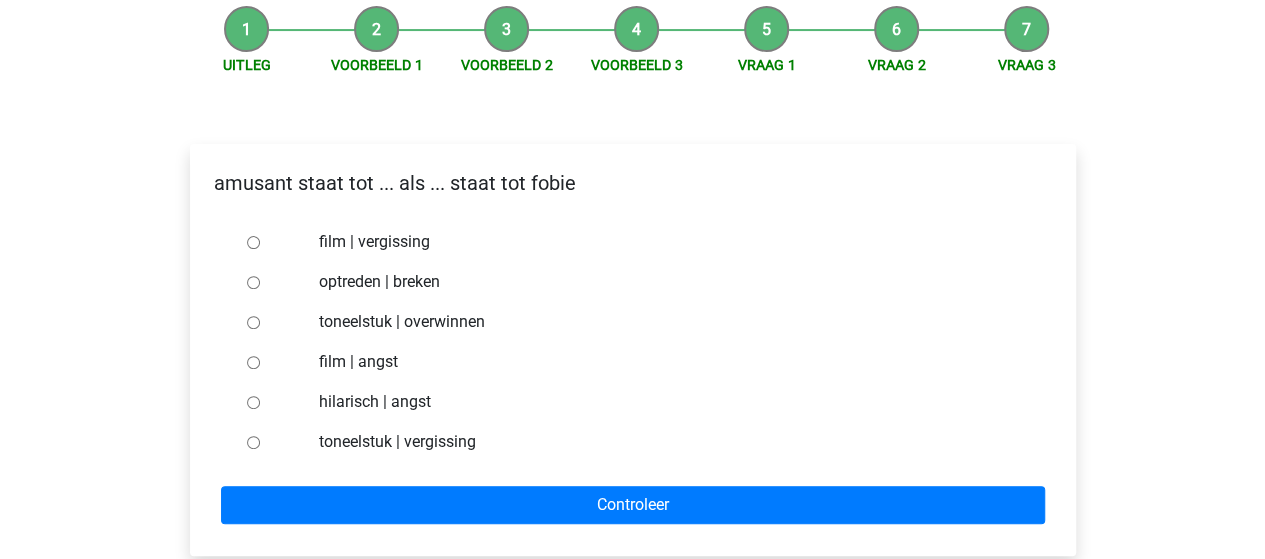 click on "hilarisch | angst" at bounding box center [253, 402] 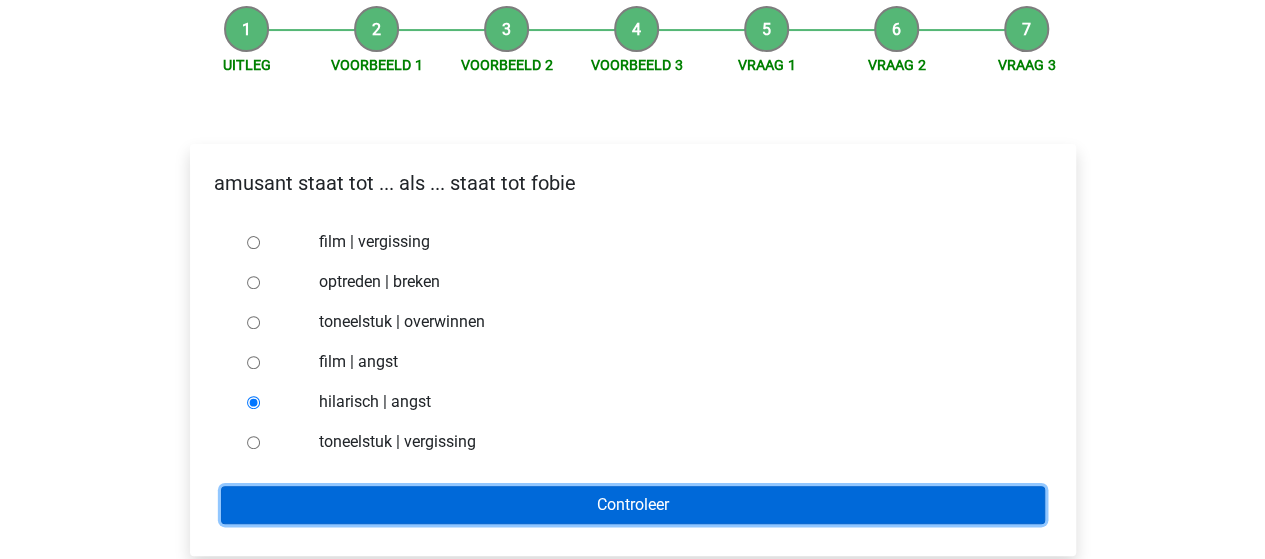 click on "Controleer" at bounding box center [633, 505] 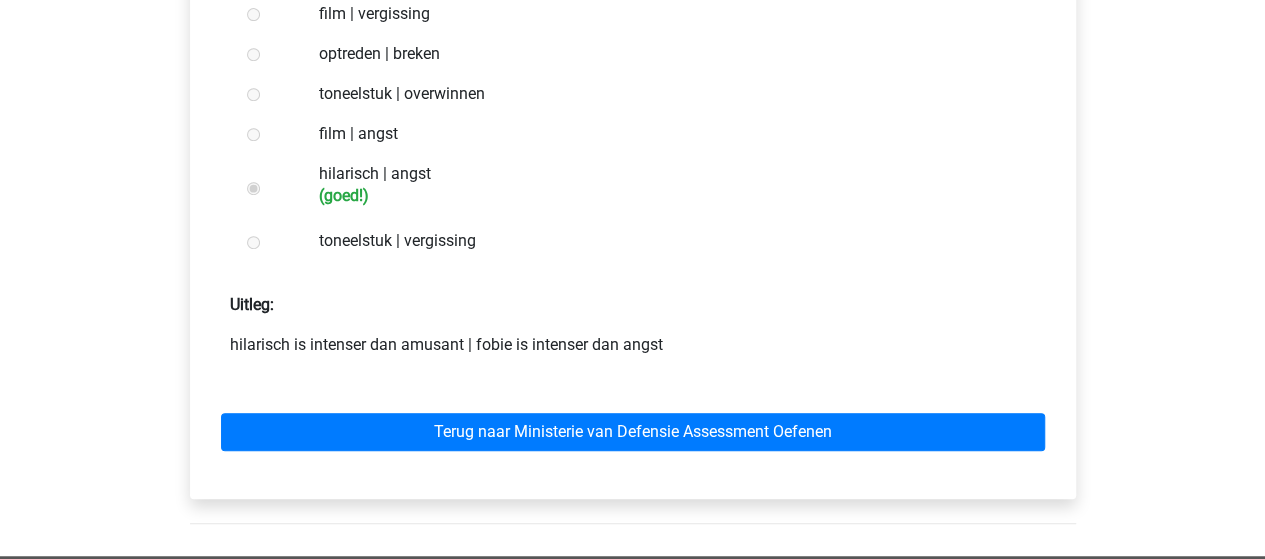 scroll, scrollTop: 500, scrollLeft: 0, axis: vertical 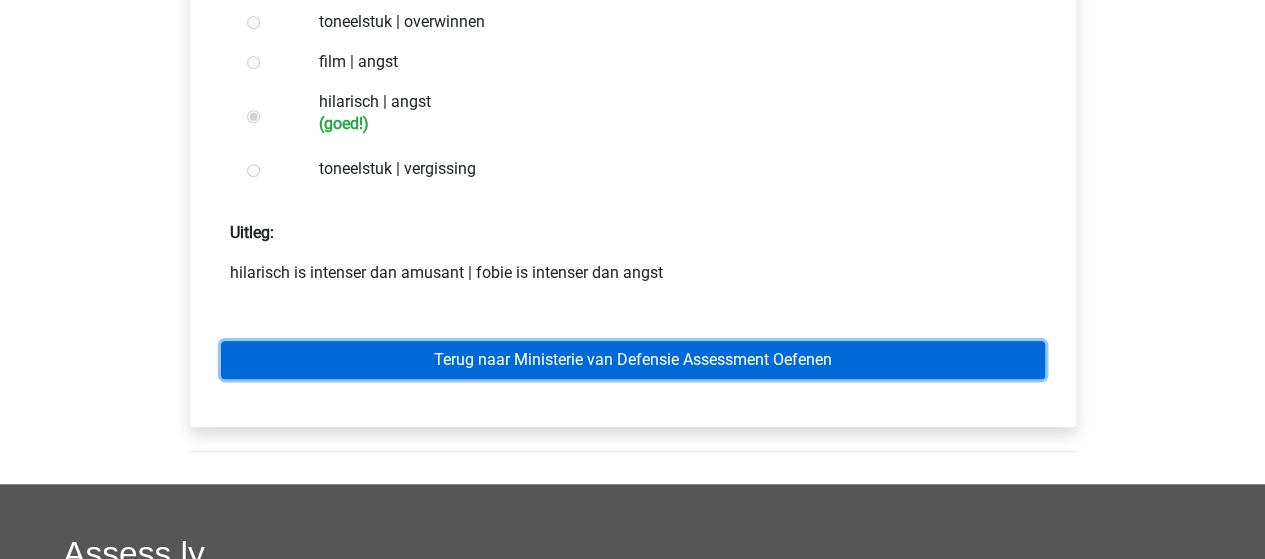 click on "Terug naar Ministerie van Defensie Assessment Oefenen" at bounding box center [633, 360] 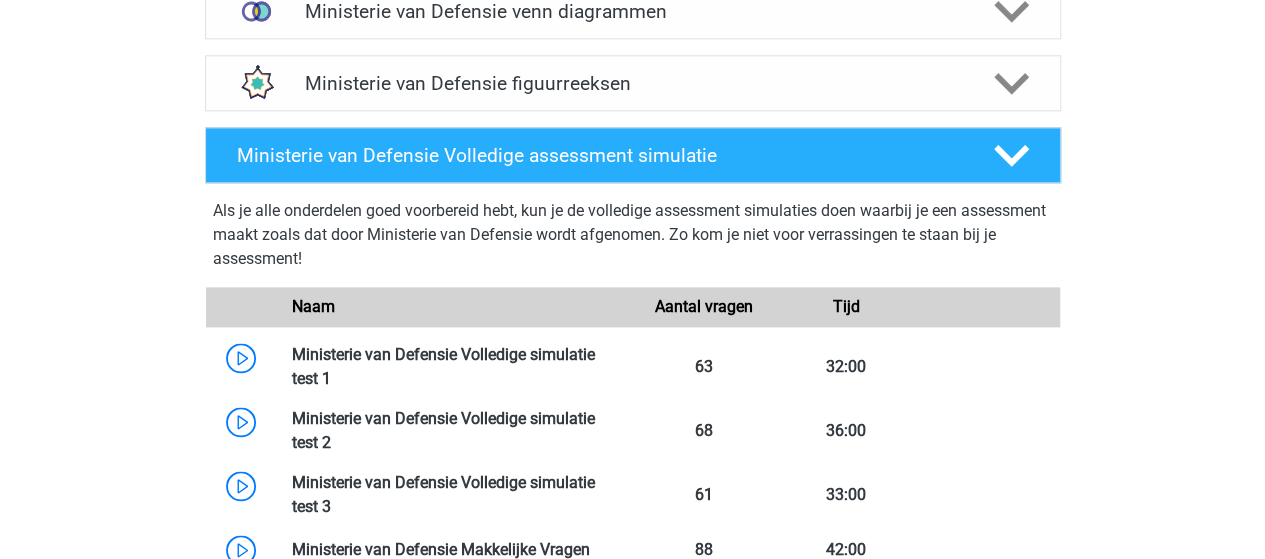 scroll, scrollTop: 900, scrollLeft: 0, axis: vertical 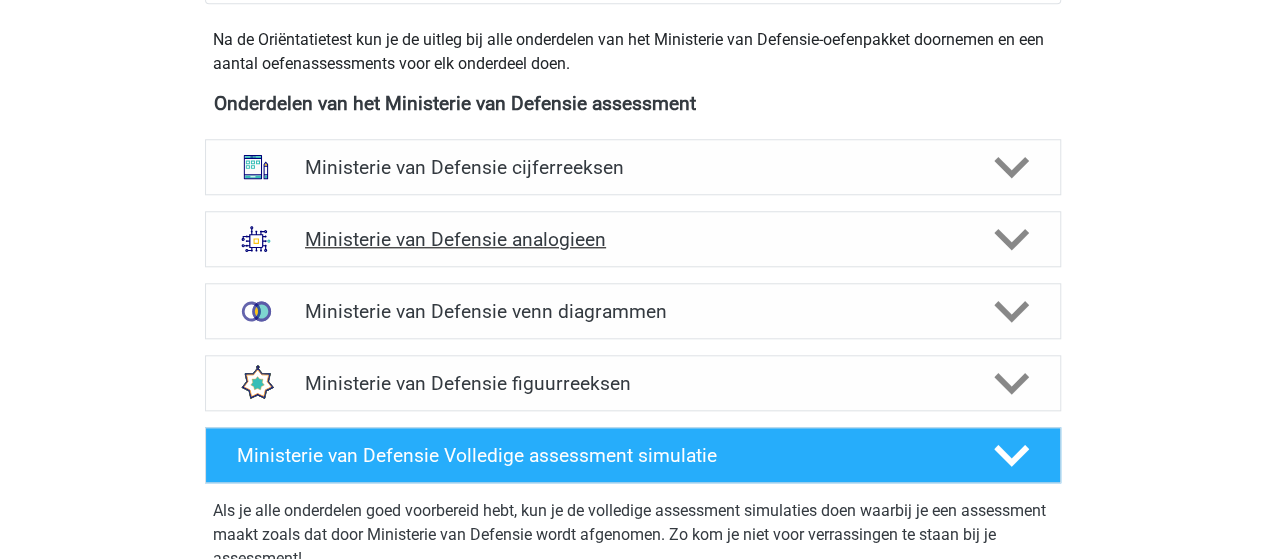 click on "Ministerie van Defensie analogieen" at bounding box center [632, 239] 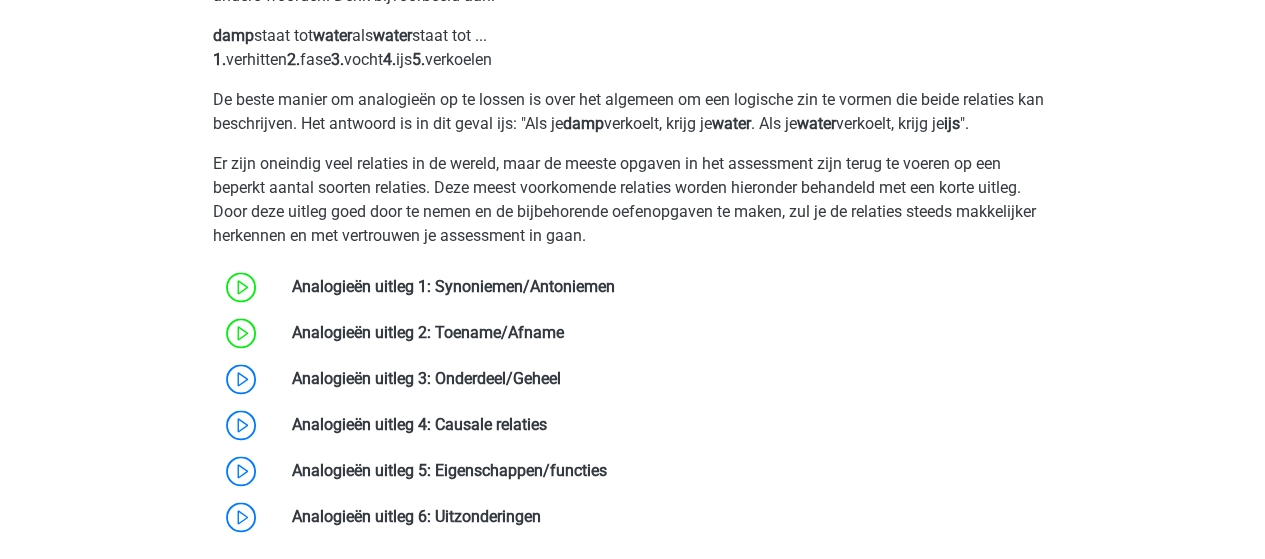 scroll, scrollTop: 1300, scrollLeft: 0, axis: vertical 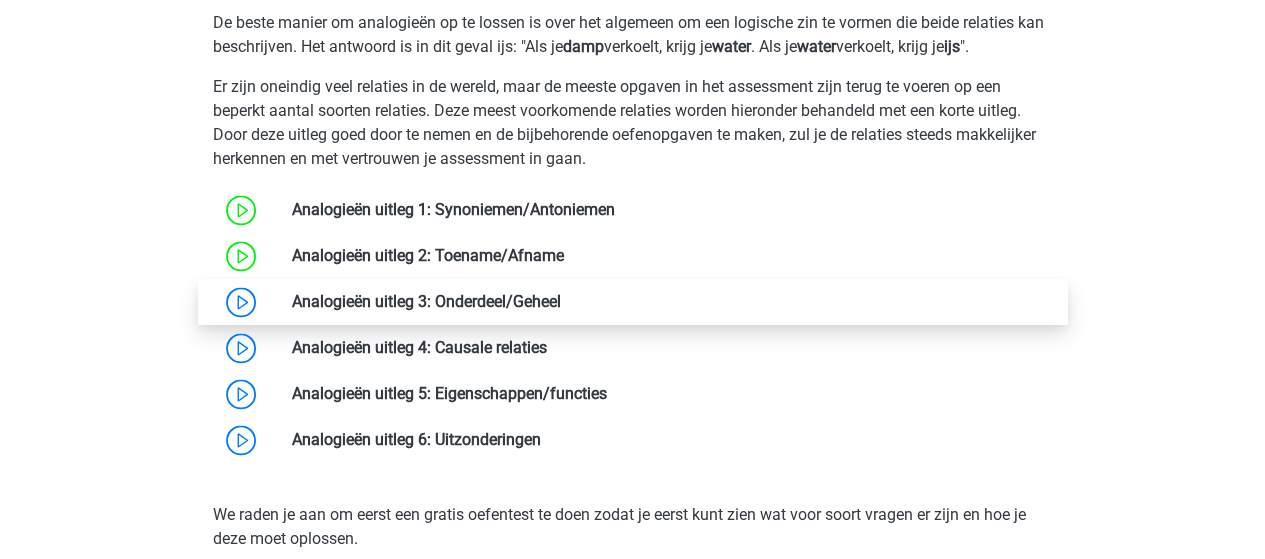 click at bounding box center (561, 301) 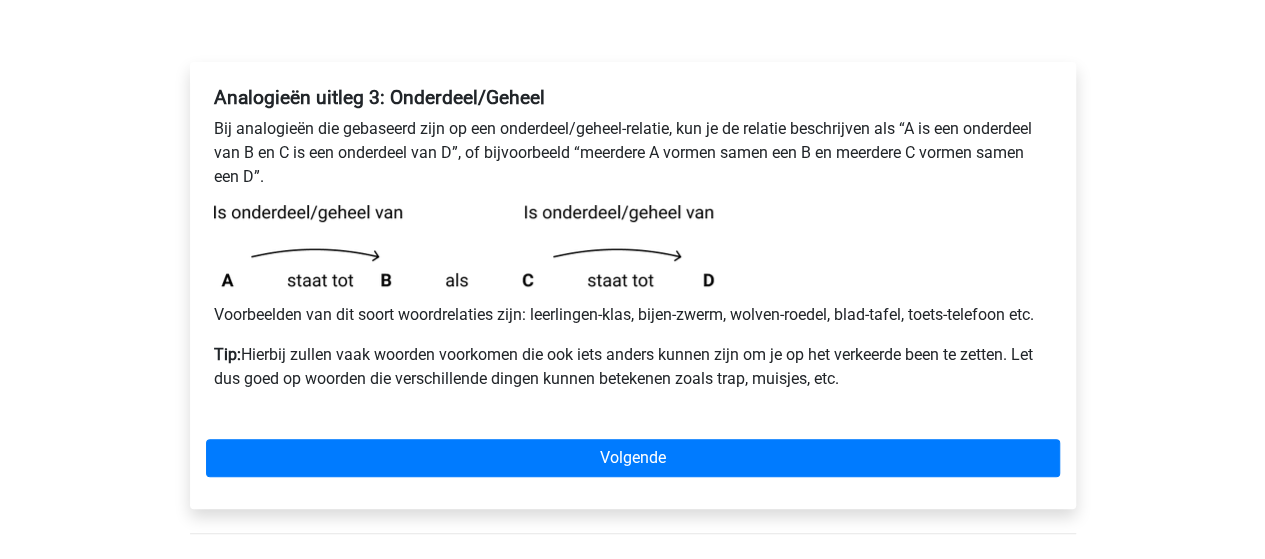 scroll, scrollTop: 300, scrollLeft: 0, axis: vertical 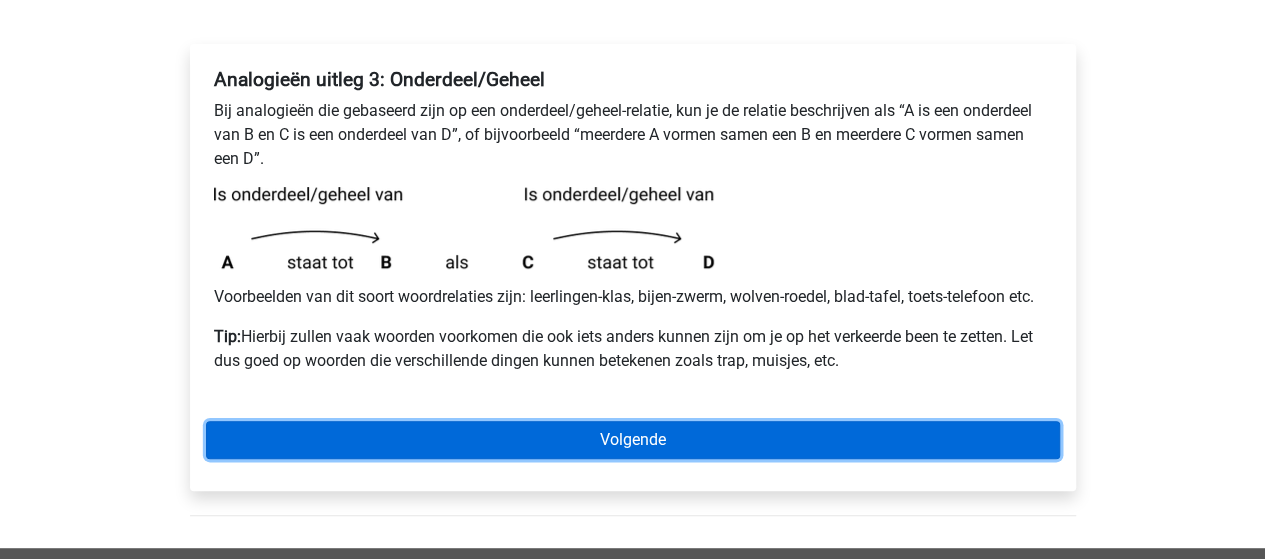 click on "Volgende" at bounding box center (633, 440) 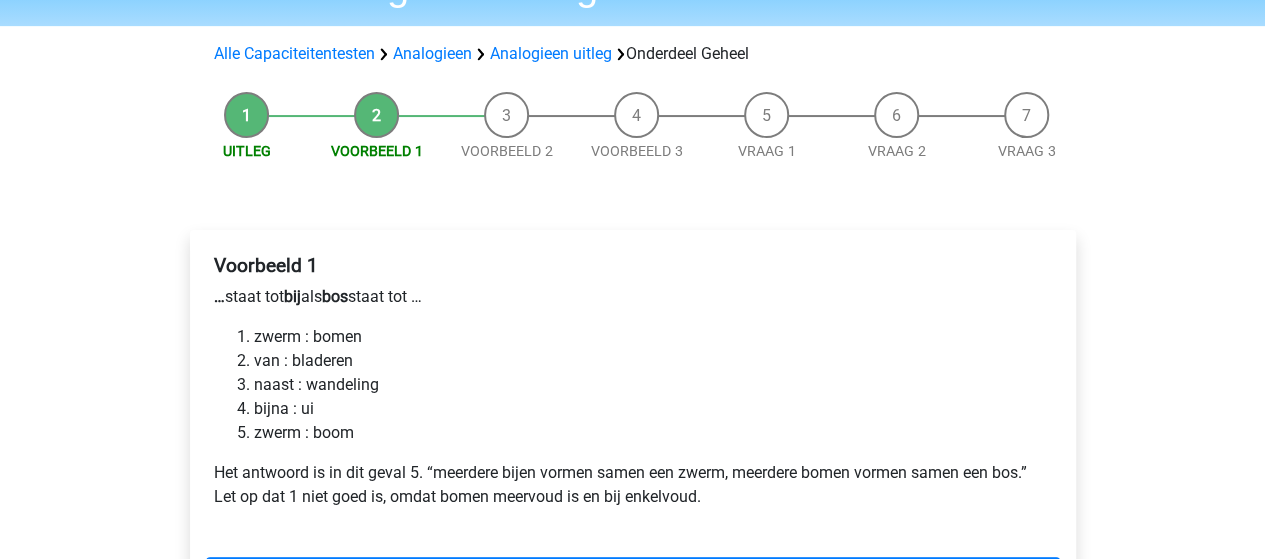 scroll, scrollTop: 200, scrollLeft: 0, axis: vertical 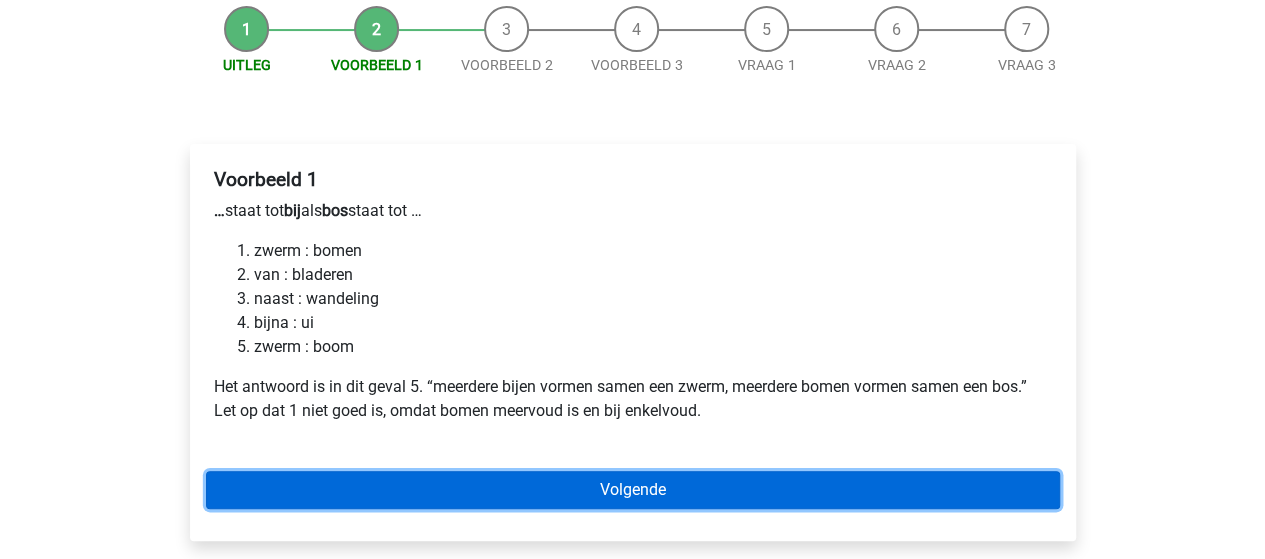 click on "Volgende" at bounding box center [633, 490] 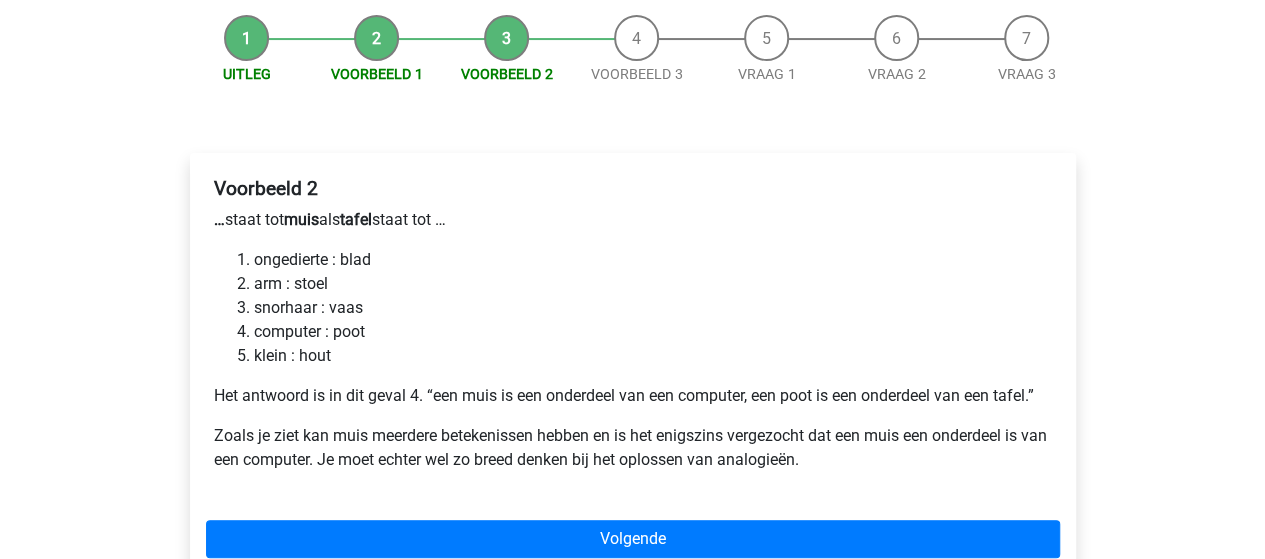 scroll, scrollTop: 200, scrollLeft: 0, axis: vertical 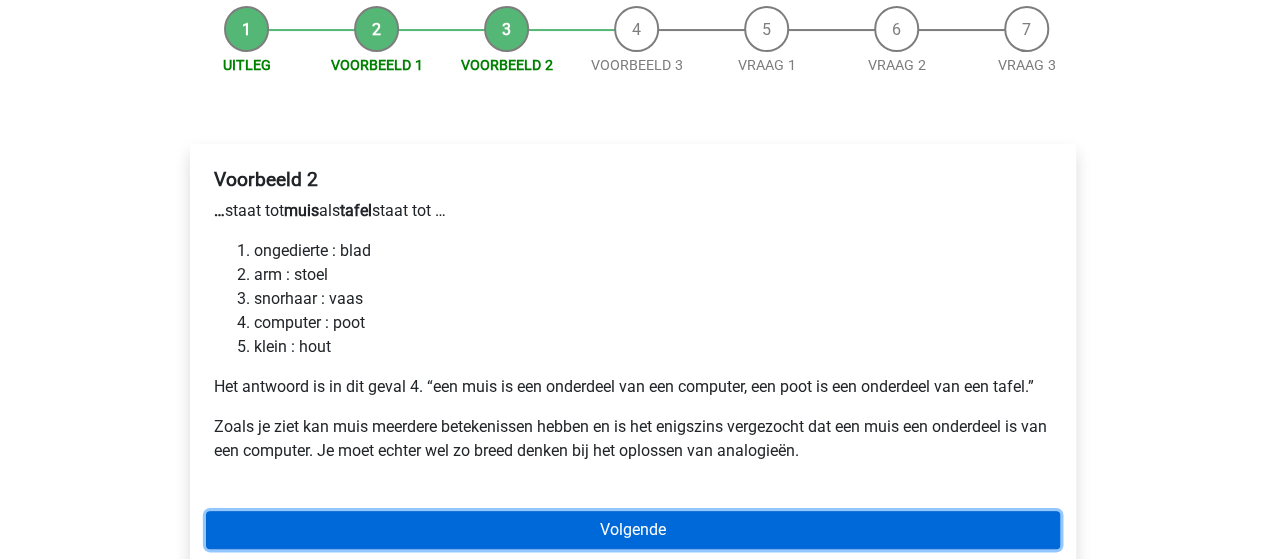 click on "Volgende" at bounding box center (633, 530) 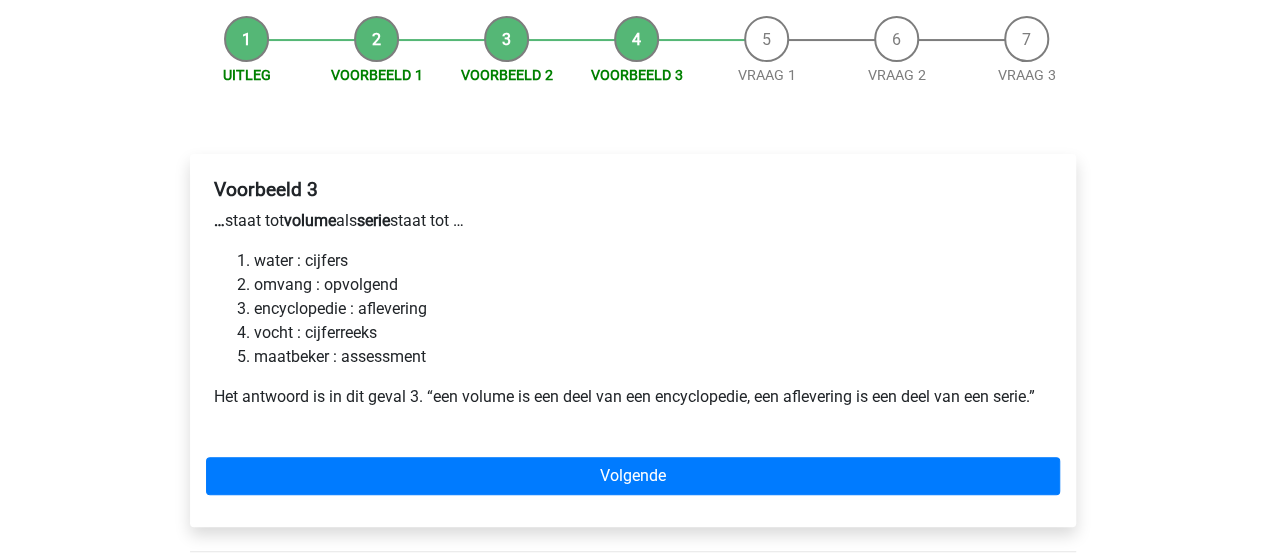 scroll, scrollTop: 200, scrollLeft: 0, axis: vertical 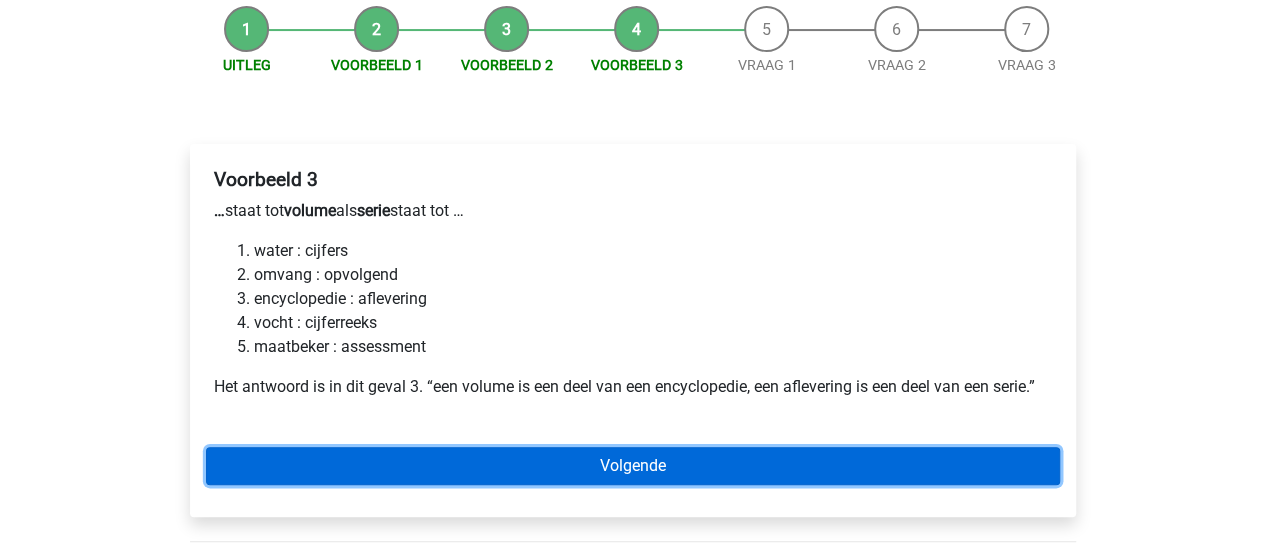 click on "Volgende" at bounding box center (633, 466) 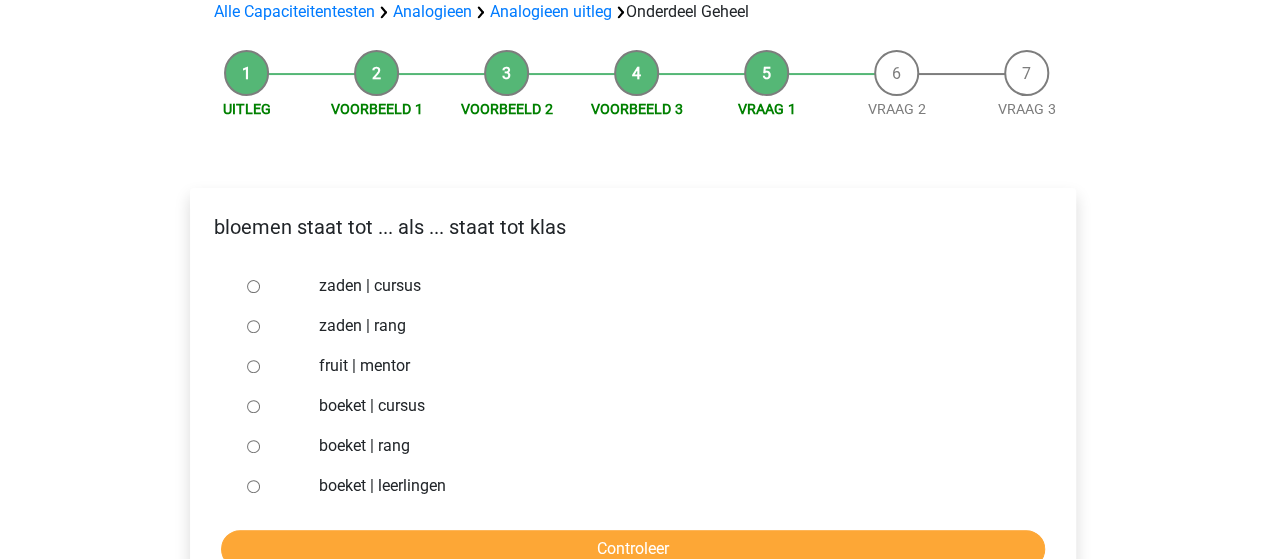 scroll, scrollTop: 200, scrollLeft: 0, axis: vertical 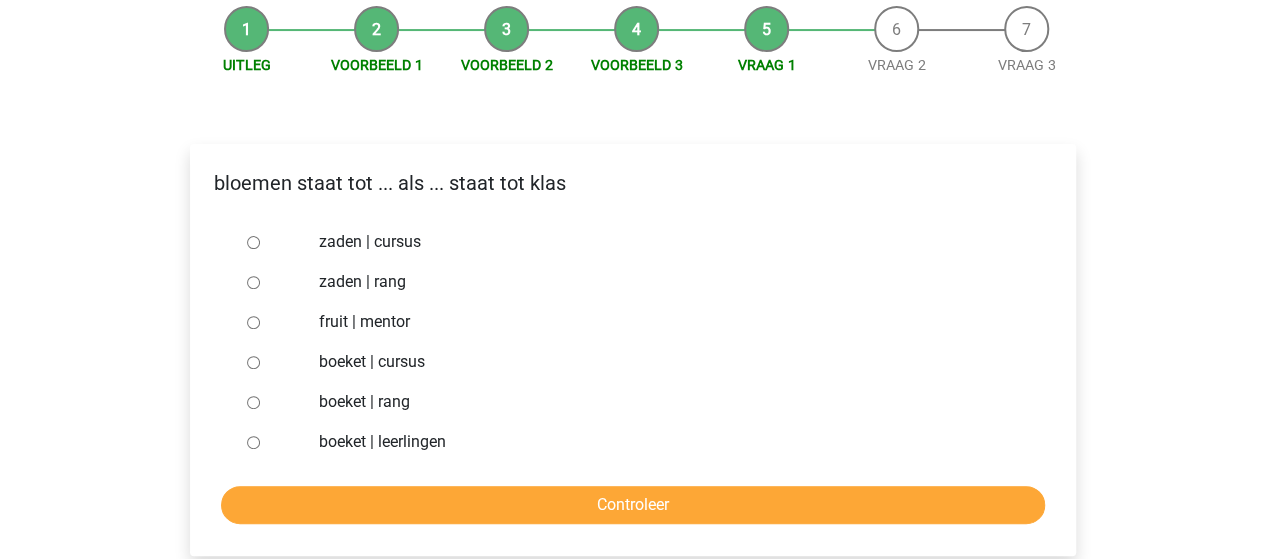 click at bounding box center [272, 442] 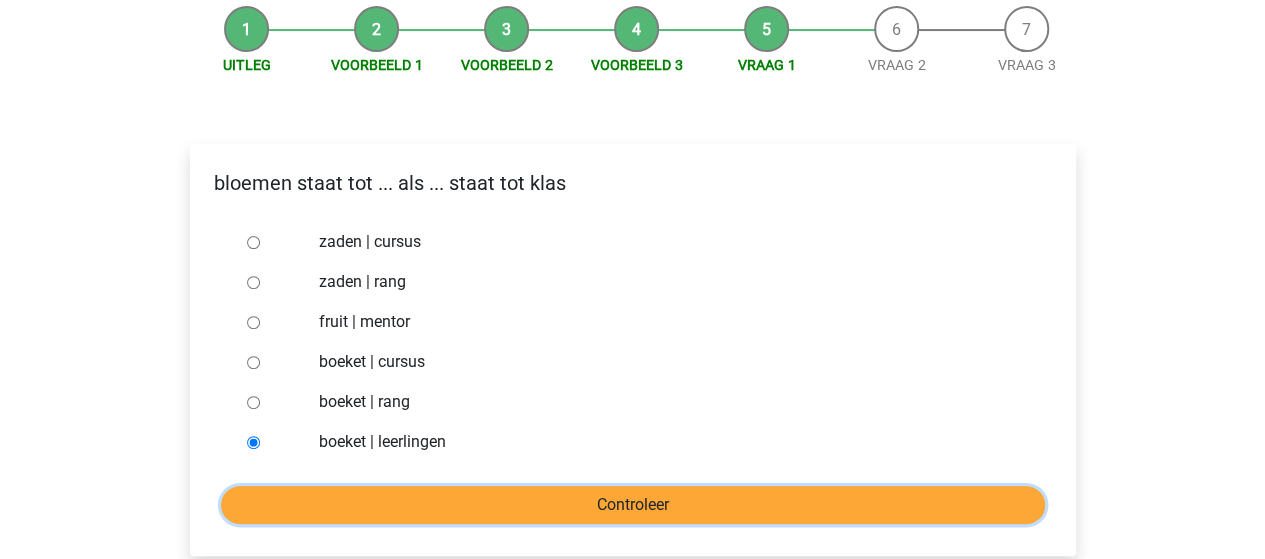 click on "Controleer" at bounding box center (633, 505) 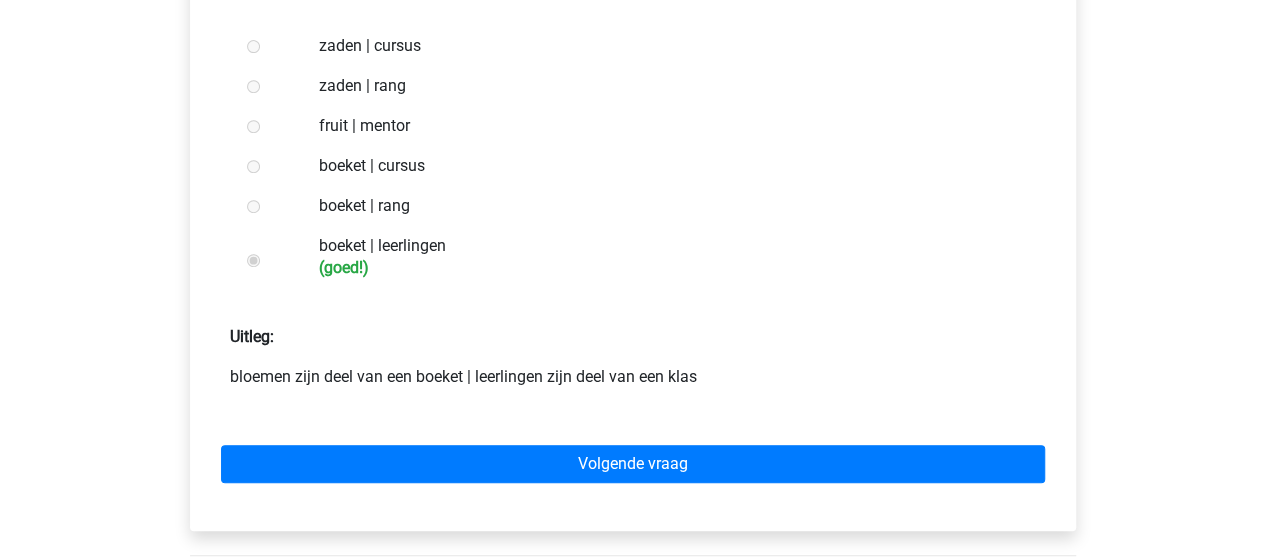 scroll, scrollTop: 400, scrollLeft: 0, axis: vertical 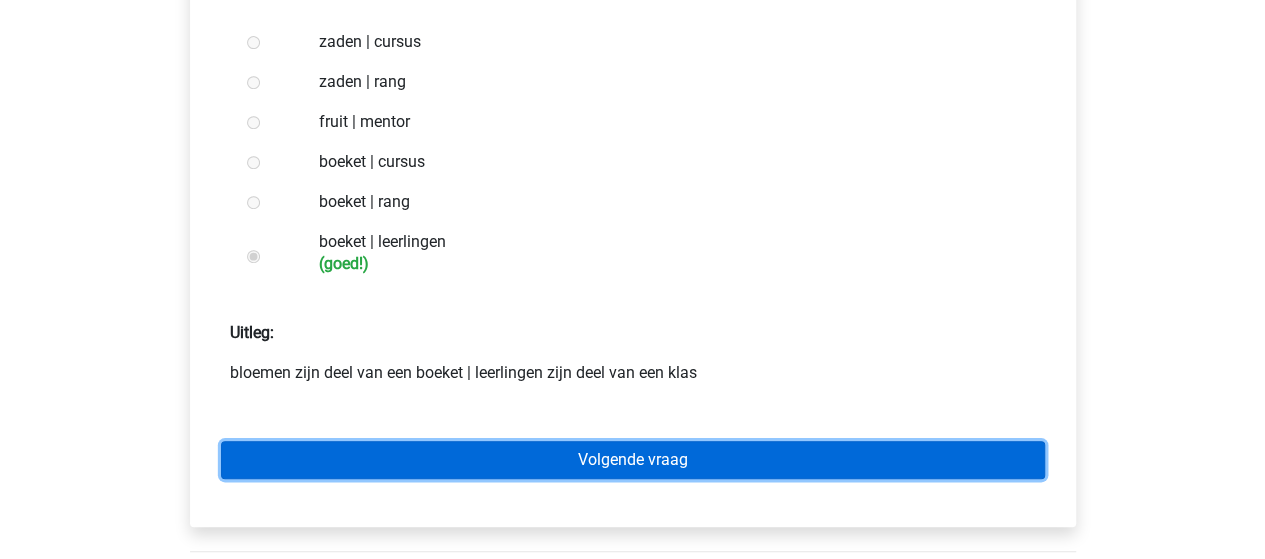click on "Volgende vraag" at bounding box center [633, 460] 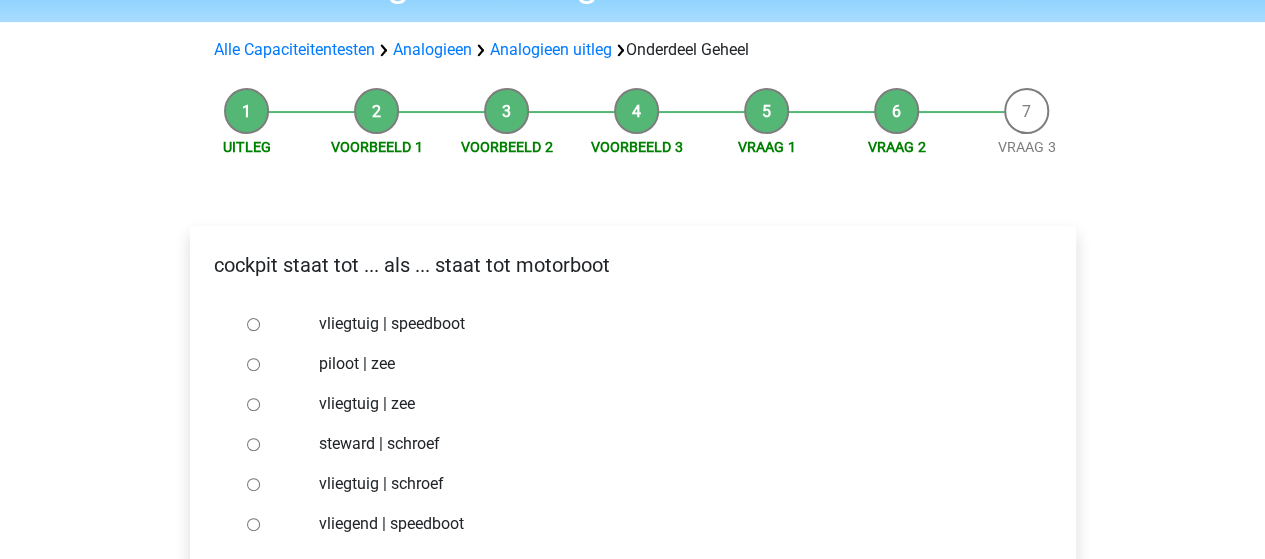 scroll, scrollTop: 200, scrollLeft: 0, axis: vertical 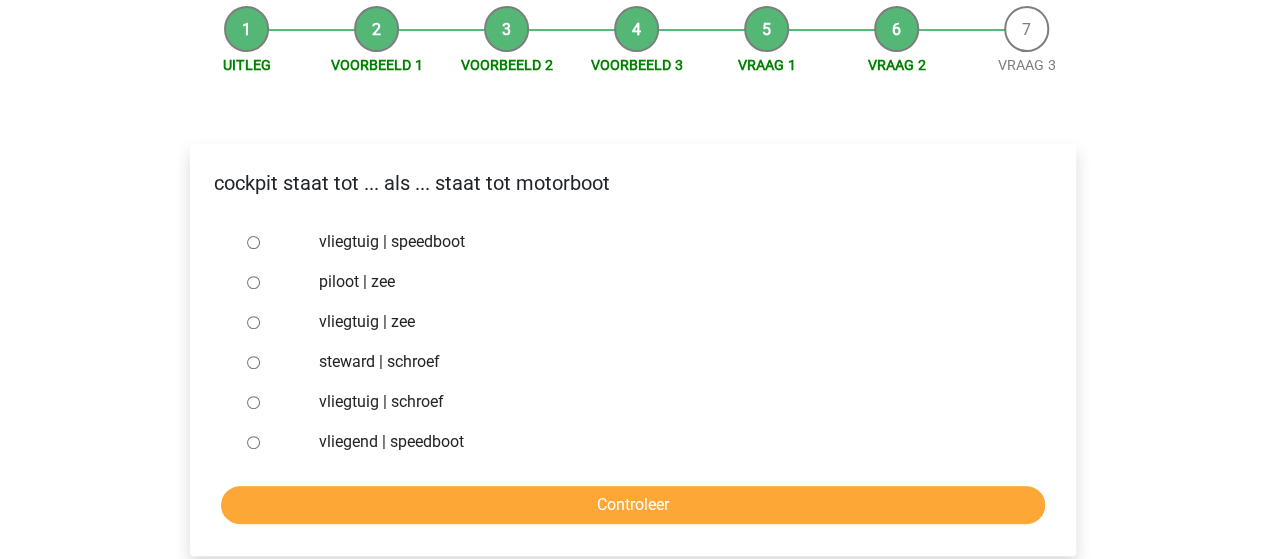 click on "vliegtuig | schroef" at bounding box center [253, 402] 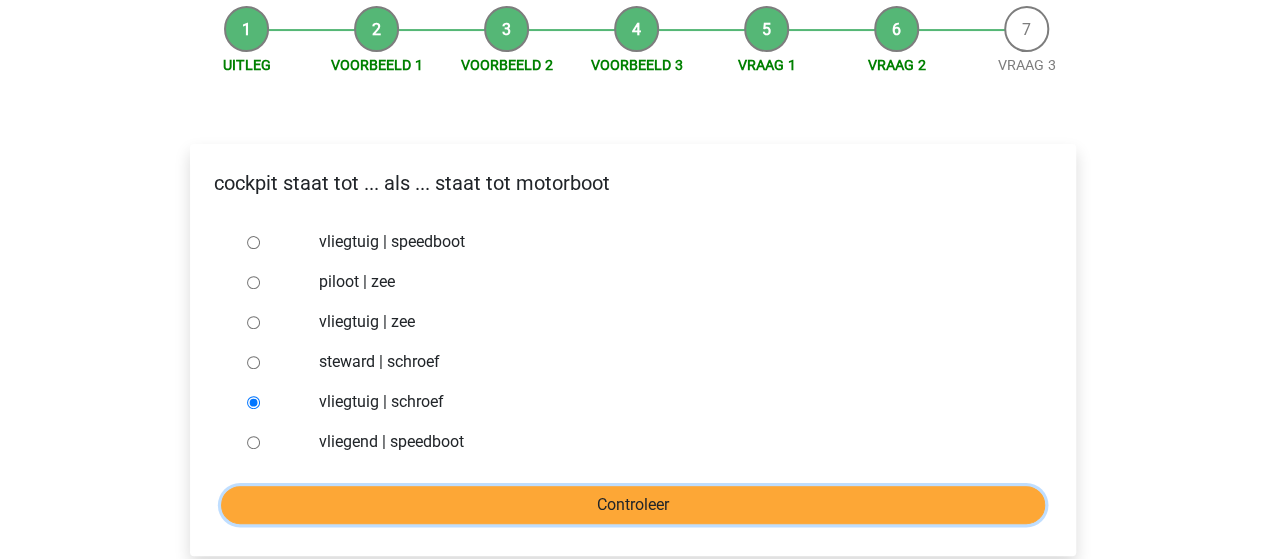 click on "Controleer" at bounding box center (633, 505) 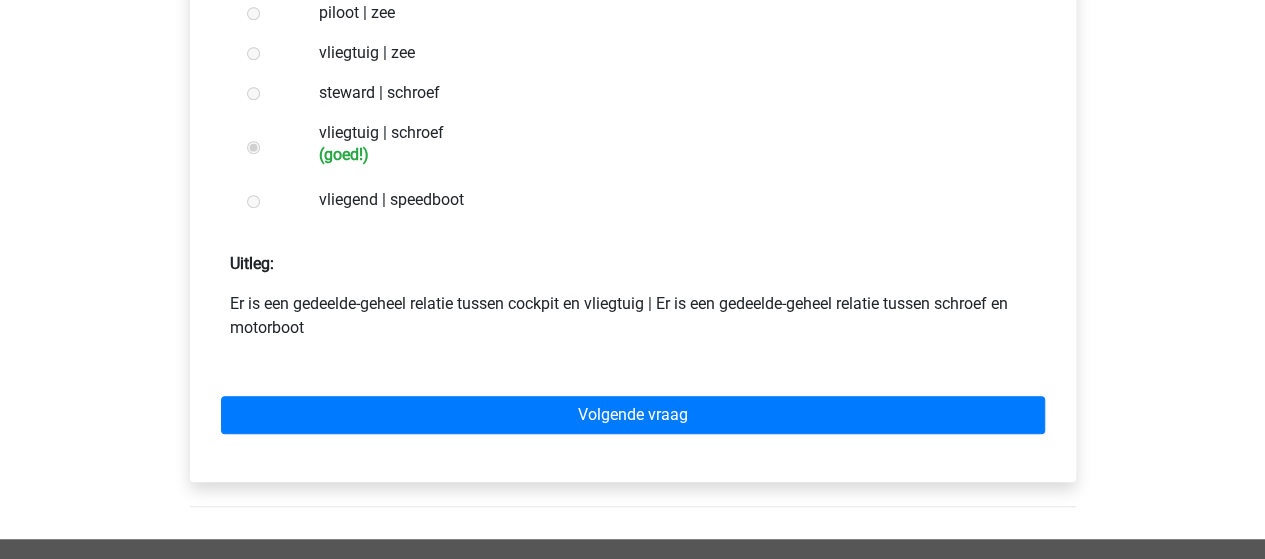 scroll, scrollTop: 500, scrollLeft: 0, axis: vertical 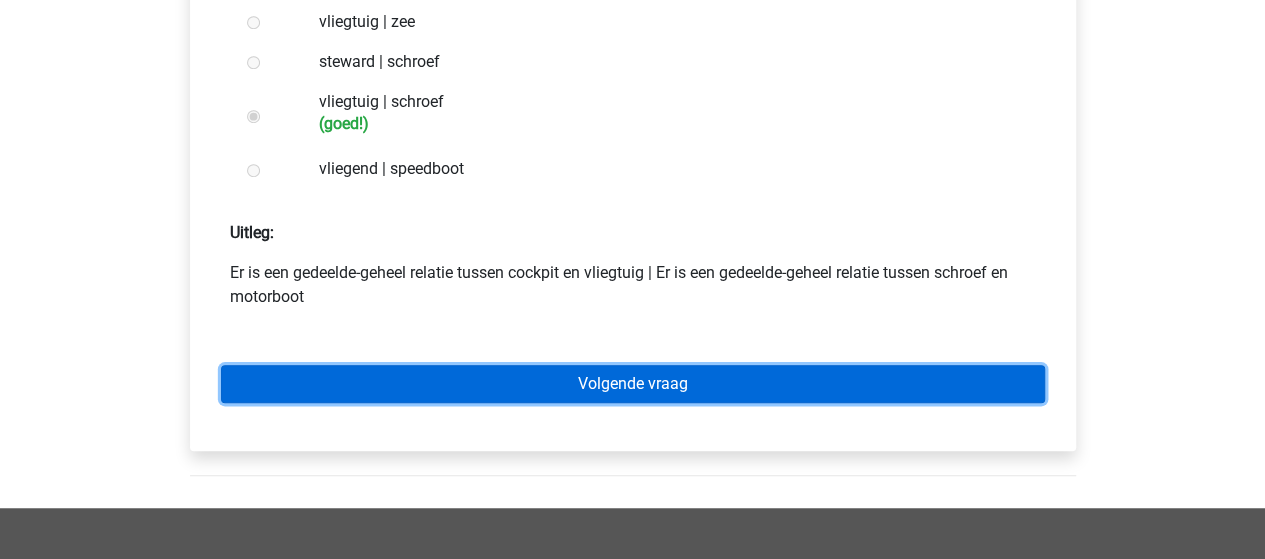 click on "Volgende vraag" at bounding box center (633, 384) 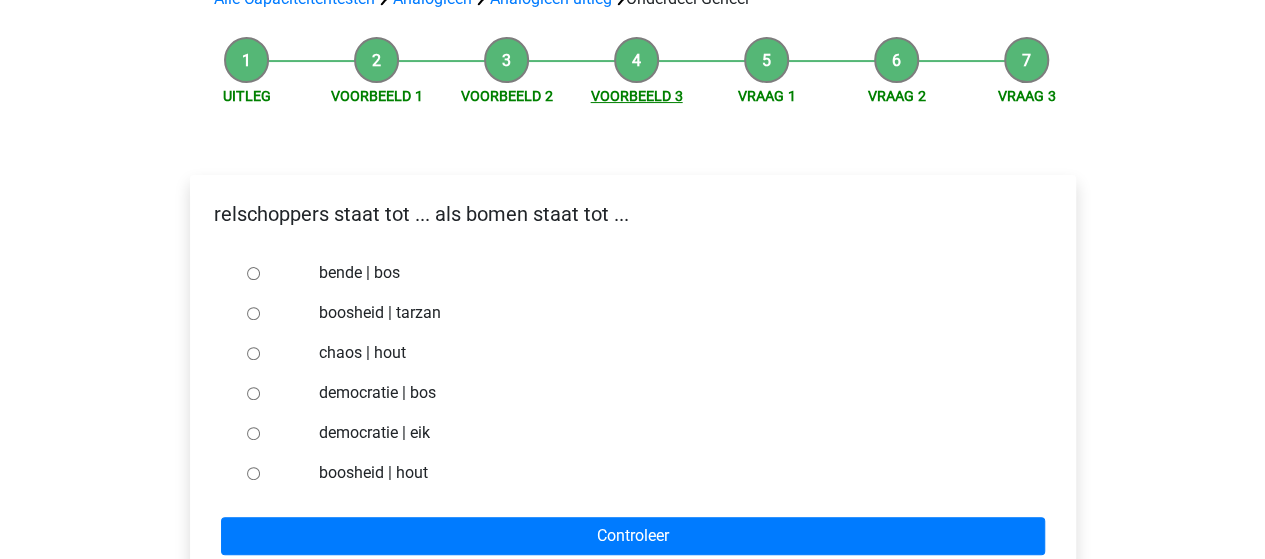 scroll, scrollTop: 200, scrollLeft: 0, axis: vertical 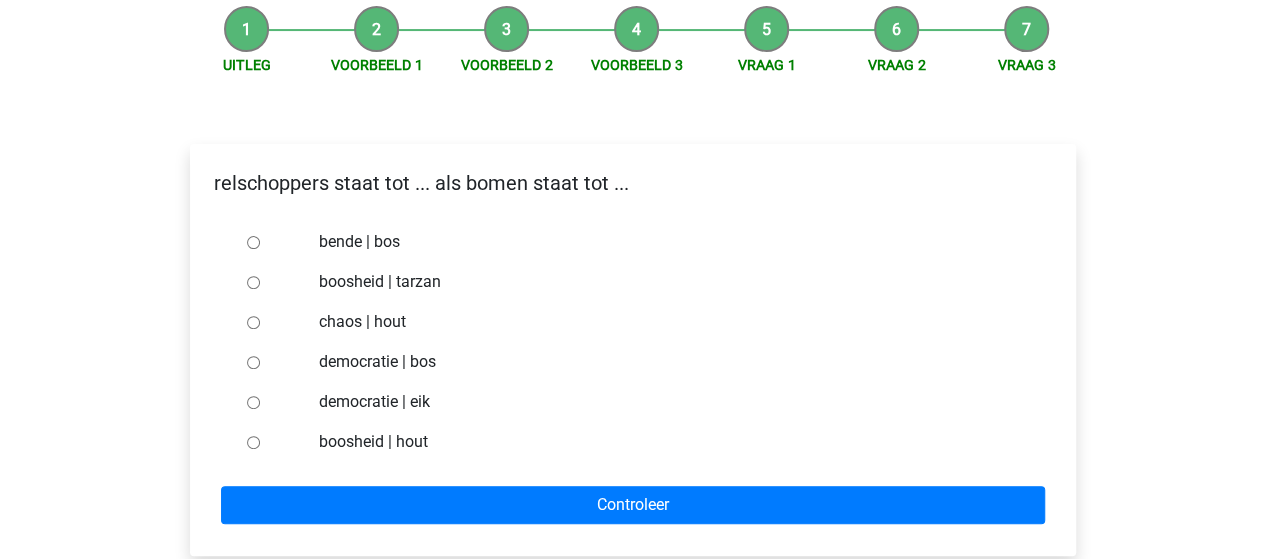 click on "bende | bos" at bounding box center [253, 242] 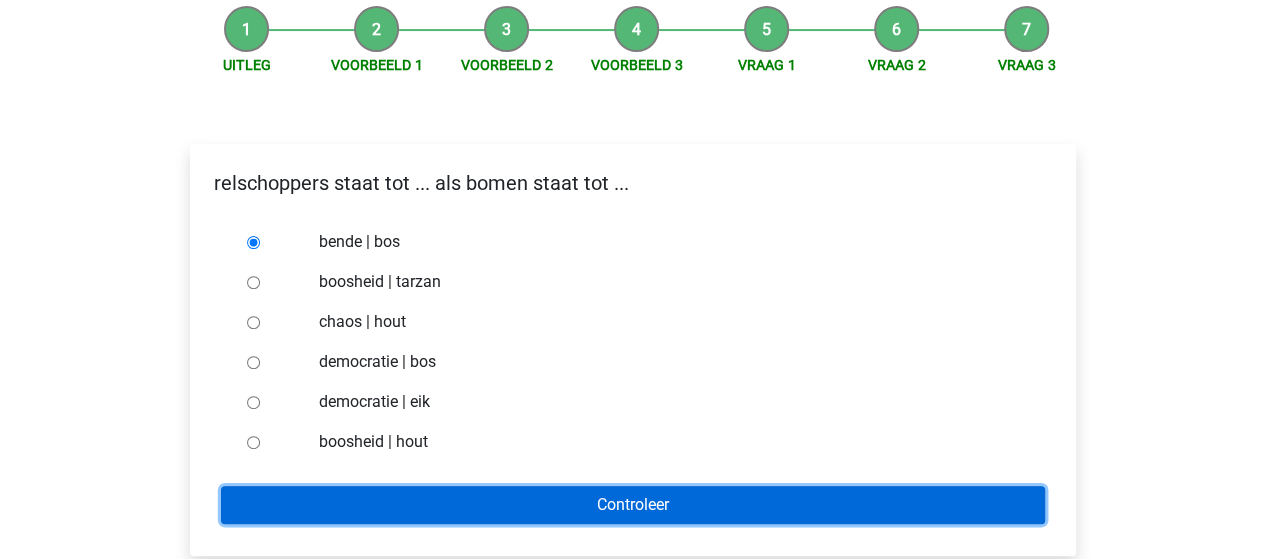 click on "Controleer" at bounding box center (633, 505) 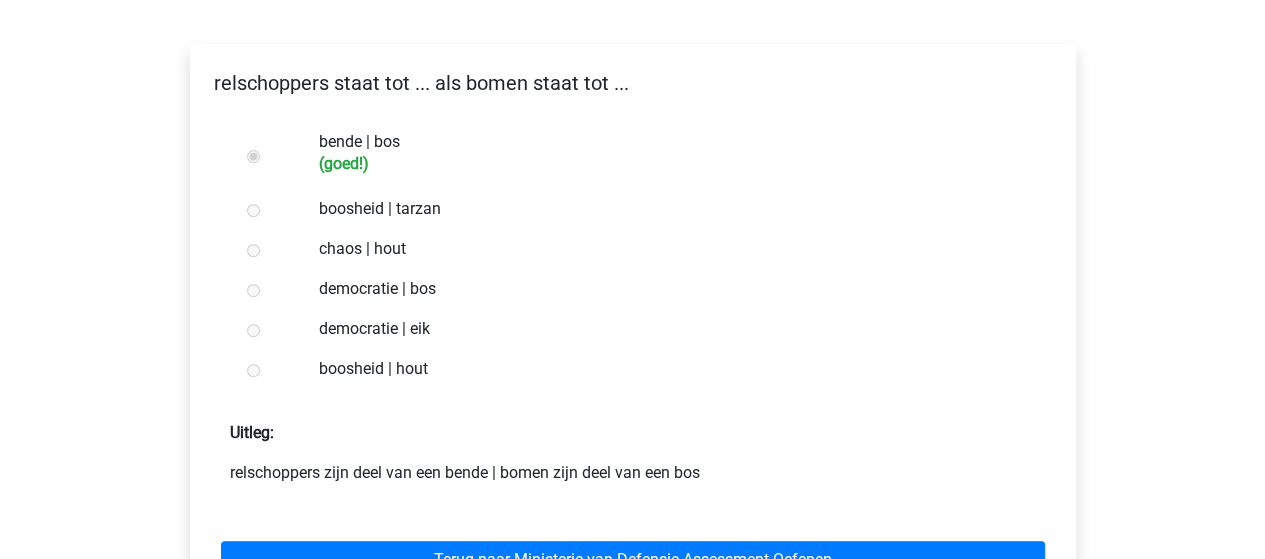 scroll, scrollTop: 400, scrollLeft: 0, axis: vertical 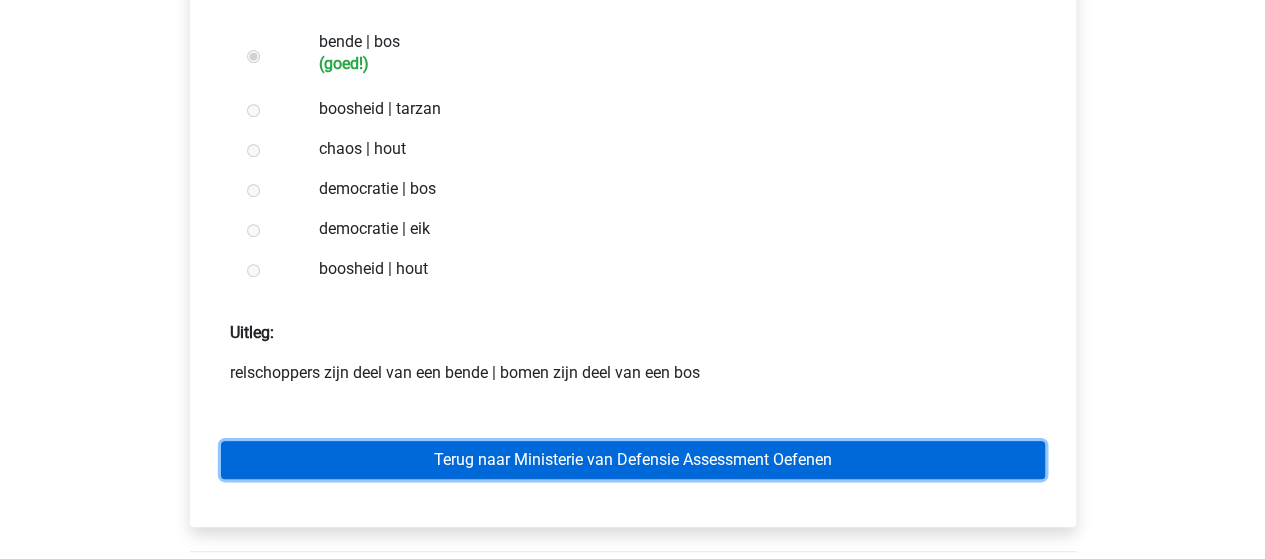click on "Terug naar Ministerie van Defensie Assessment Oefenen" at bounding box center (633, 460) 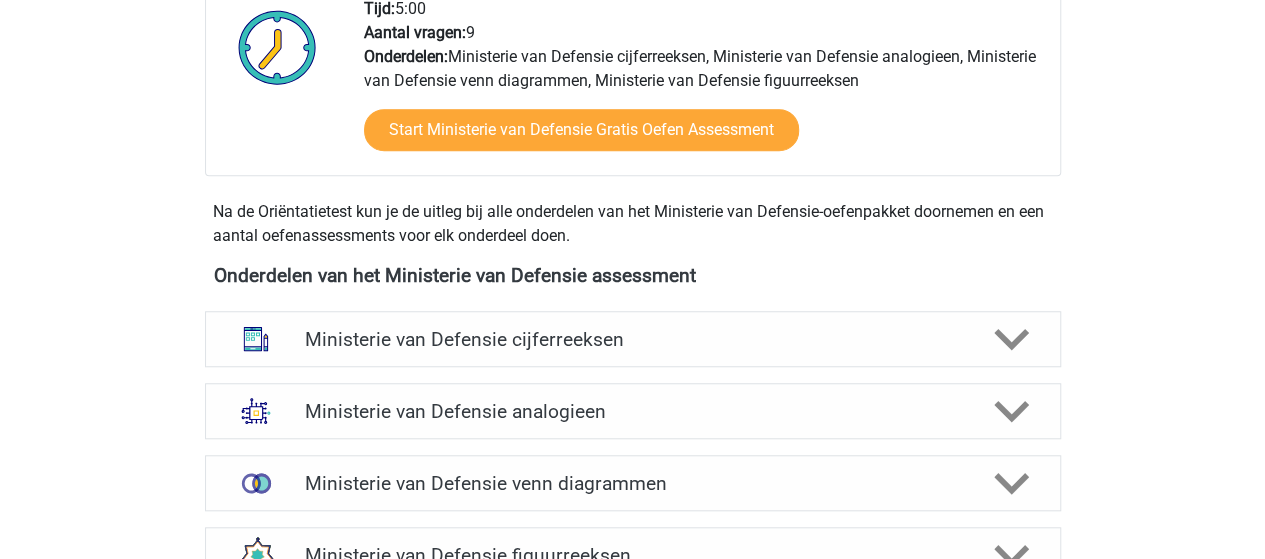 scroll, scrollTop: 800, scrollLeft: 0, axis: vertical 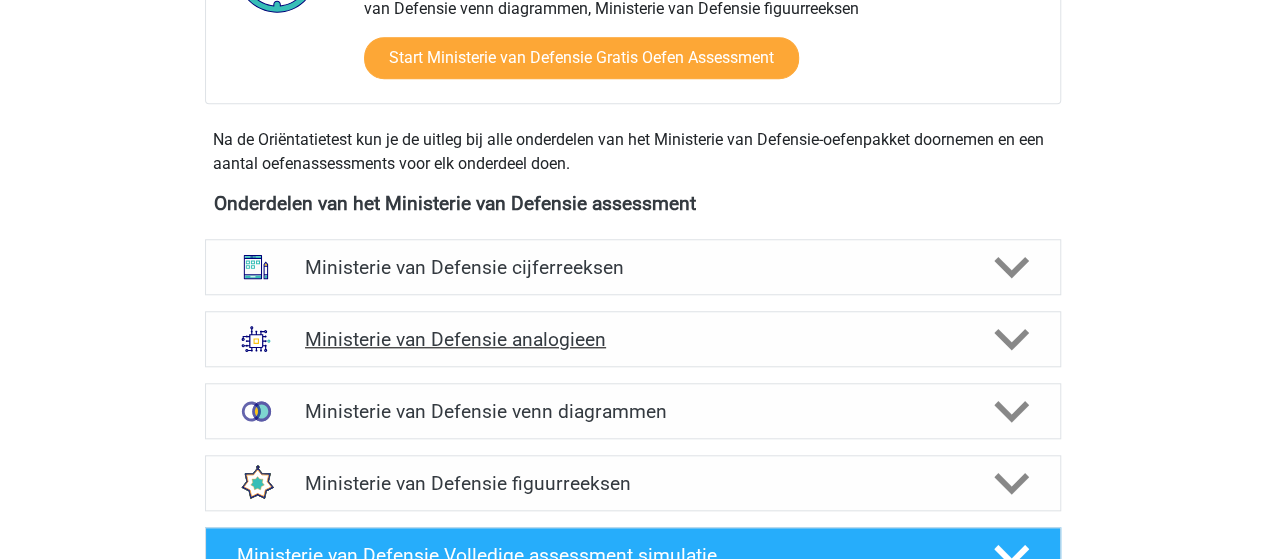 click on "Ministerie van Defensie analogieen" at bounding box center (632, 339) 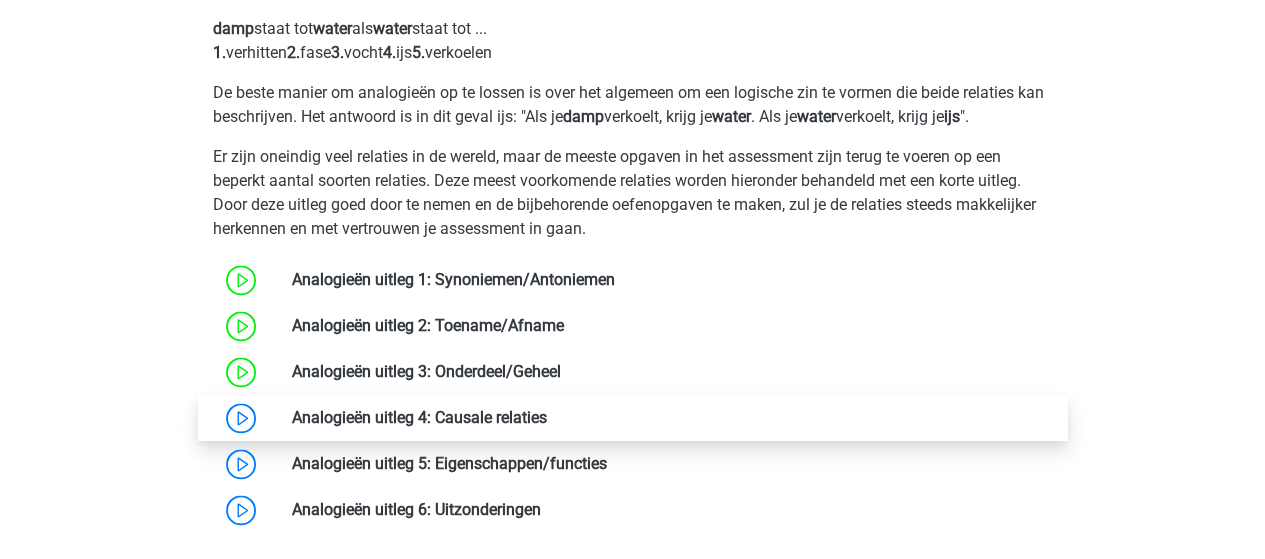 scroll, scrollTop: 1300, scrollLeft: 0, axis: vertical 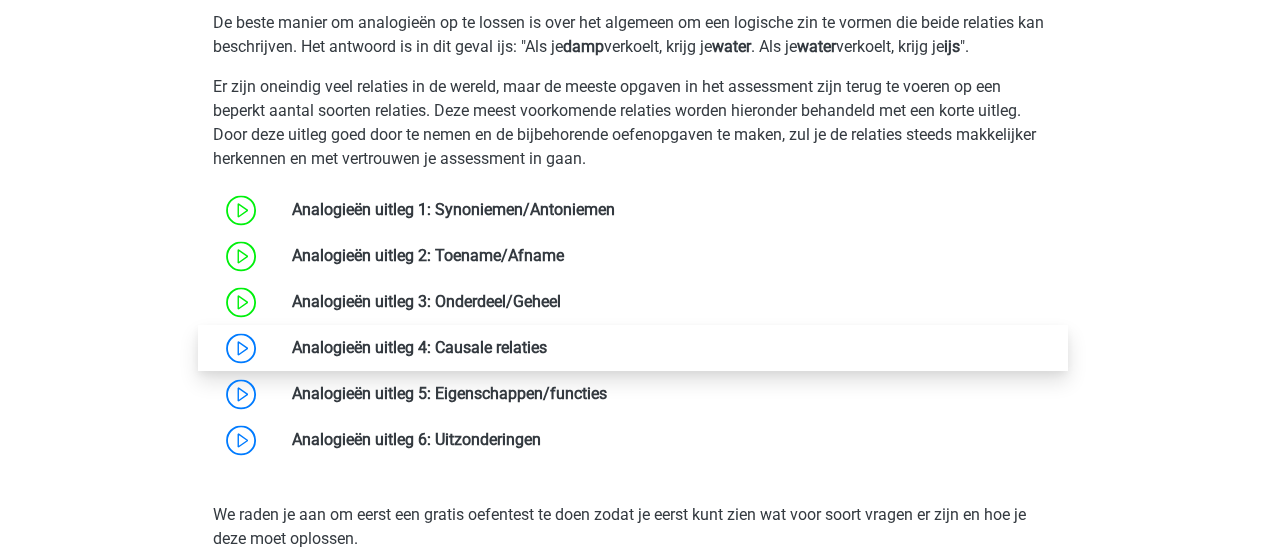 click at bounding box center (547, 347) 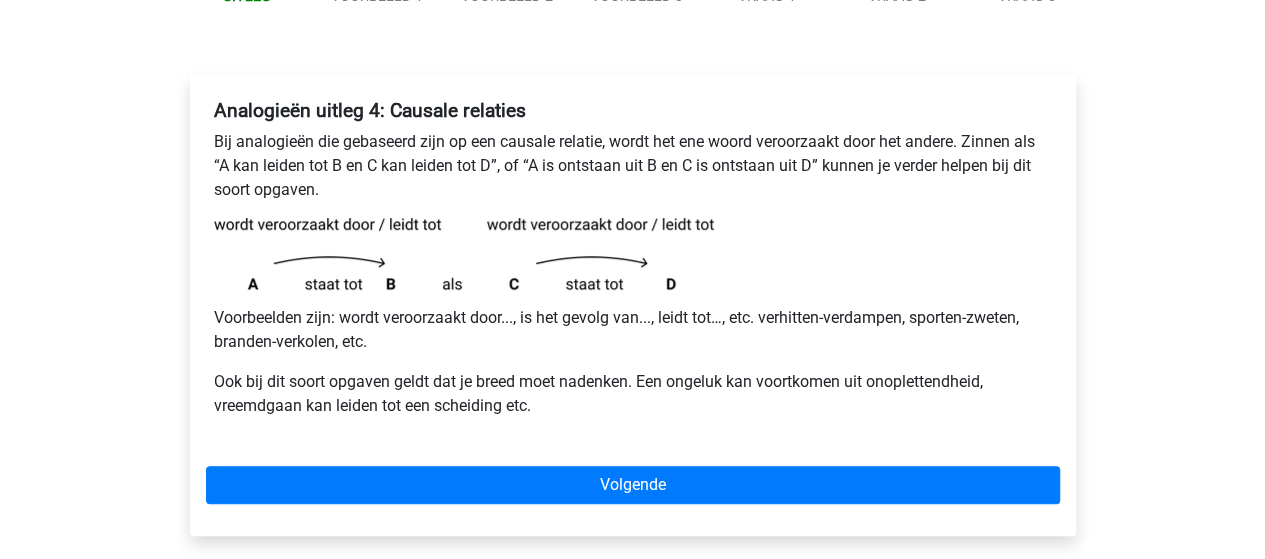 scroll, scrollTop: 300, scrollLeft: 0, axis: vertical 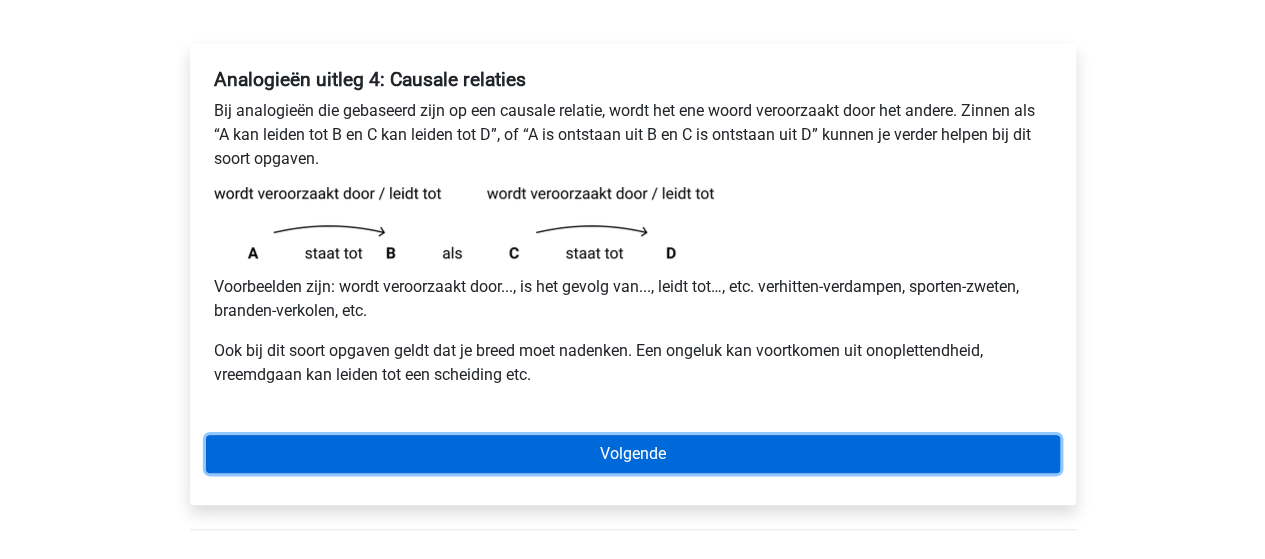 click on "Volgende" at bounding box center (633, 454) 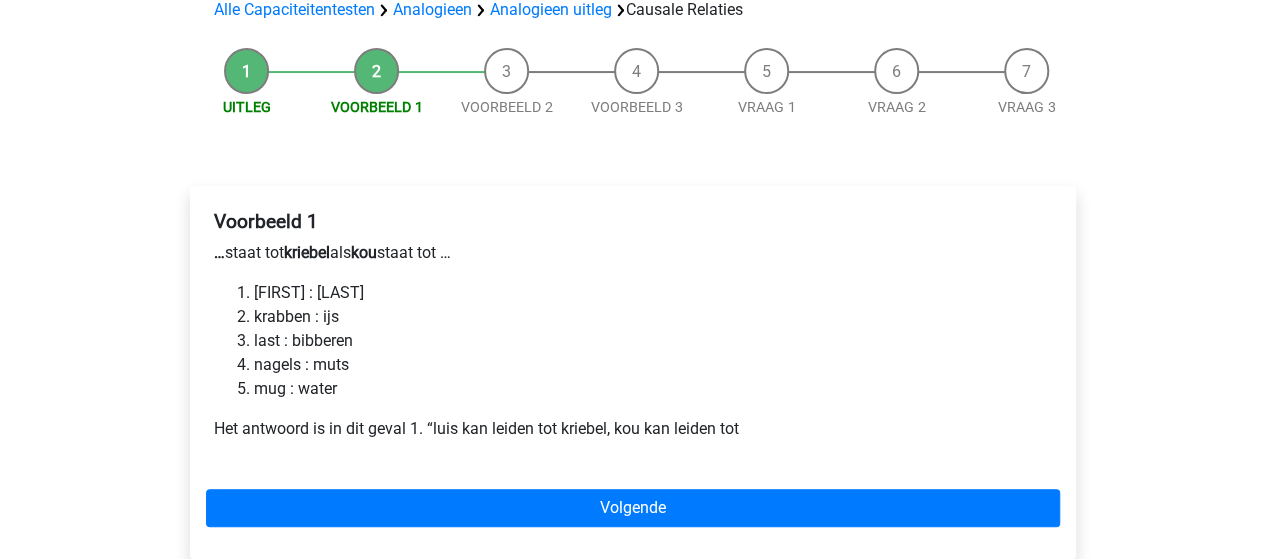 scroll, scrollTop: 200, scrollLeft: 0, axis: vertical 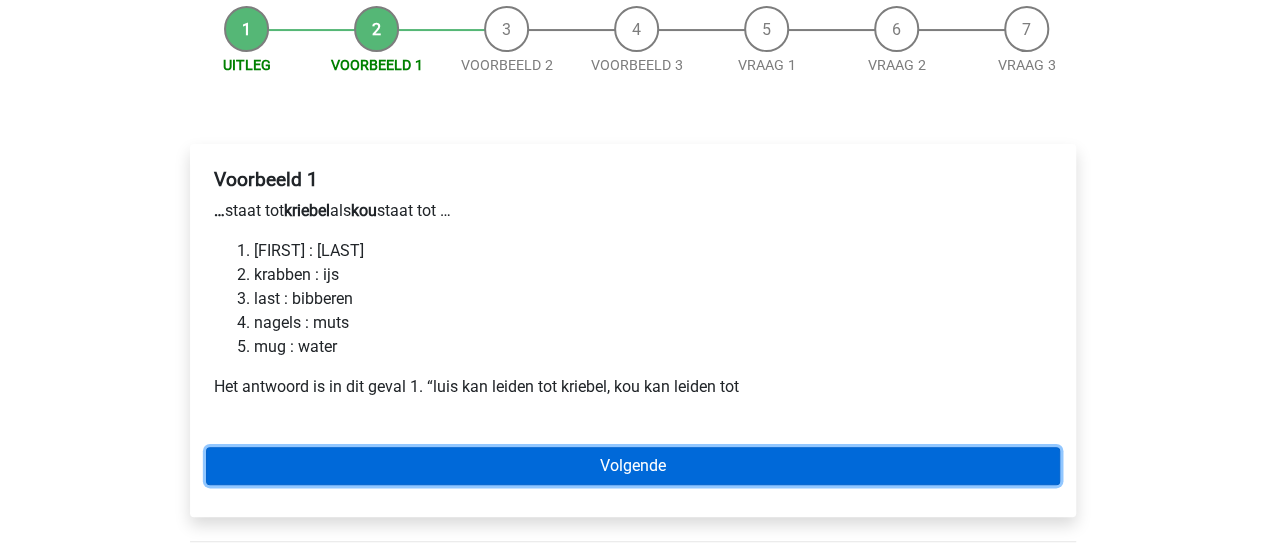 click on "Volgende" at bounding box center (633, 466) 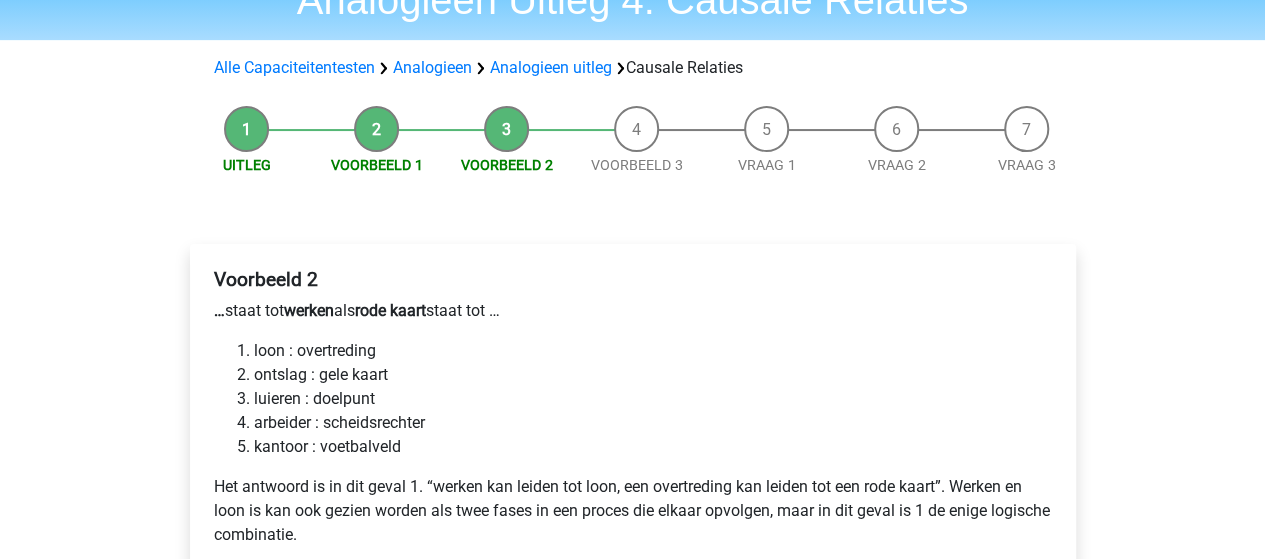 scroll, scrollTop: 200, scrollLeft: 0, axis: vertical 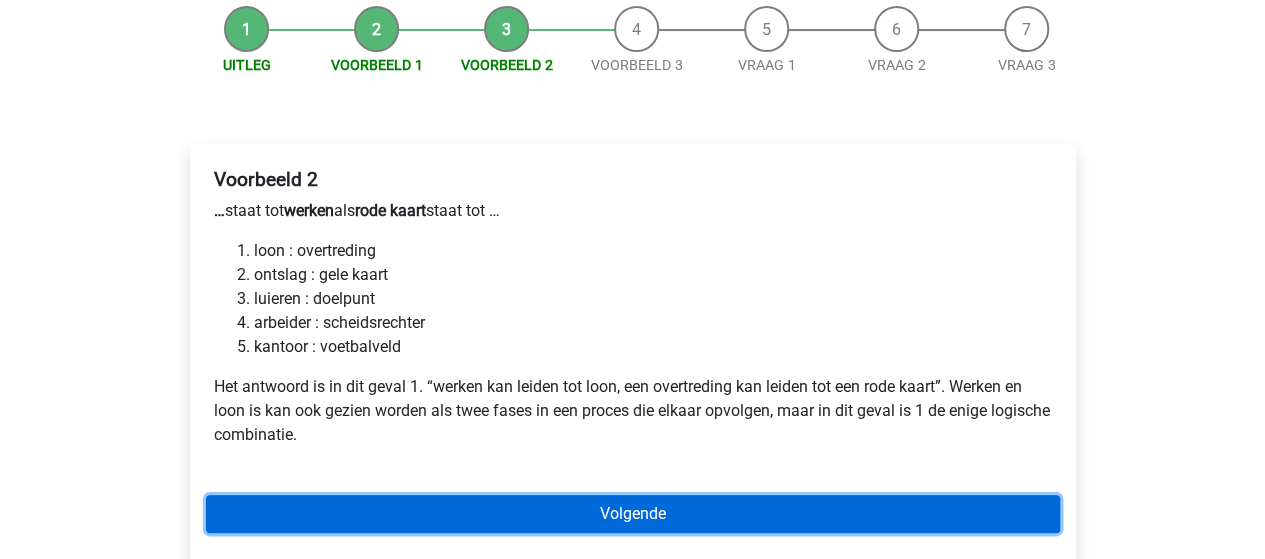 click on "Volgende" at bounding box center [633, 514] 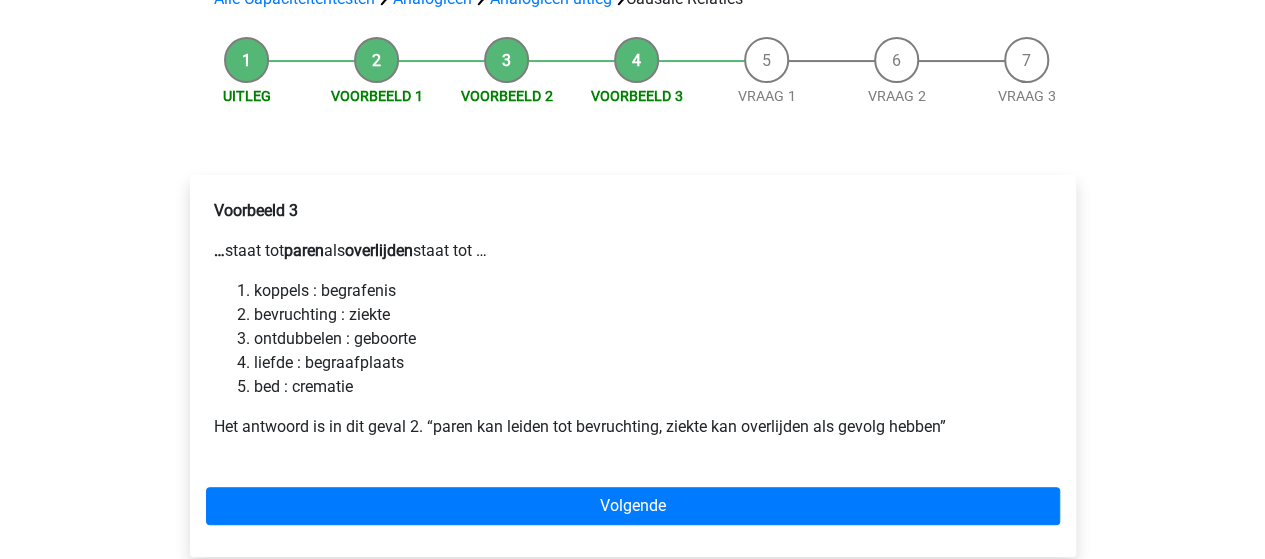 scroll, scrollTop: 200, scrollLeft: 0, axis: vertical 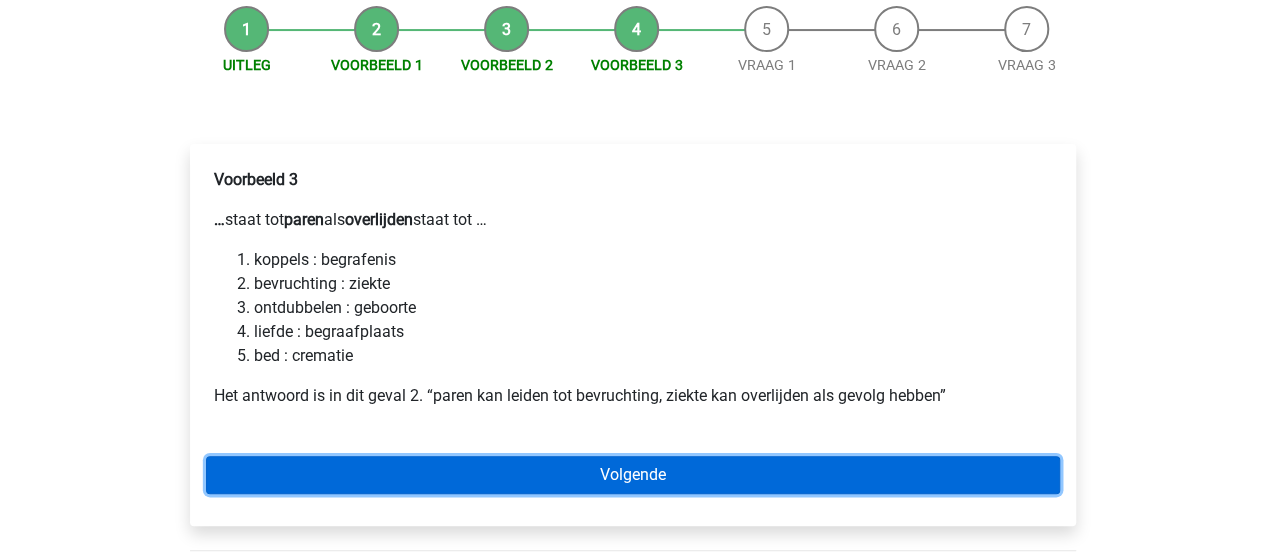 click on "Volgende" at bounding box center [633, 475] 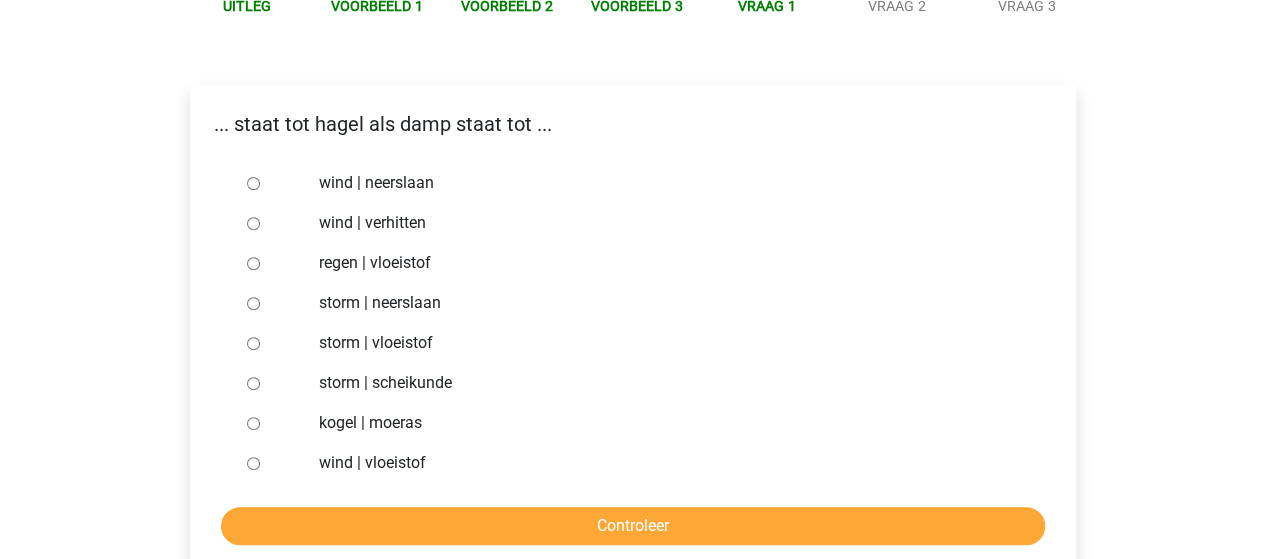scroll, scrollTop: 300, scrollLeft: 0, axis: vertical 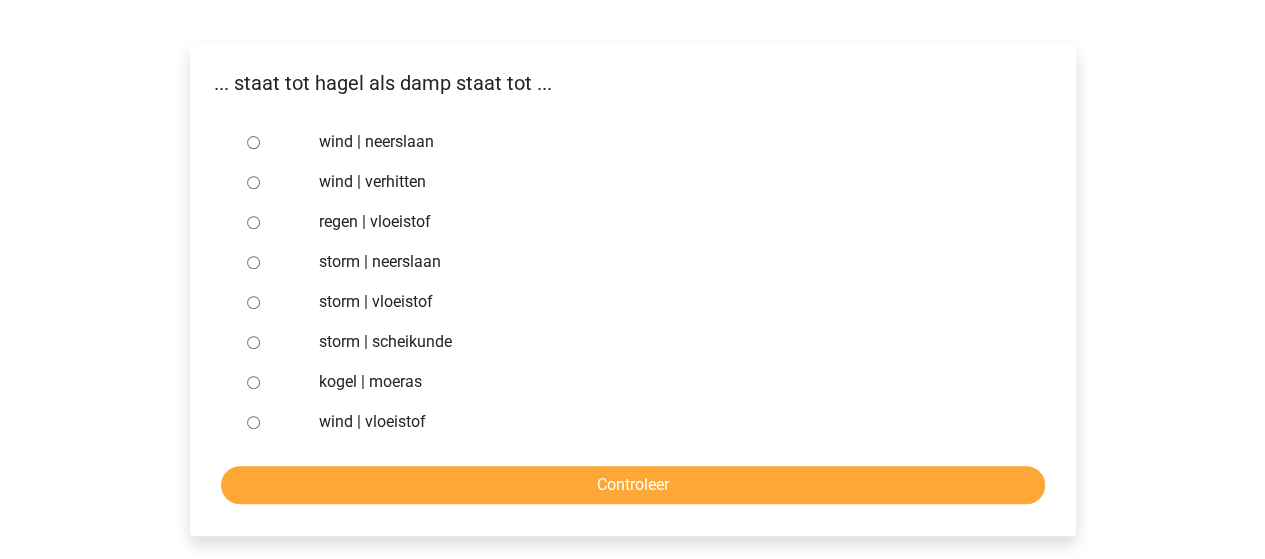 click on "regen | vloeistof" at bounding box center [253, 222] 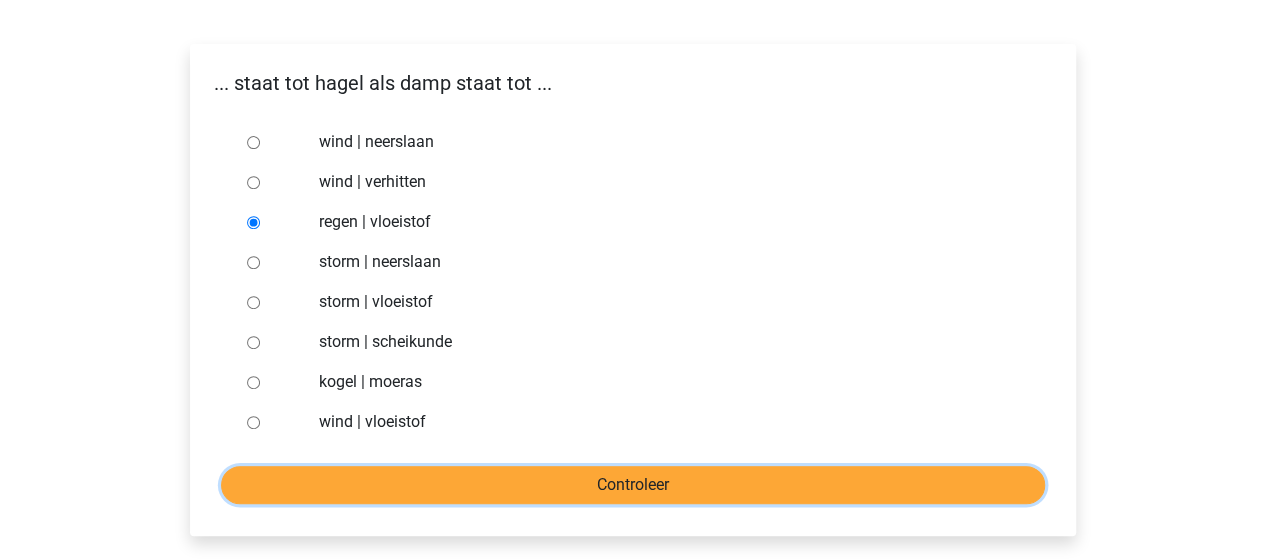click on "Controleer" at bounding box center (633, 485) 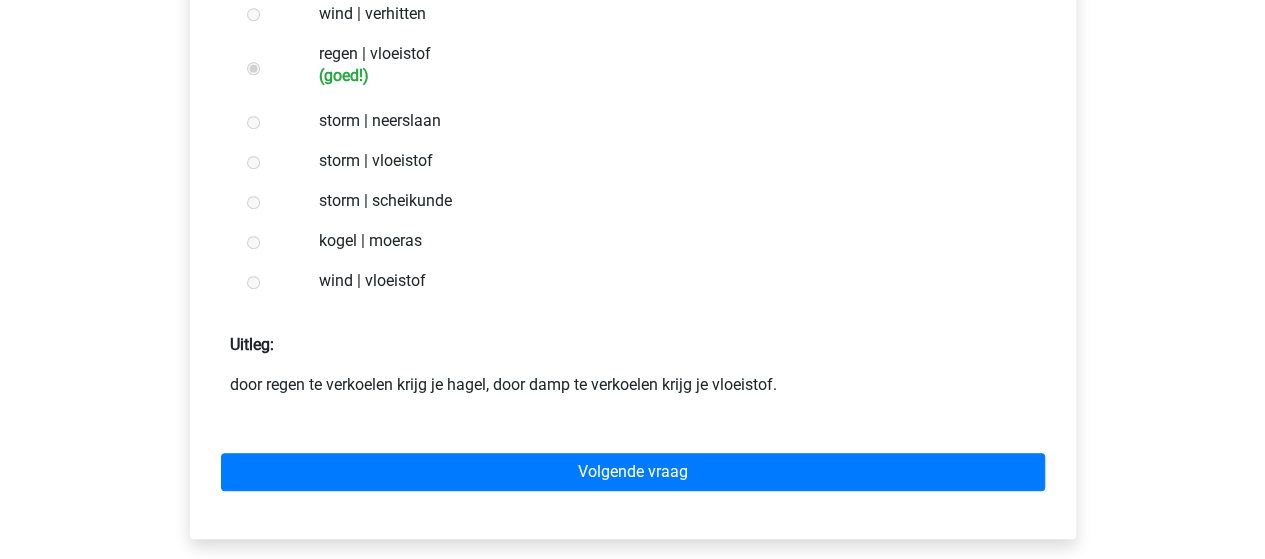 scroll, scrollTop: 500, scrollLeft: 0, axis: vertical 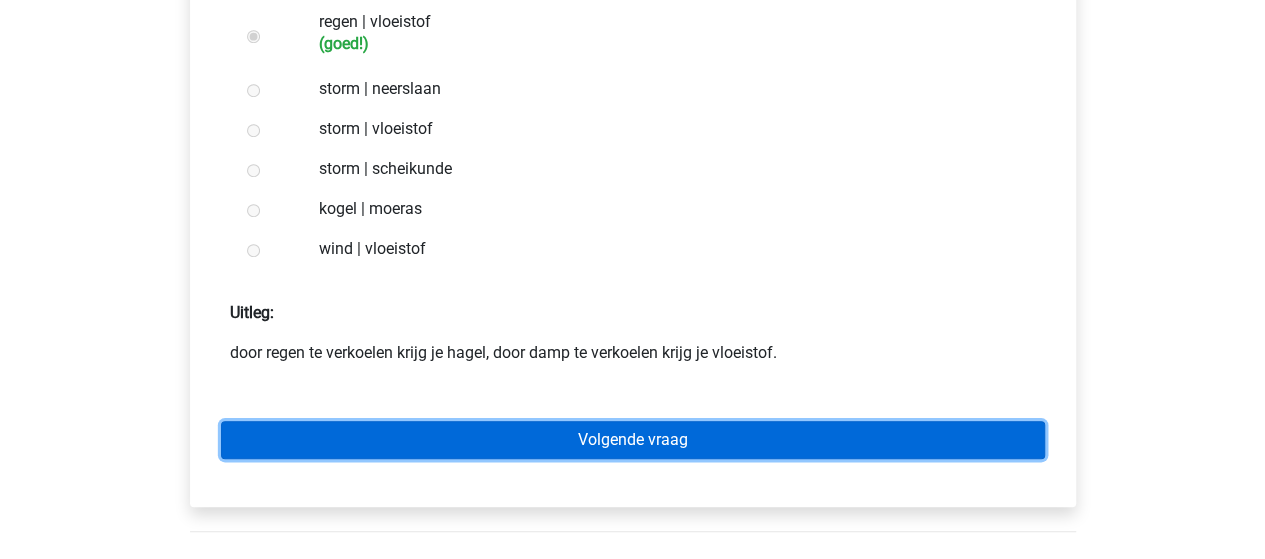 click on "Volgende vraag" at bounding box center (633, 440) 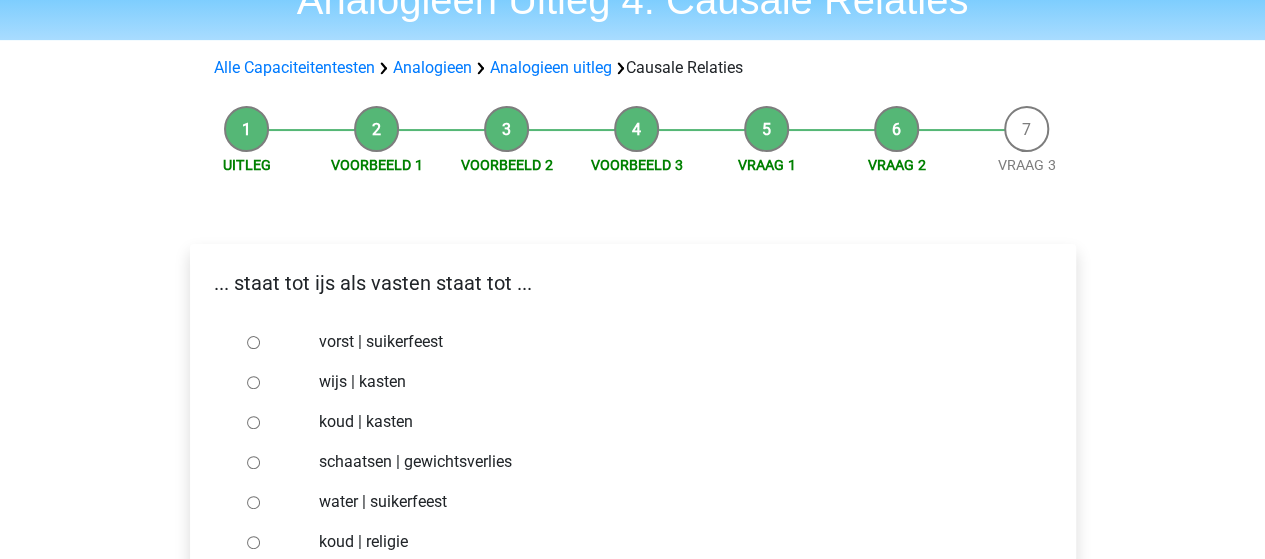 scroll, scrollTop: 200, scrollLeft: 0, axis: vertical 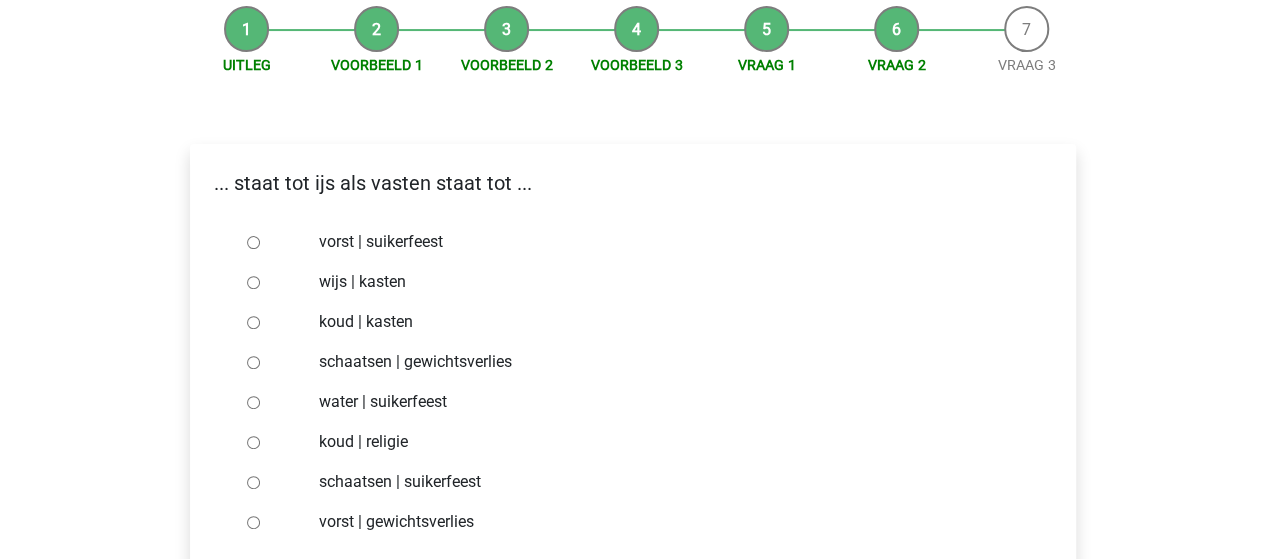 click on "vorst | suikerfeest" at bounding box center (253, 242) 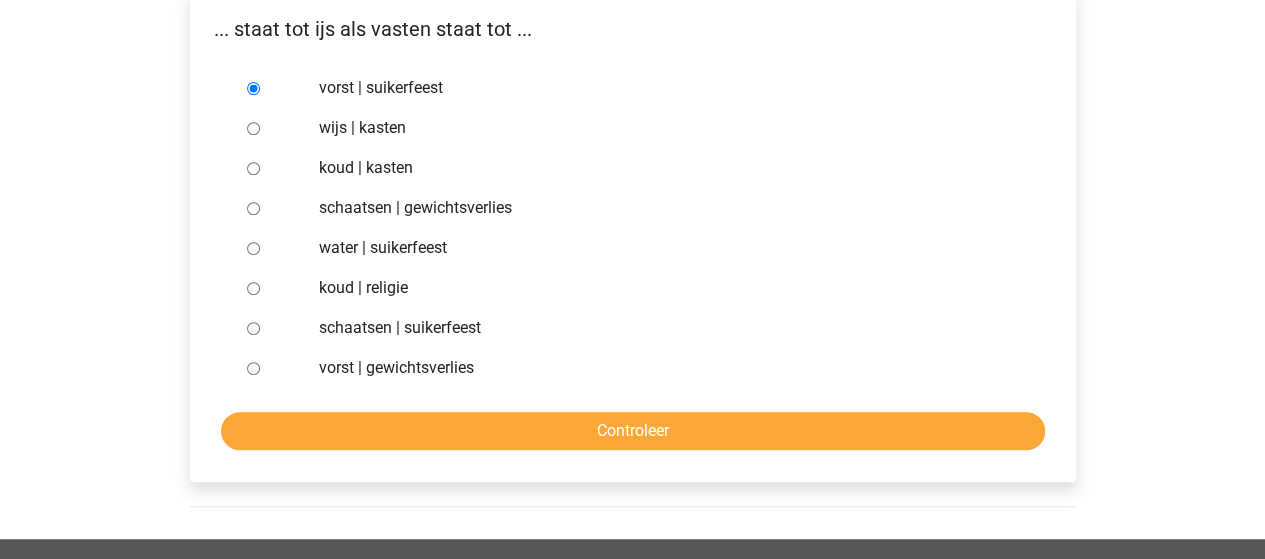 scroll, scrollTop: 400, scrollLeft: 0, axis: vertical 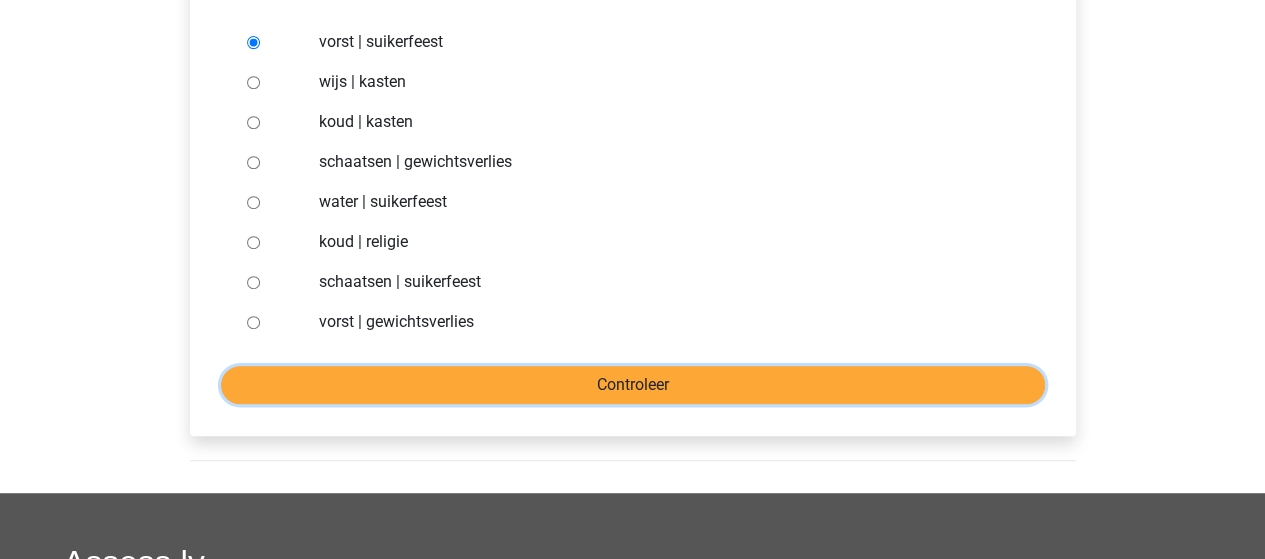 click on "Controleer" at bounding box center [633, 385] 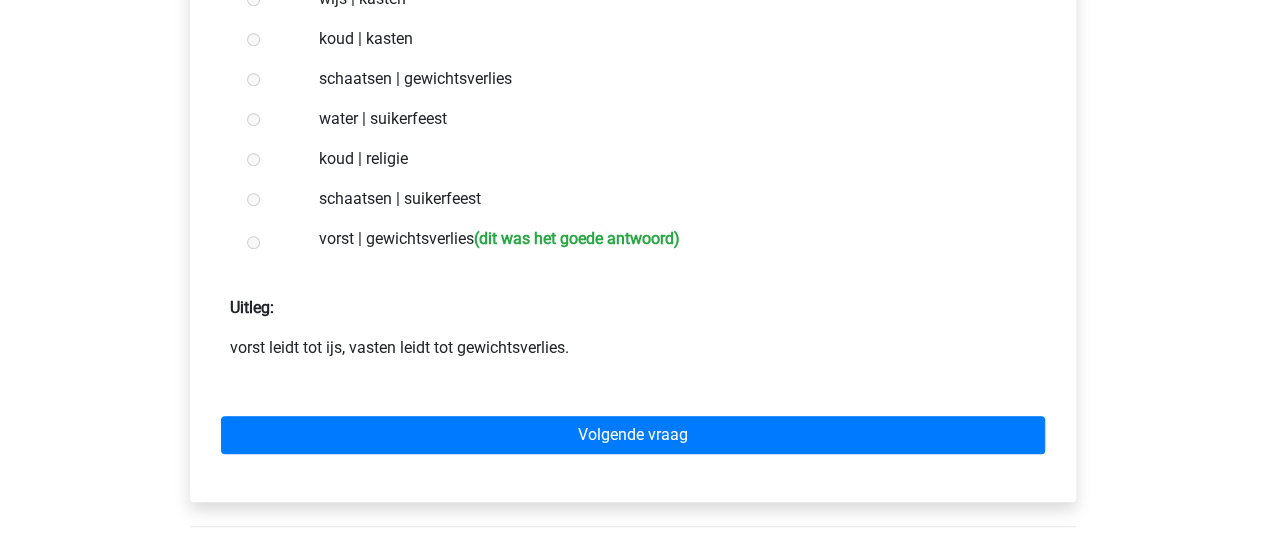 scroll, scrollTop: 500, scrollLeft: 0, axis: vertical 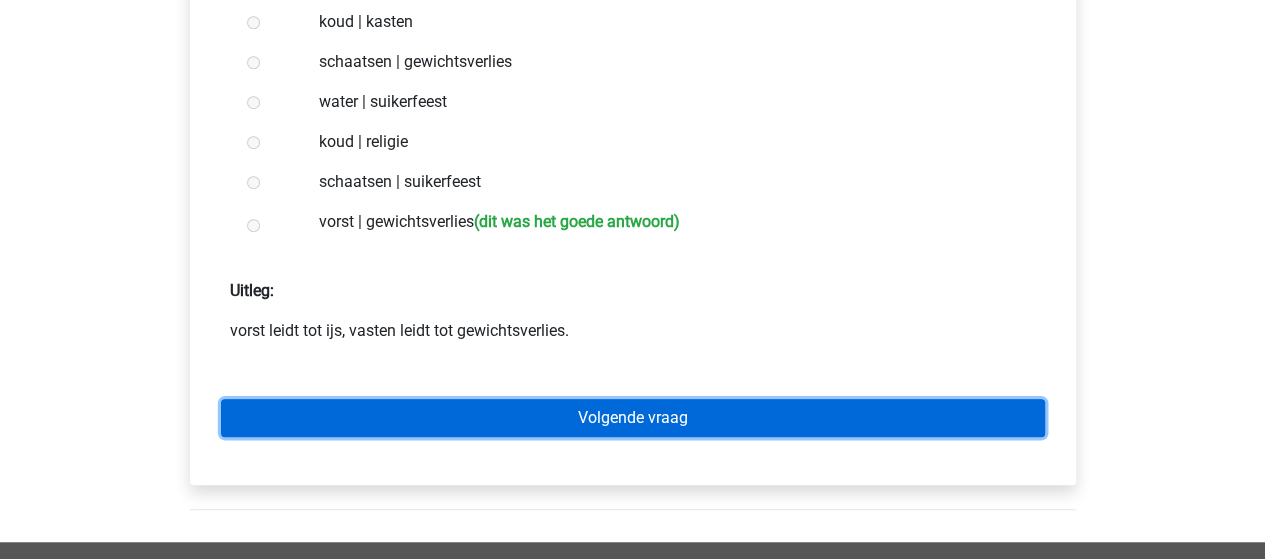 click on "Volgende vraag" at bounding box center [633, 418] 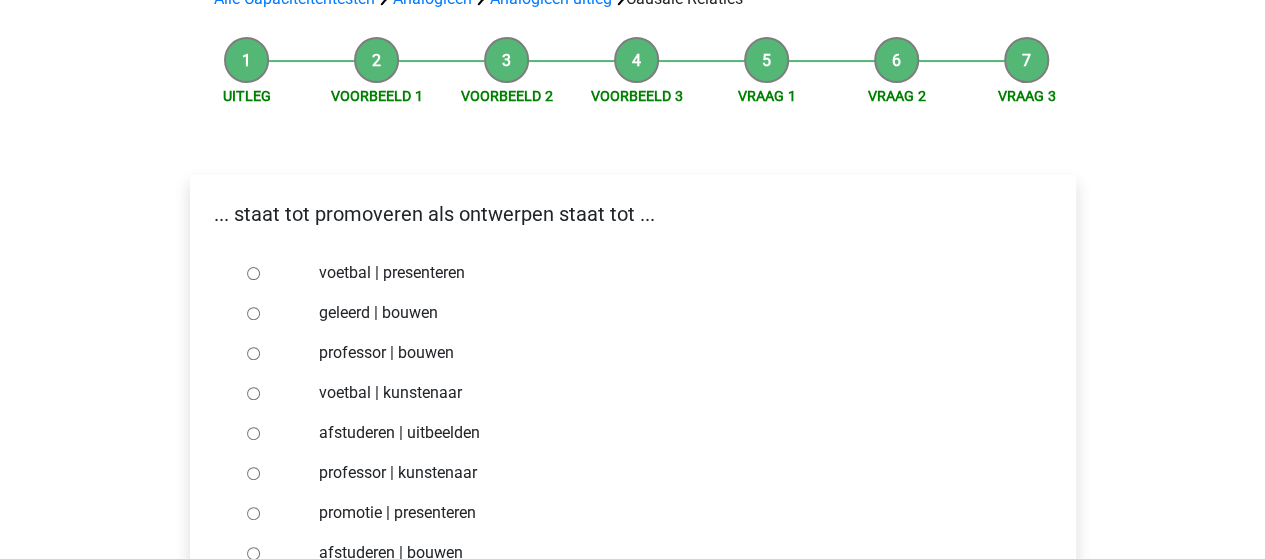 scroll, scrollTop: 200, scrollLeft: 0, axis: vertical 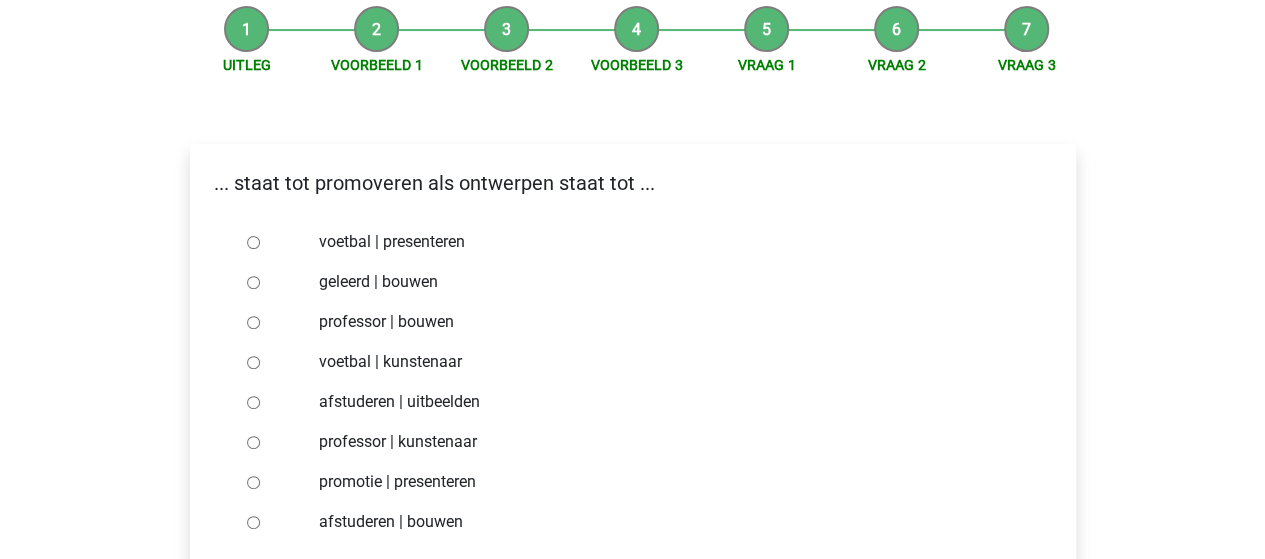 click on "afstuderen | bouwen" at bounding box center [253, 522] 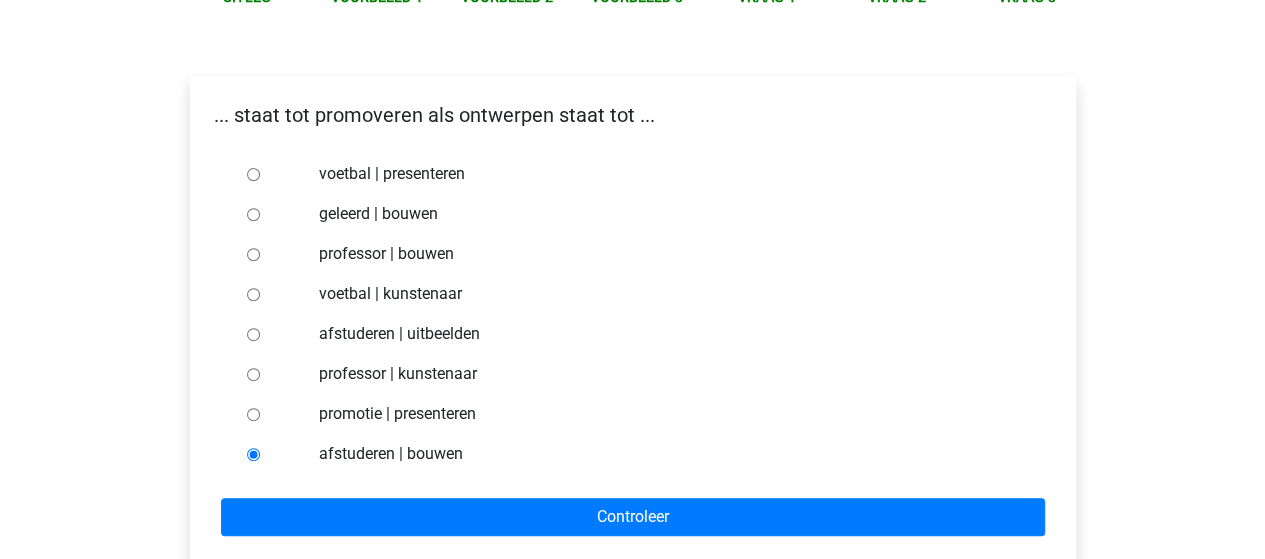scroll, scrollTop: 300, scrollLeft: 0, axis: vertical 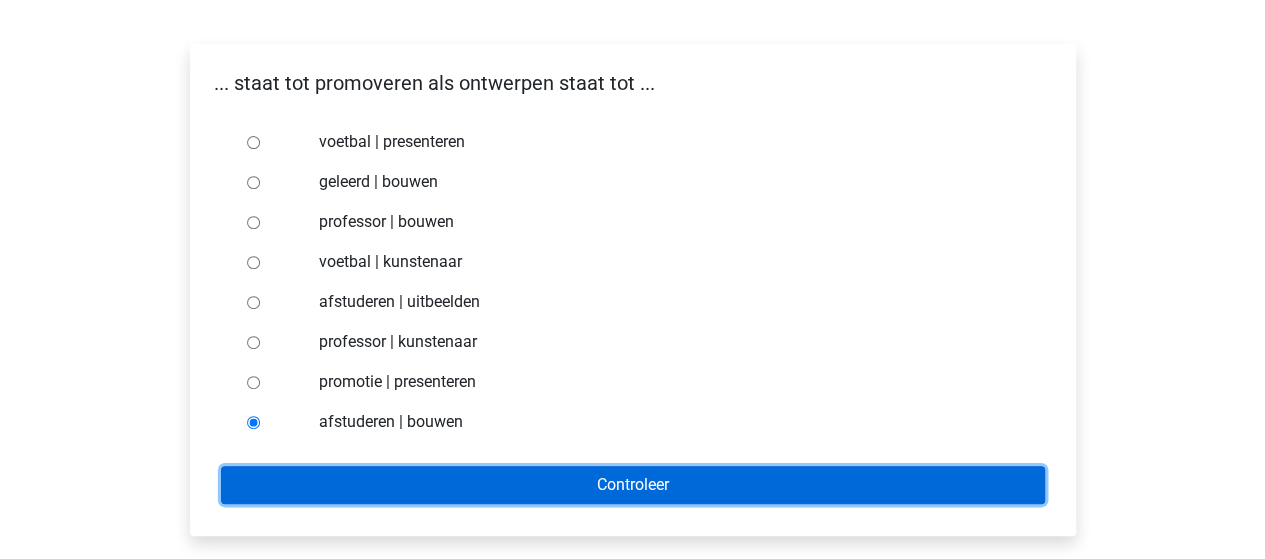 click on "Controleer" at bounding box center (633, 485) 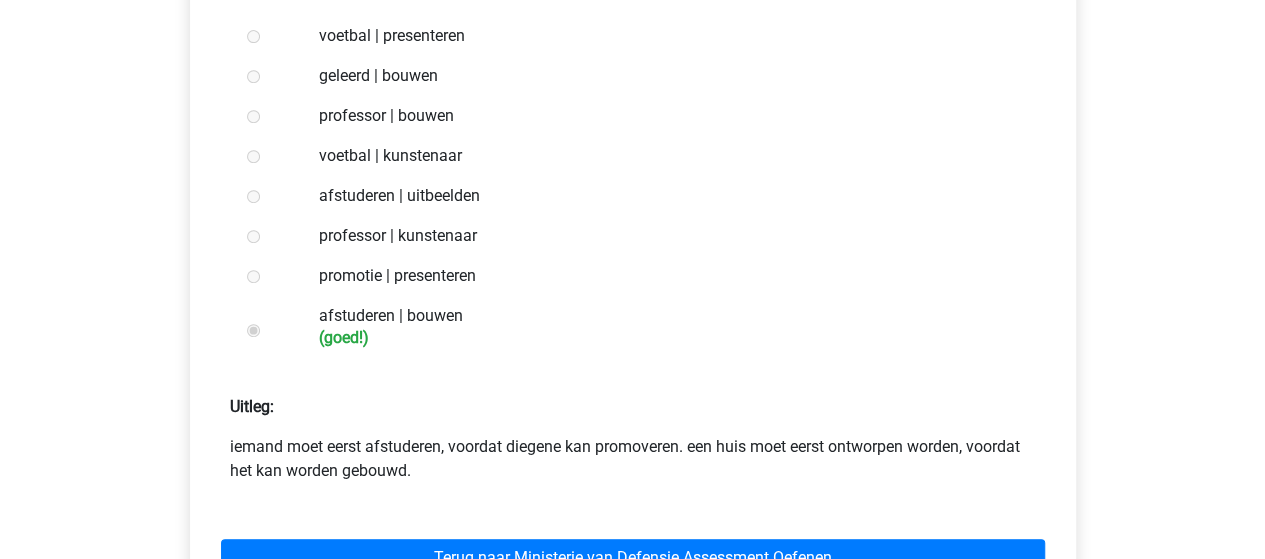 scroll, scrollTop: 500, scrollLeft: 0, axis: vertical 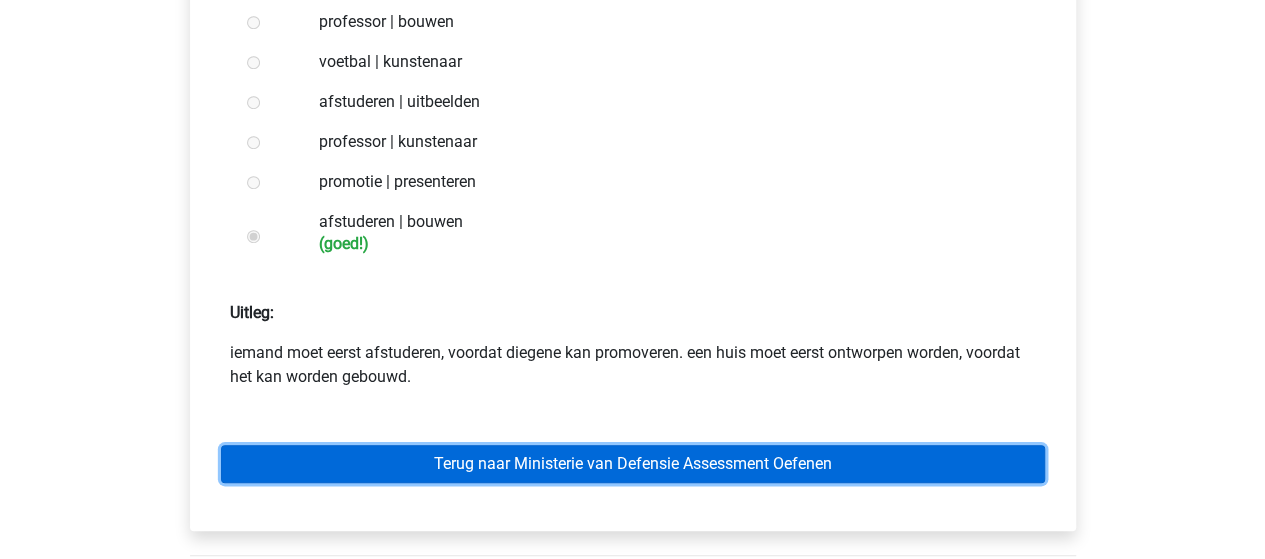 click on "Terug naar Ministerie van Defensie Assessment Oefenen" at bounding box center (633, 464) 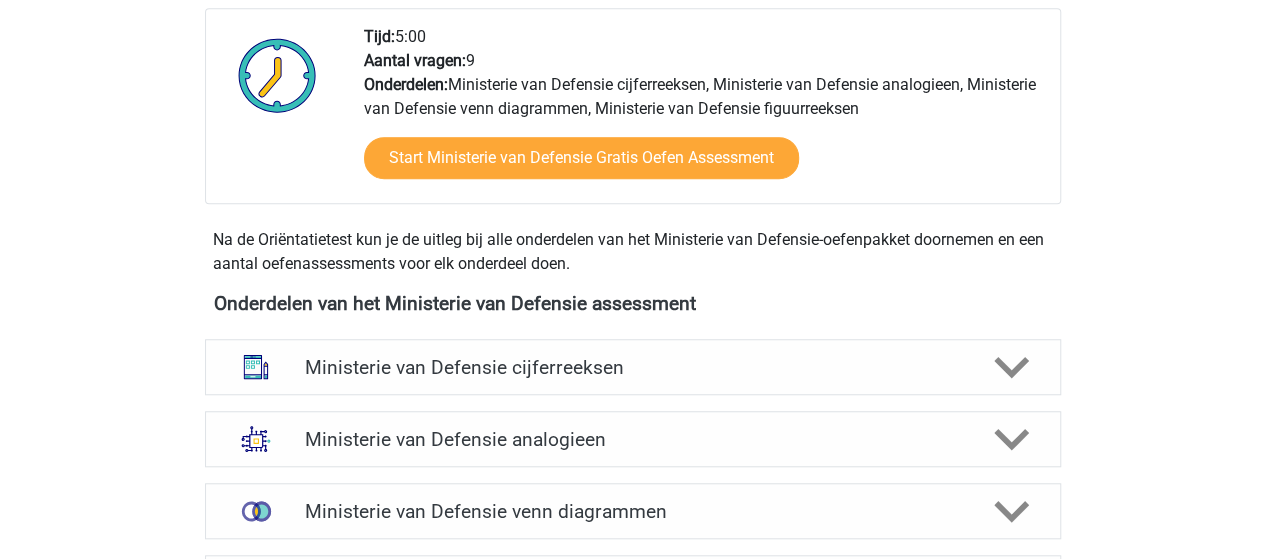 scroll, scrollTop: 800, scrollLeft: 0, axis: vertical 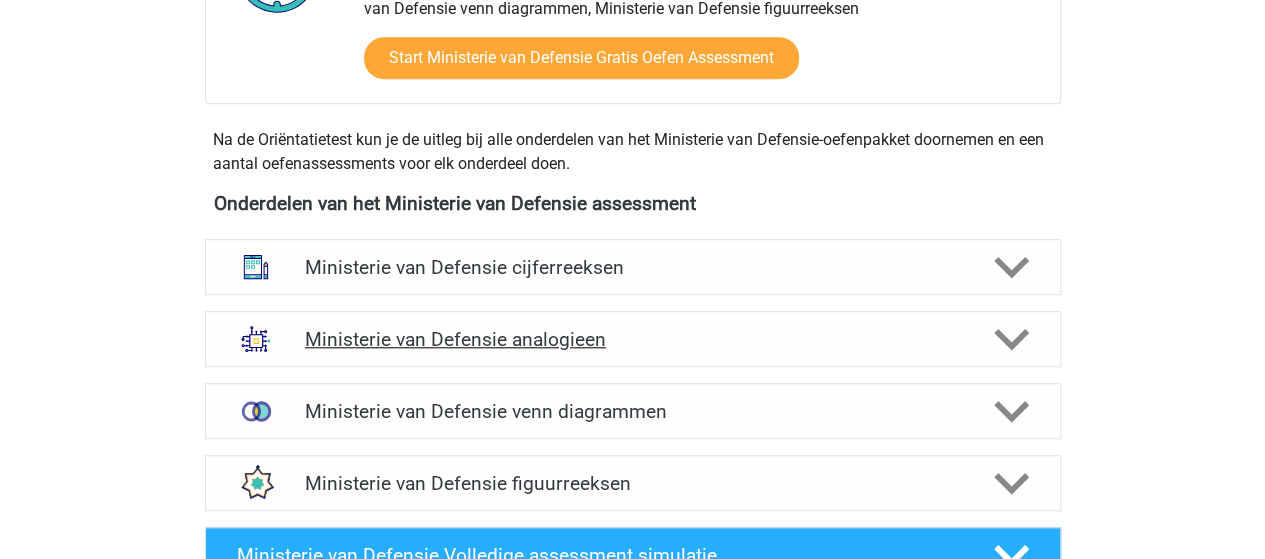 click on "Ministerie van Defensie analogieen" at bounding box center (632, 339) 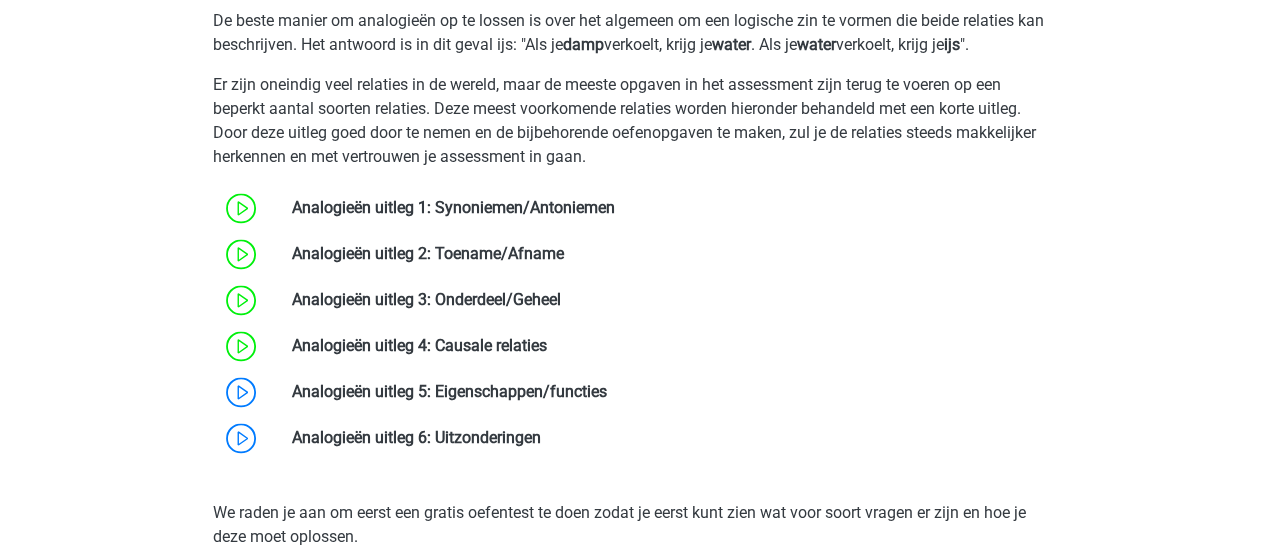 scroll, scrollTop: 1400, scrollLeft: 0, axis: vertical 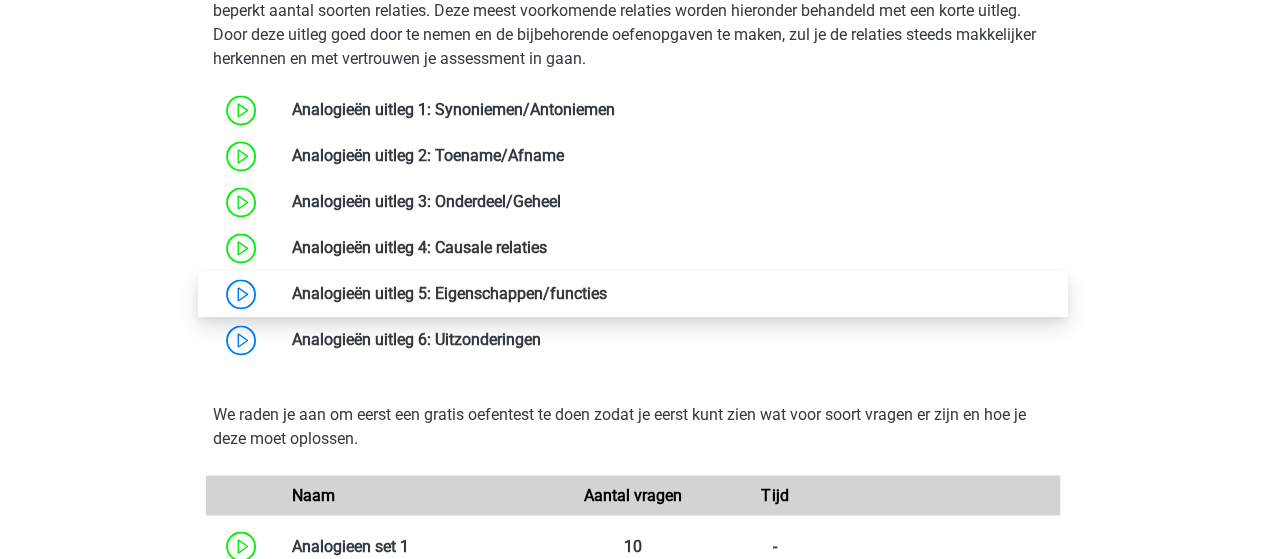 click at bounding box center [607, 293] 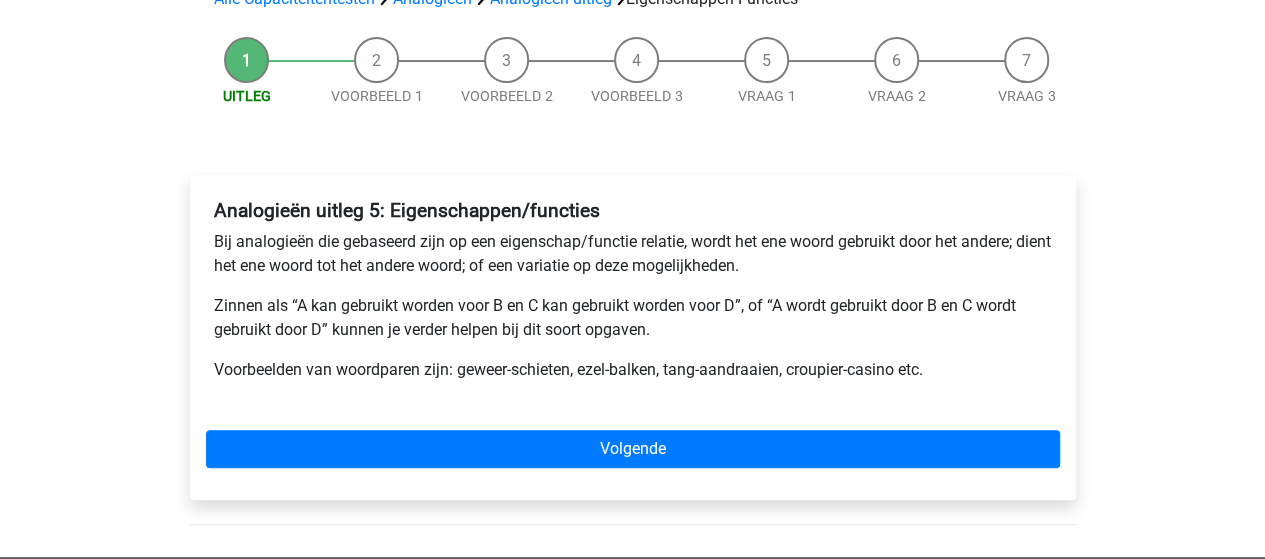 scroll, scrollTop: 200, scrollLeft: 0, axis: vertical 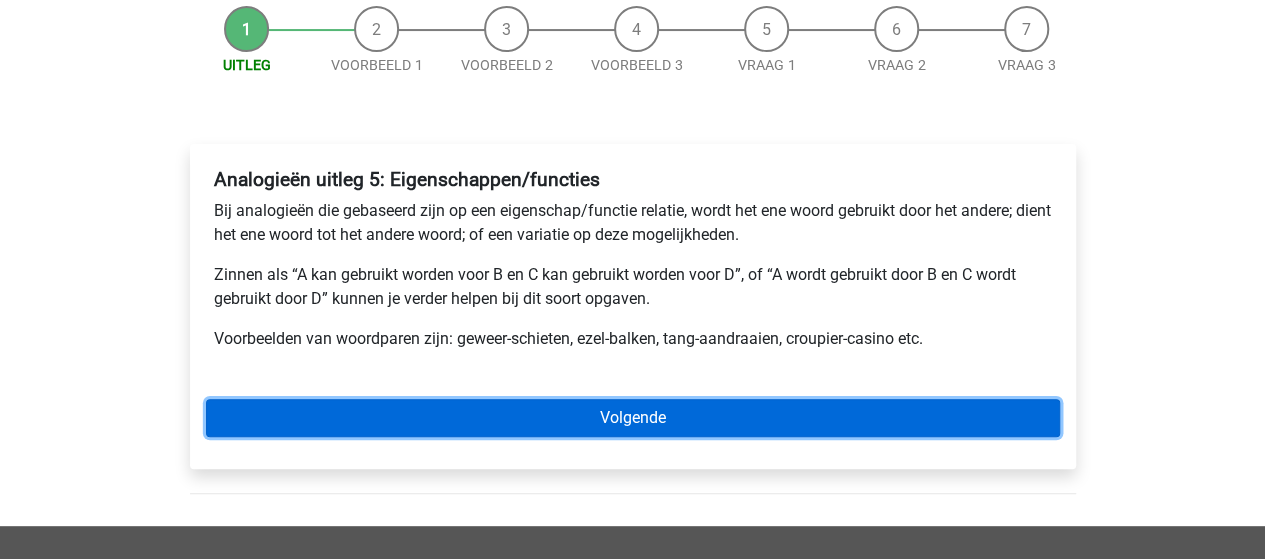 click on "Volgende" at bounding box center (633, 418) 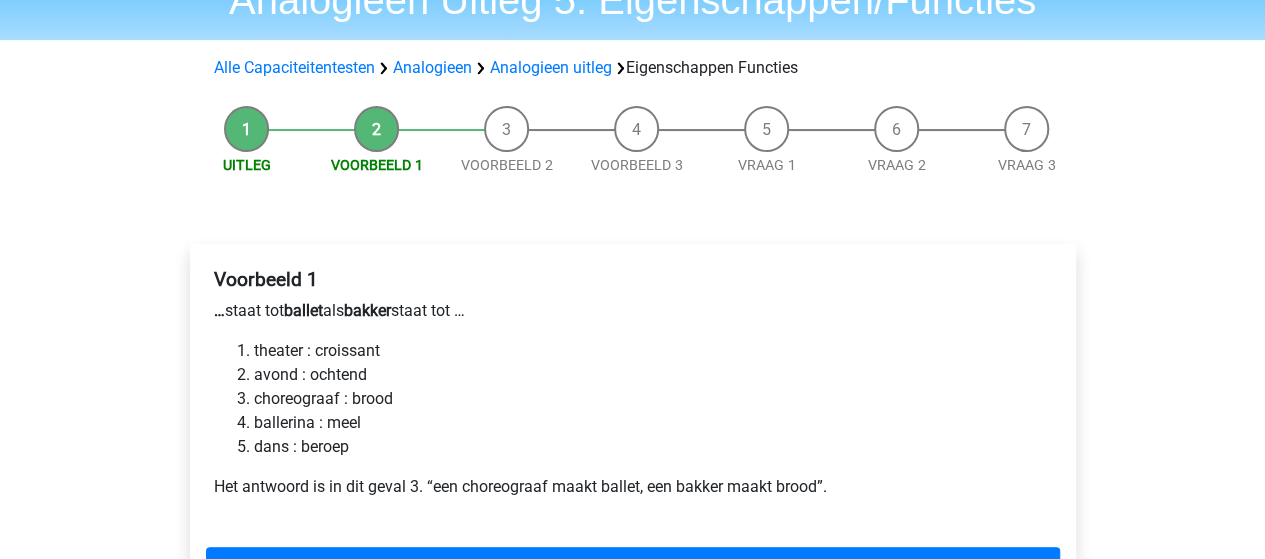 scroll, scrollTop: 200, scrollLeft: 0, axis: vertical 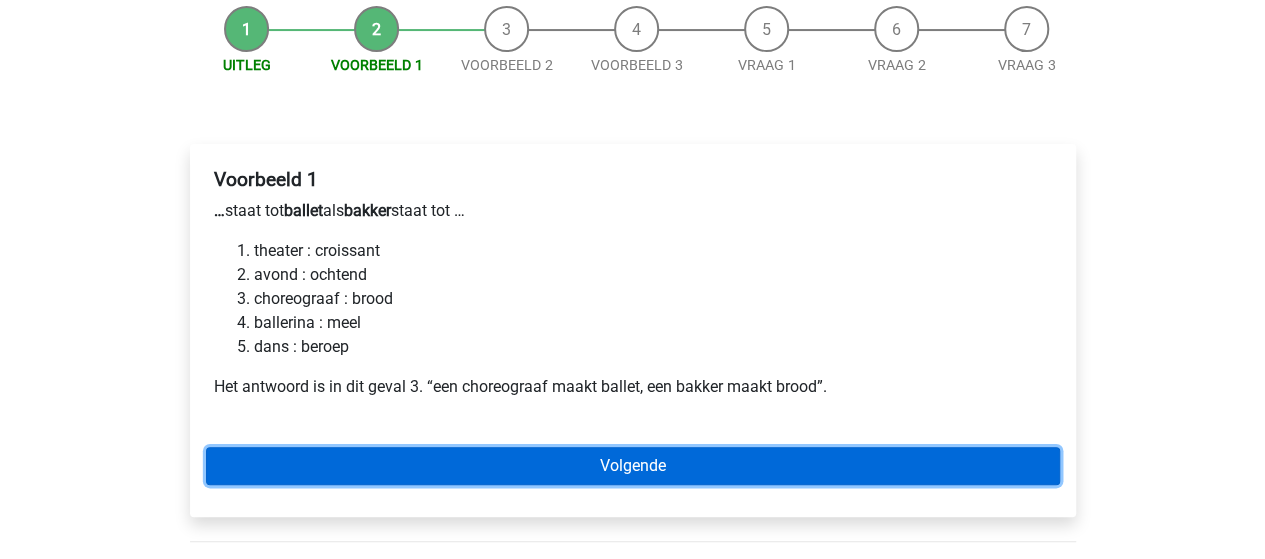 click on "Volgende" at bounding box center [633, 466] 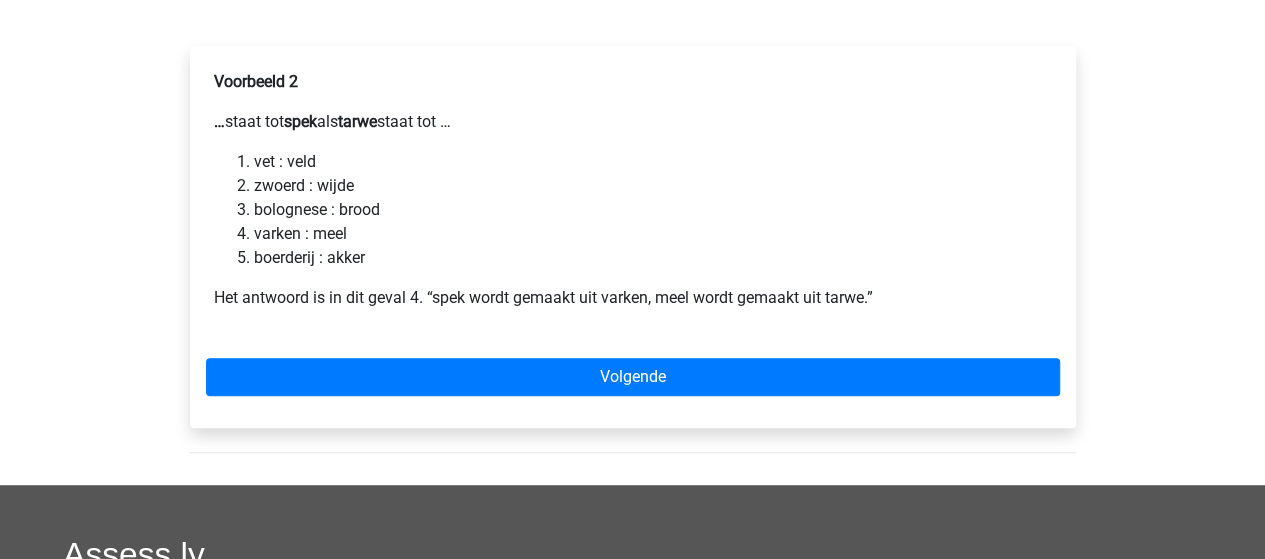 scroll, scrollTop: 300, scrollLeft: 0, axis: vertical 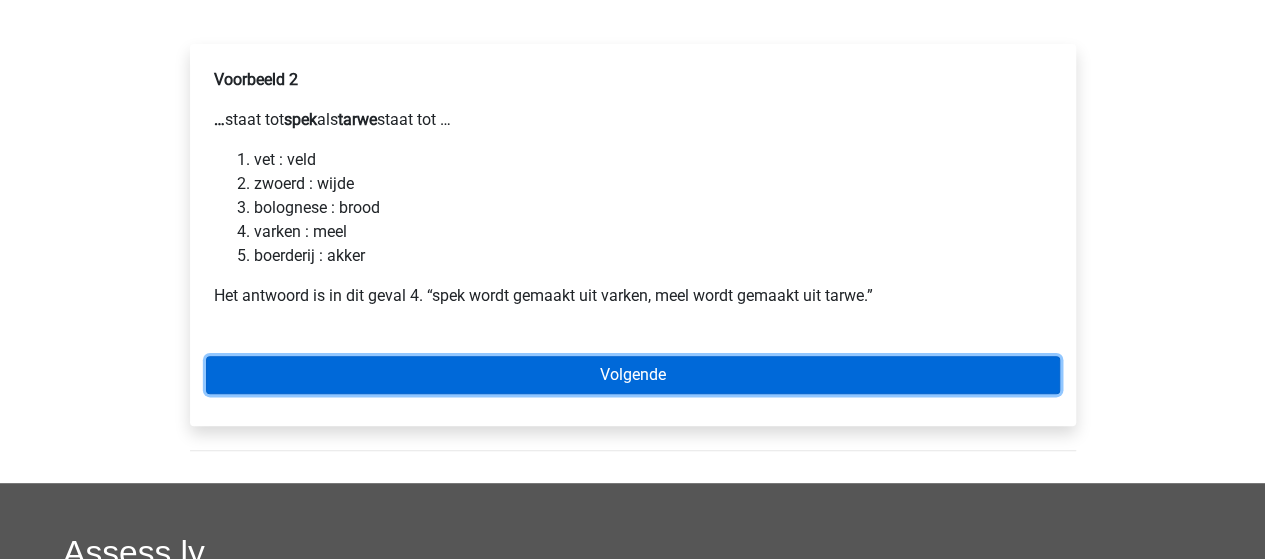 click on "Volgende" at bounding box center (633, 375) 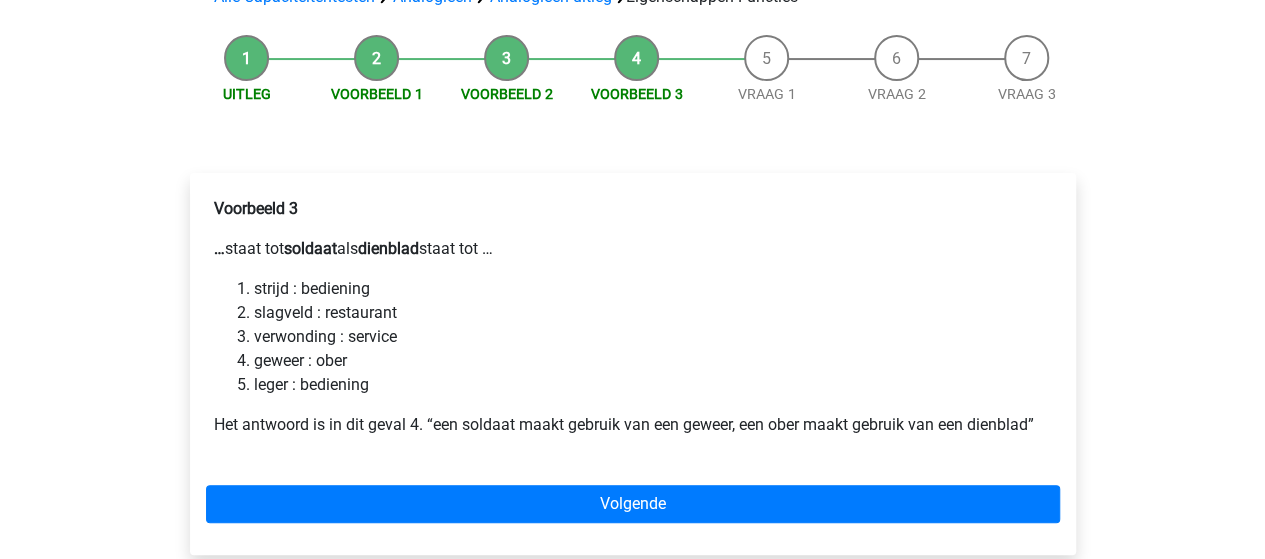 scroll, scrollTop: 200, scrollLeft: 0, axis: vertical 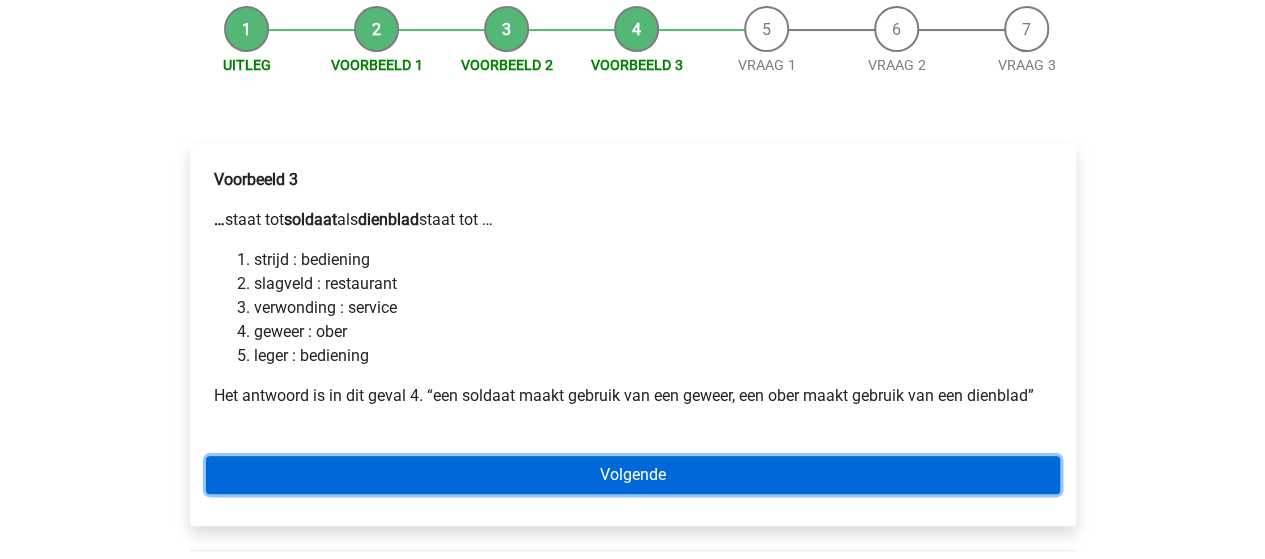 click on "Volgende" at bounding box center [633, 475] 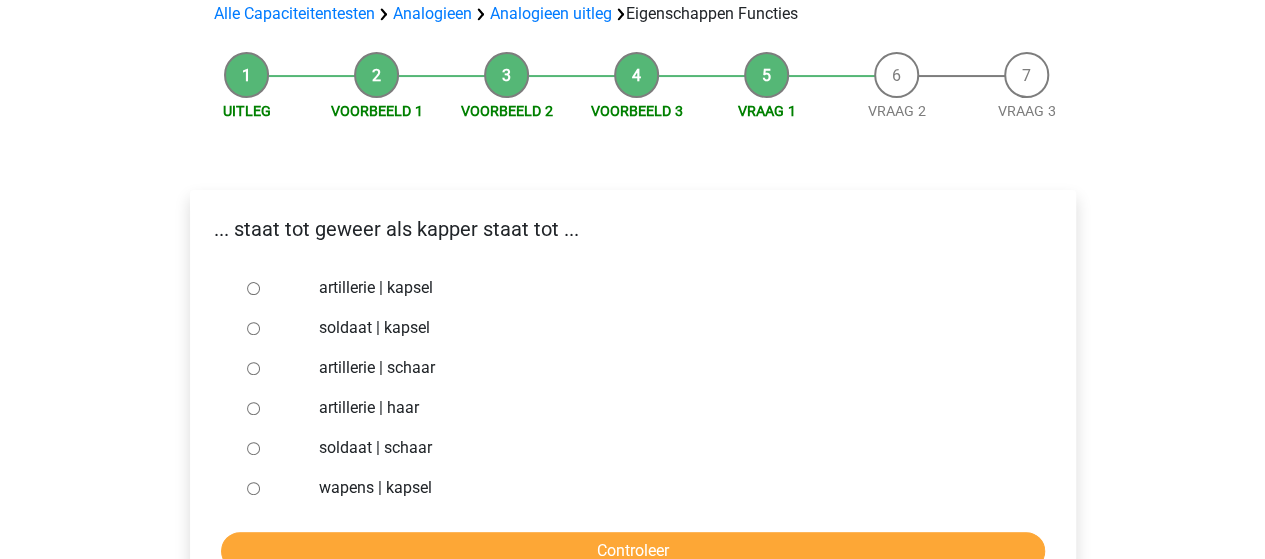 scroll, scrollTop: 200, scrollLeft: 0, axis: vertical 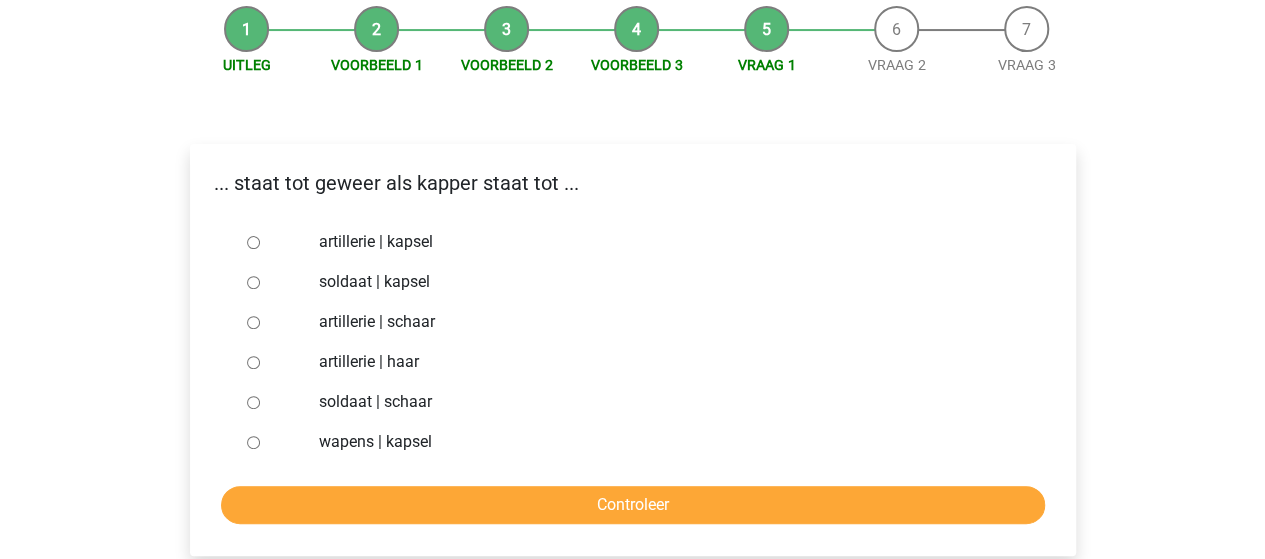 click on "soldaat | schaar" at bounding box center [253, 402] 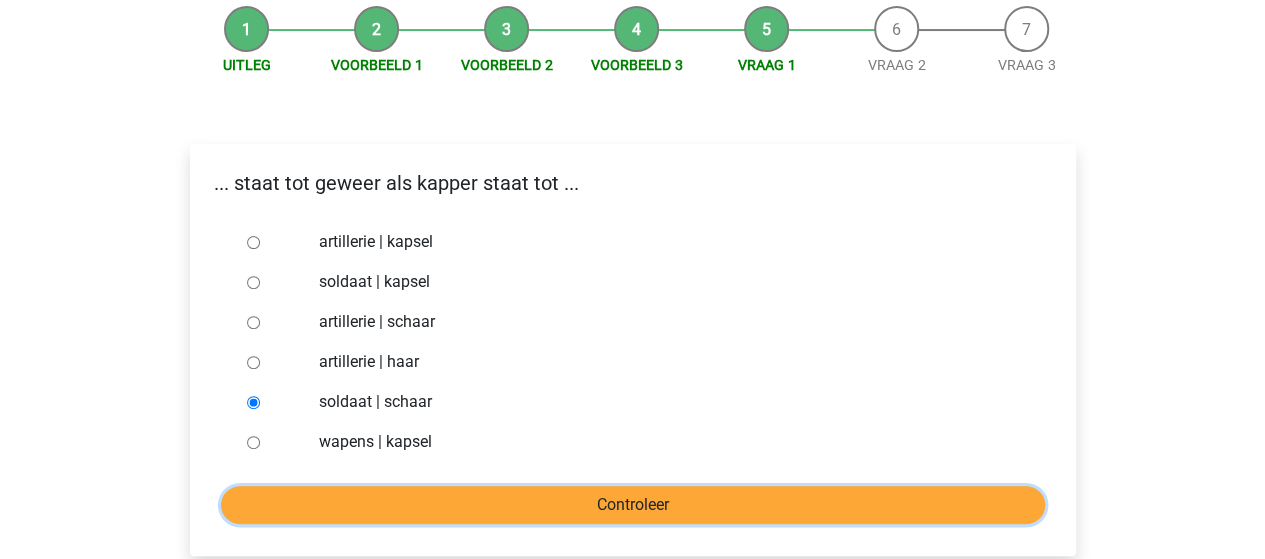 click on "Controleer" at bounding box center (633, 505) 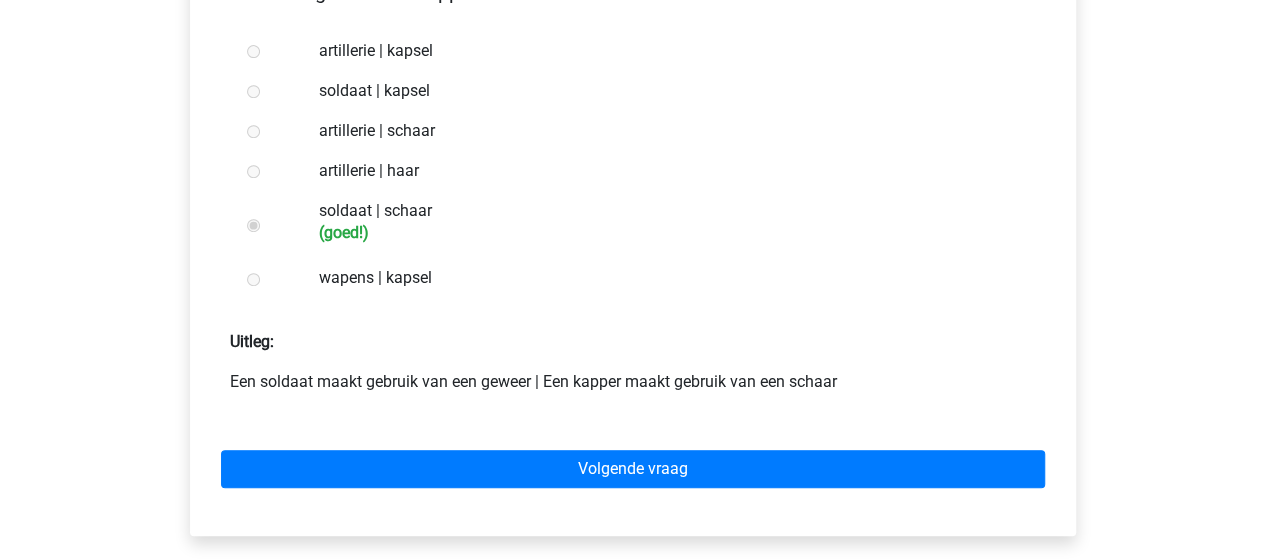 scroll, scrollTop: 400, scrollLeft: 0, axis: vertical 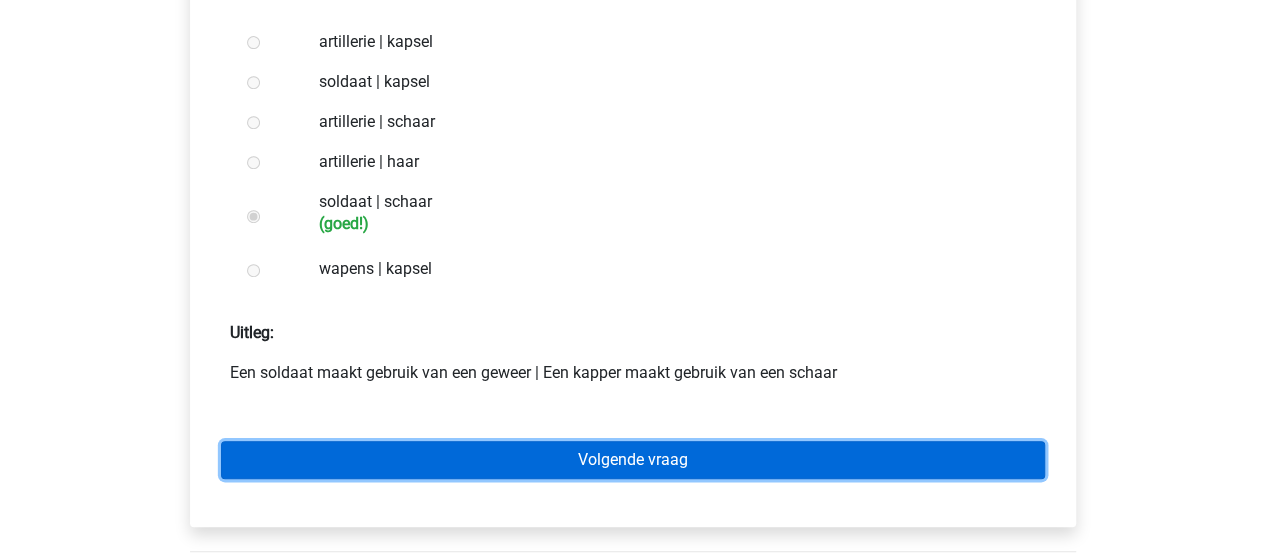 click on "Volgende vraag" at bounding box center [633, 460] 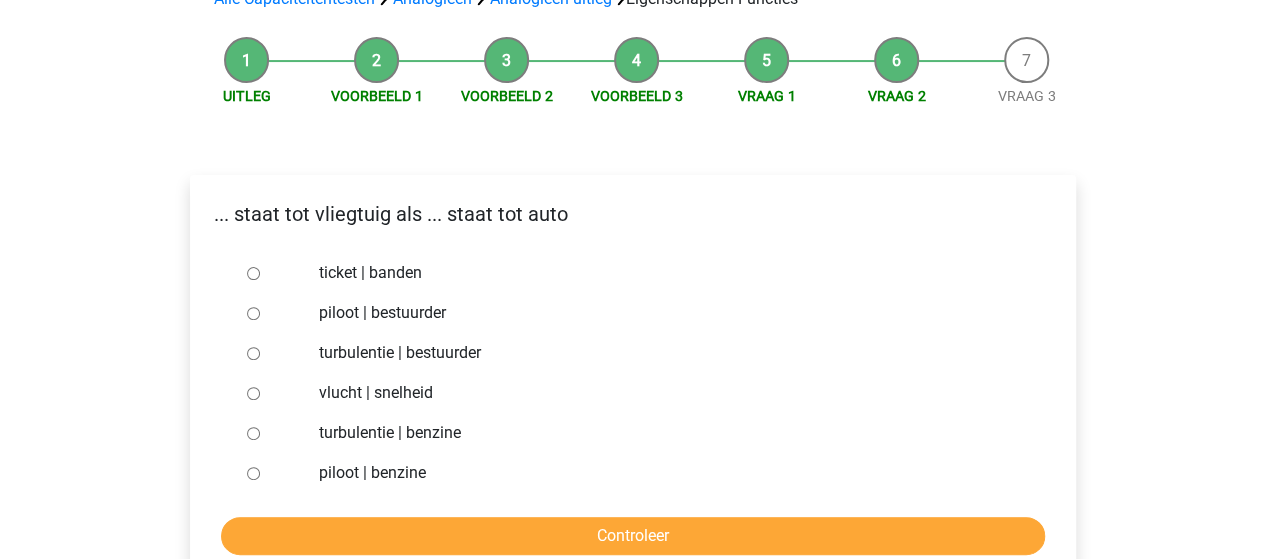 scroll, scrollTop: 200, scrollLeft: 0, axis: vertical 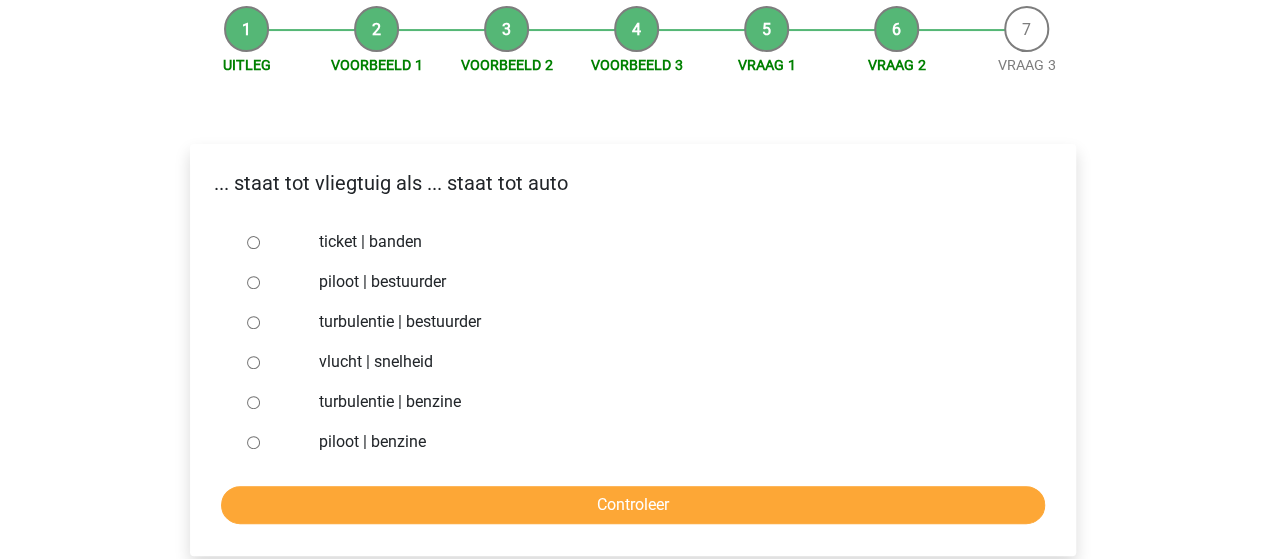 click on "piloot | bestuurder" at bounding box center [253, 282] 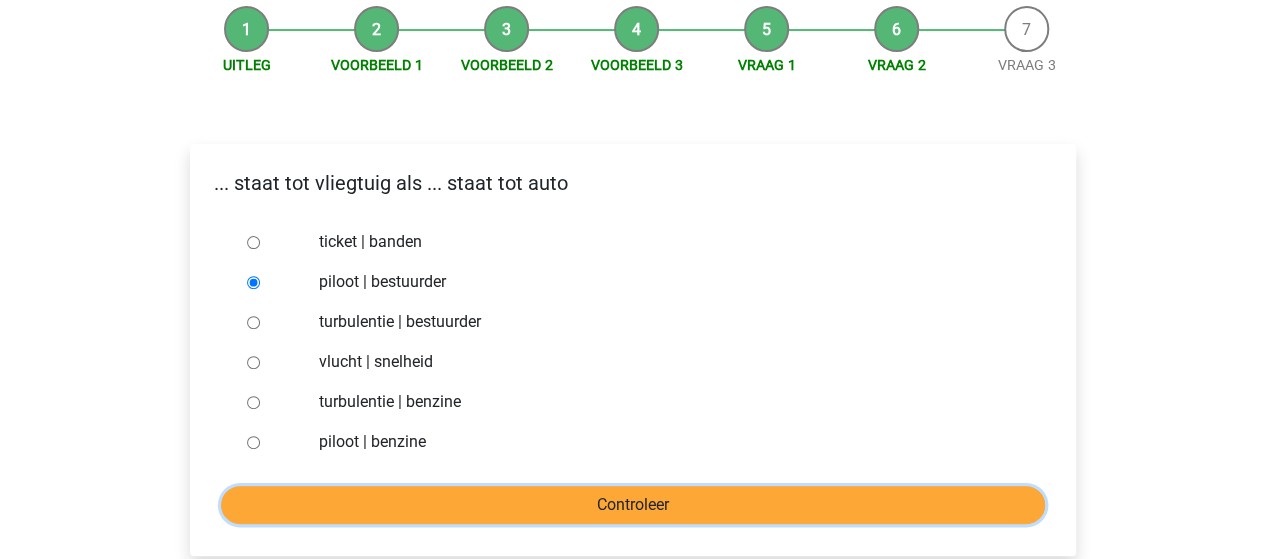 click on "Controleer" at bounding box center (633, 505) 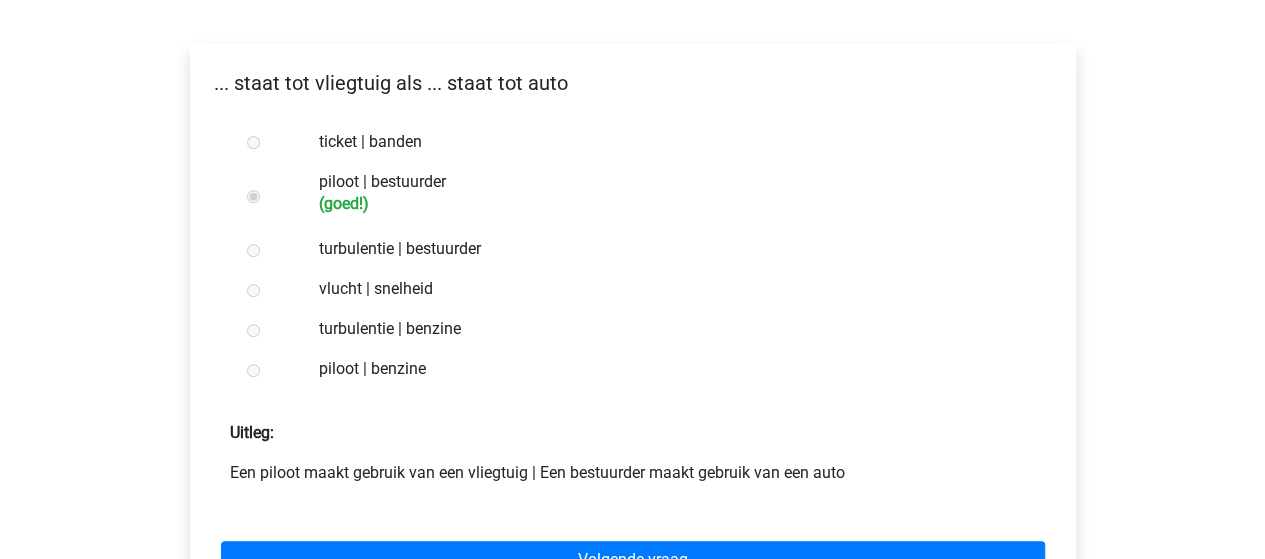 scroll, scrollTop: 400, scrollLeft: 0, axis: vertical 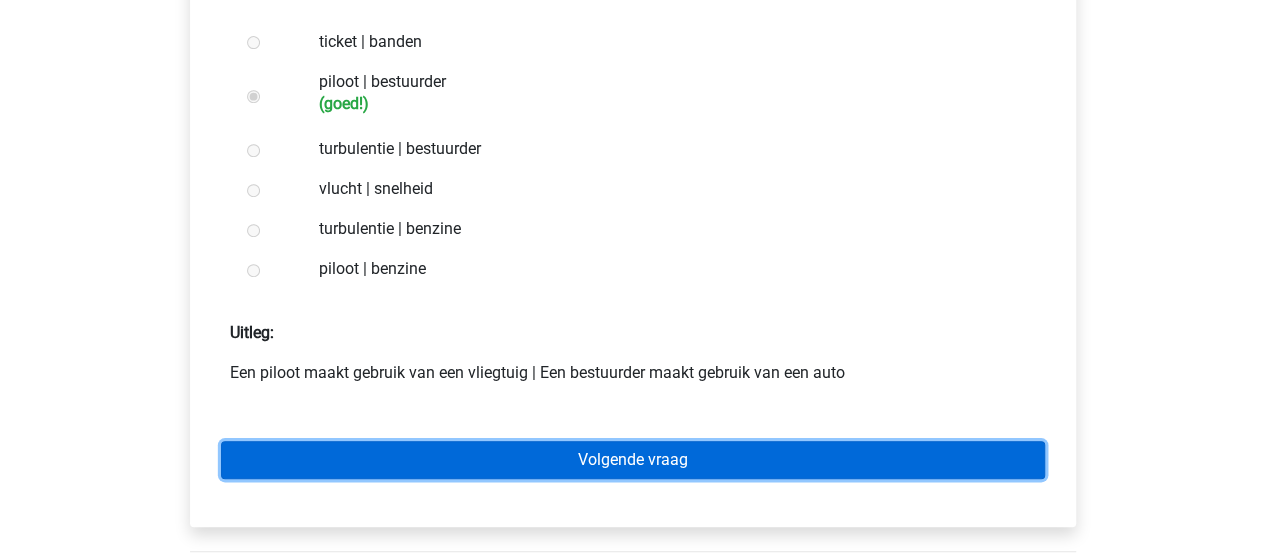 click on "Volgende vraag" at bounding box center (633, 460) 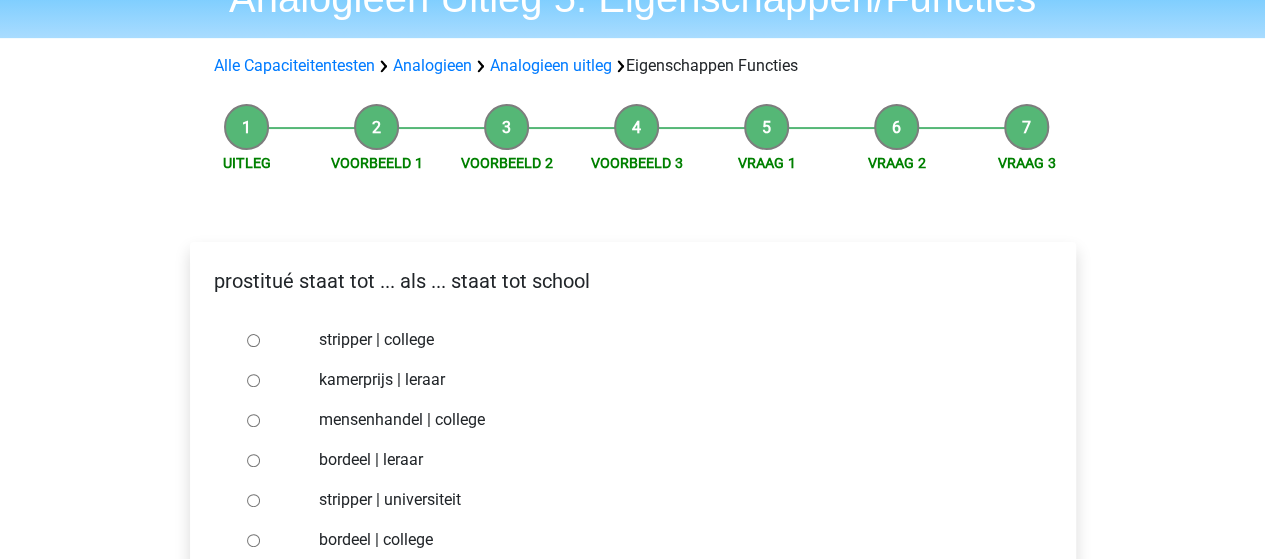 scroll, scrollTop: 200, scrollLeft: 0, axis: vertical 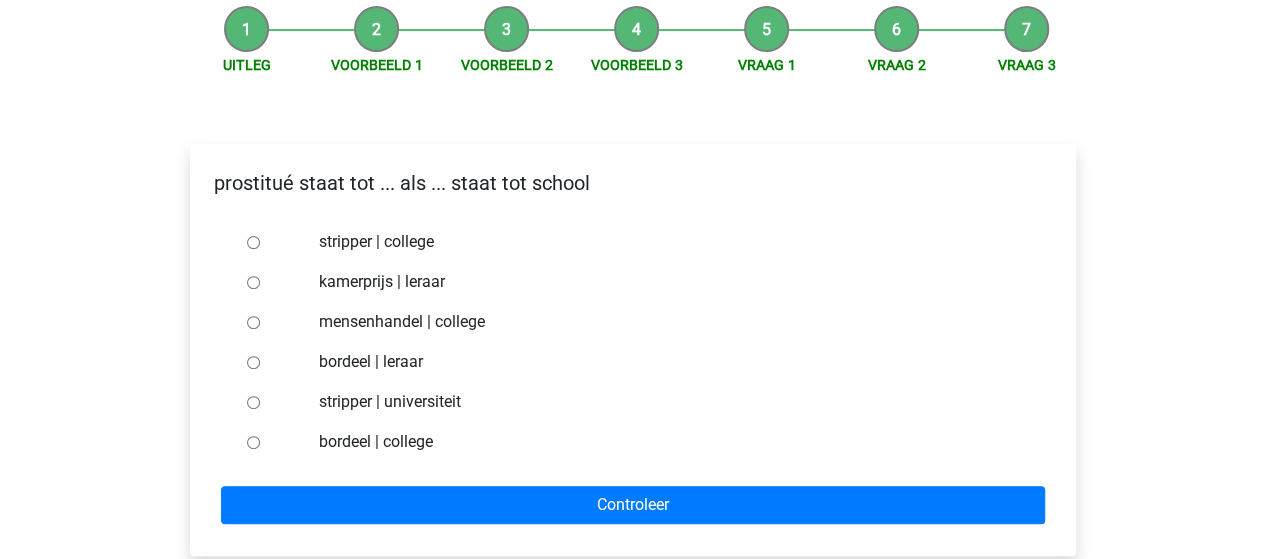 click on "bordeel | leraar" at bounding box center (253, 362) 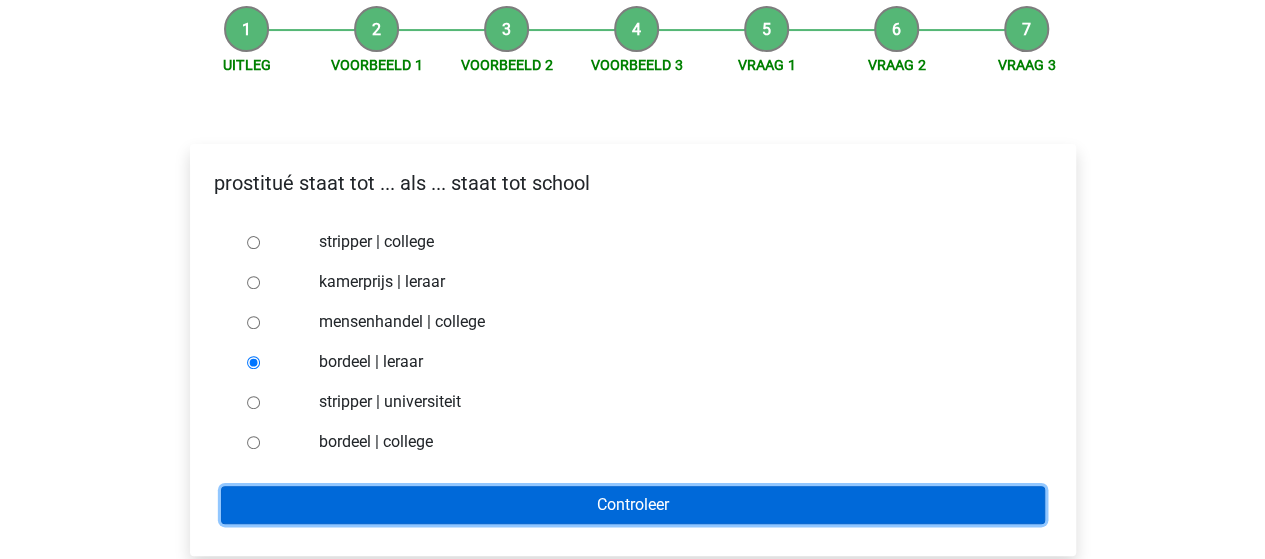 click on "Controleer" at bounding box center (633, 505) 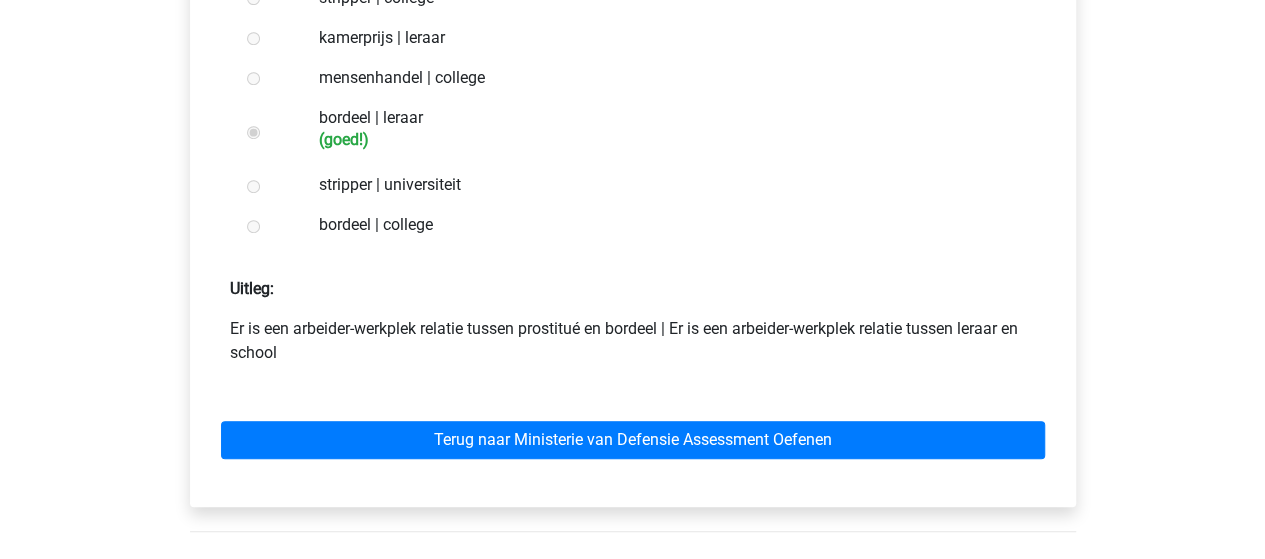 scroll, scrollTop: 500, scrollLeft: 0, axis: vertical 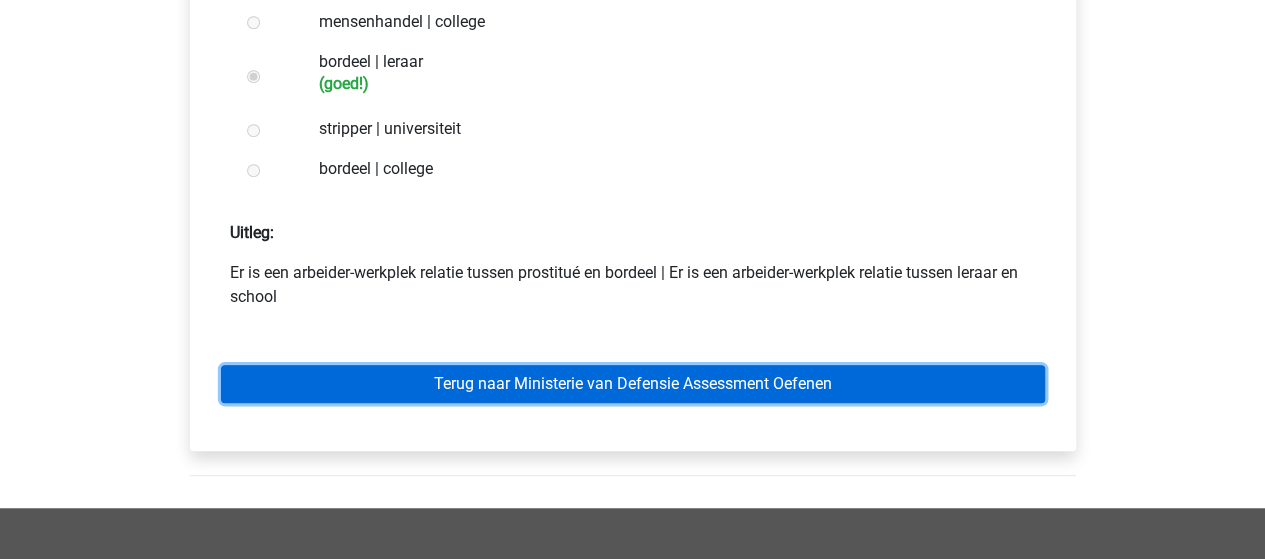 click on "Terug naar Ministerie van Defensie Assessment Oefenen" at bounding box center [633, 384] 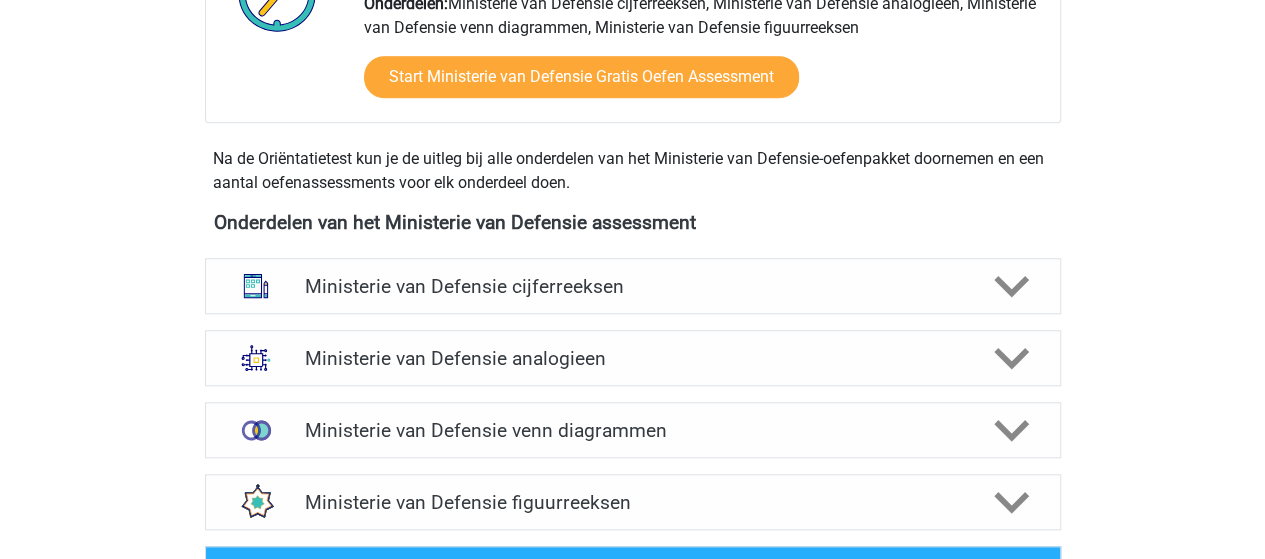 scroll, scrollTop: 800, scrollLeft: 0, axis: vertical 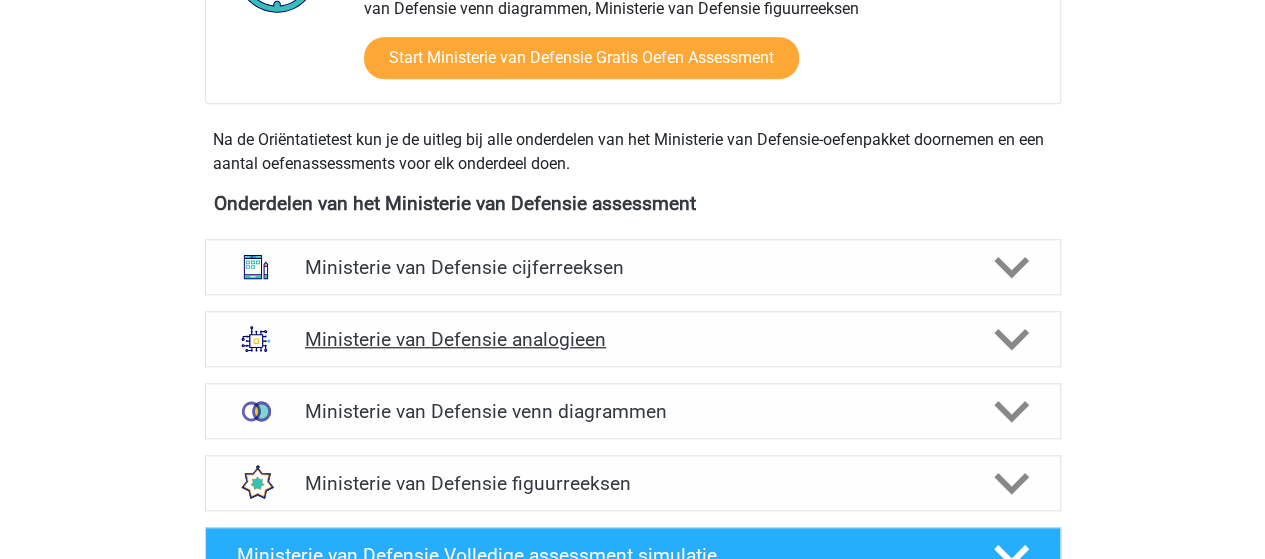 click on "Ministerie van Defensie analogieen" at bounding box center (632, 339) 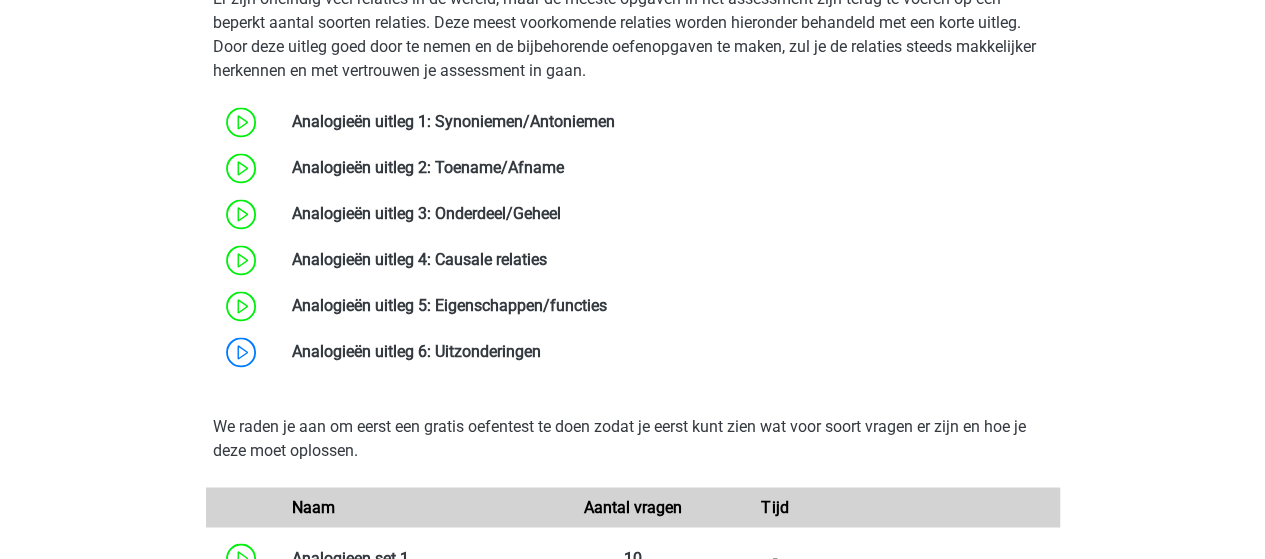 scroll, scrollTop: 1400, scrollLeft: 0, axis: vertical 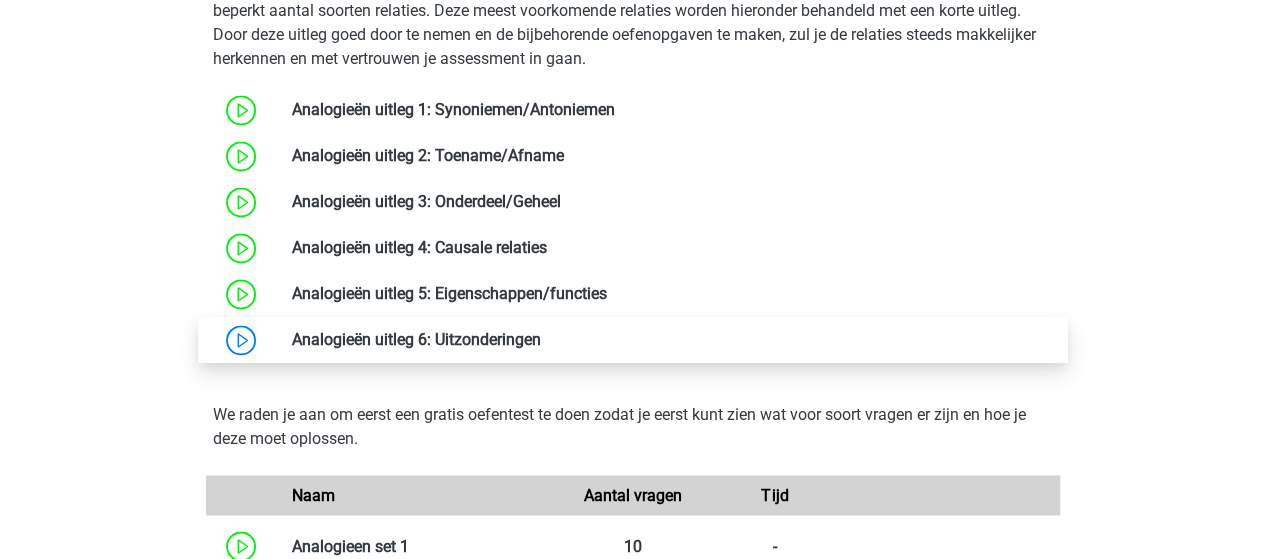 click at bounding box center [541, 339] 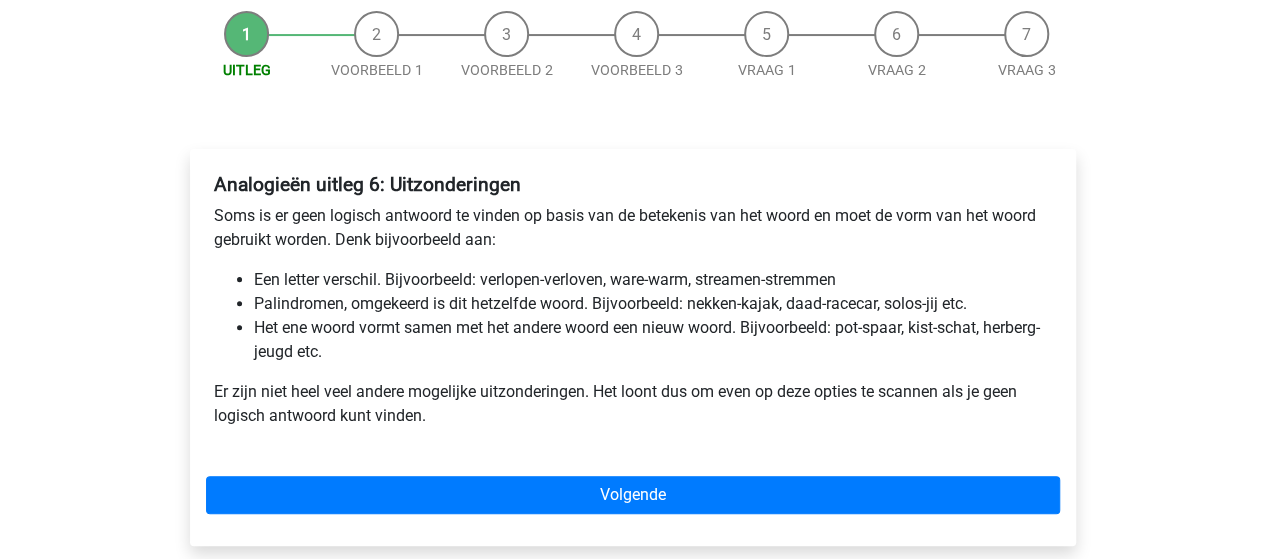 scroll, scrollTop: 300, scrollLeft: 0, axis: vertical 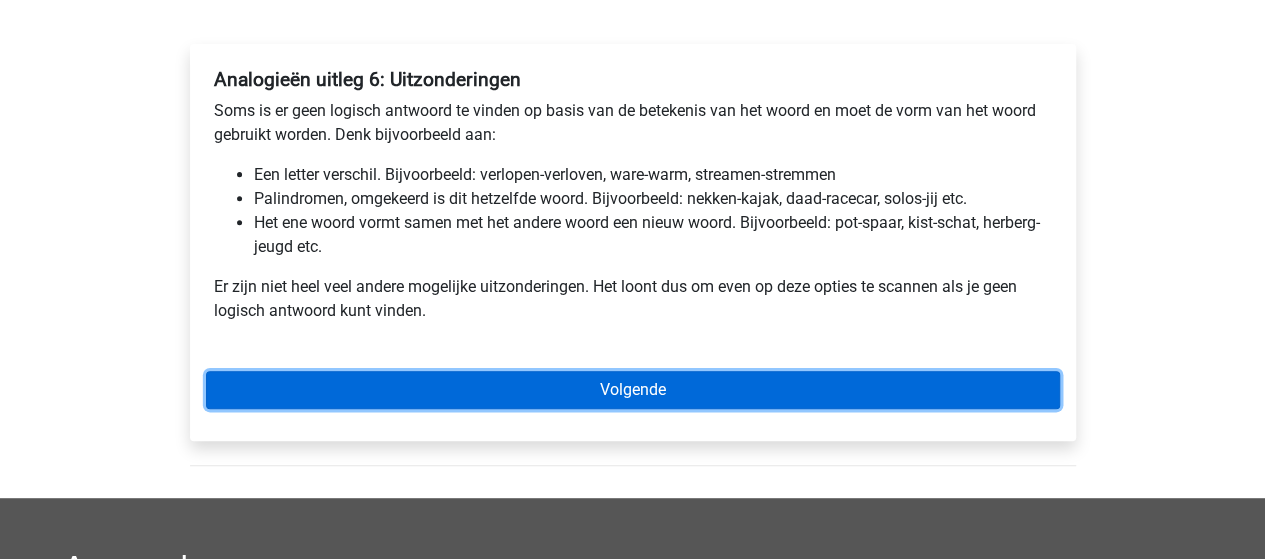 click on "Volgende" at bounding box center (633, 390) 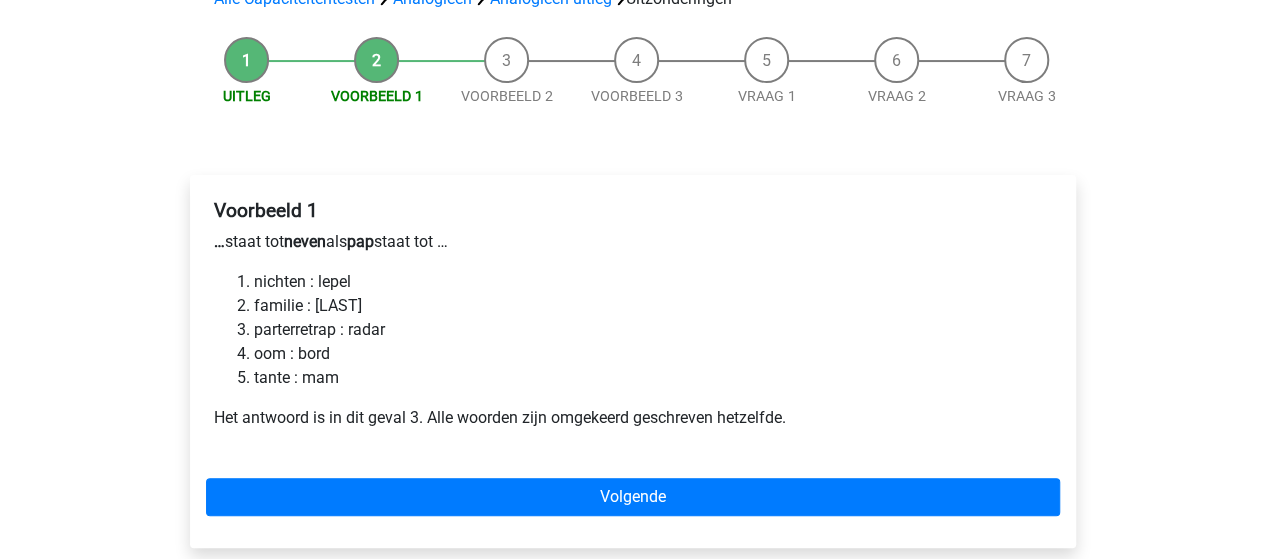 scroll, scrollTop: 200, scrollLeft: 0, axis: vertical 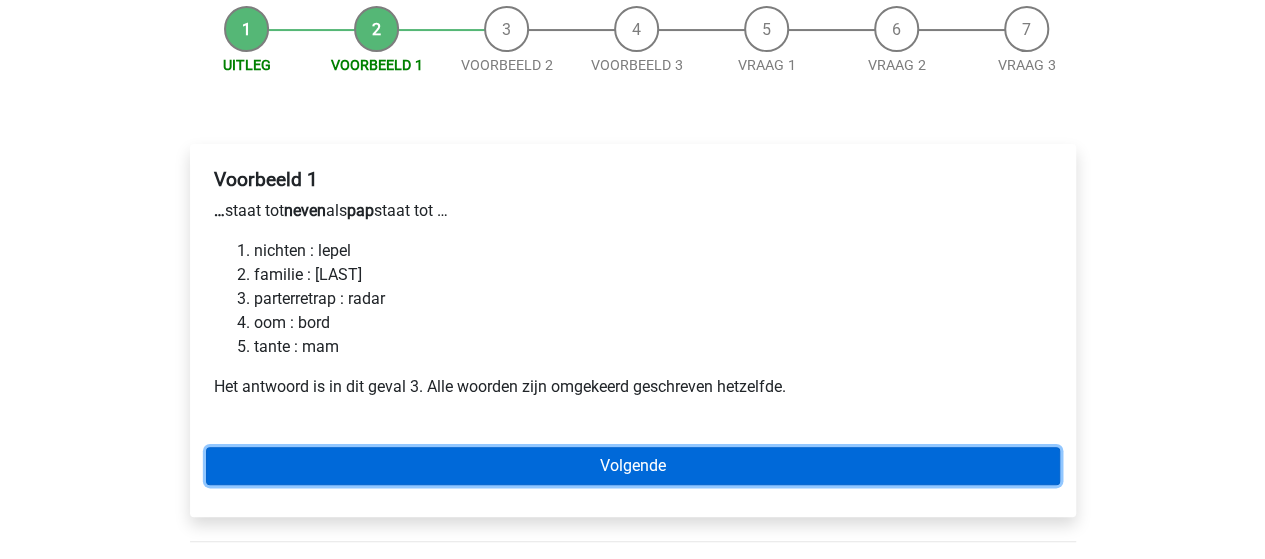 click on "Volgende" at bounding box center [633, 466] 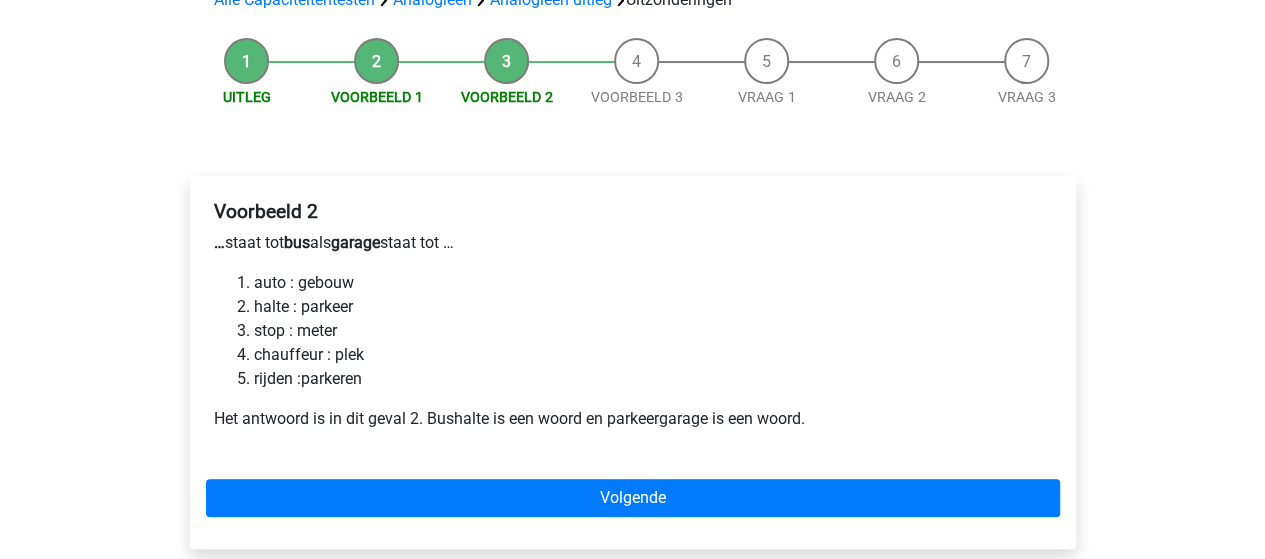 scroll, scrollTop: 200, scrollLeft: 0, axis: vertical 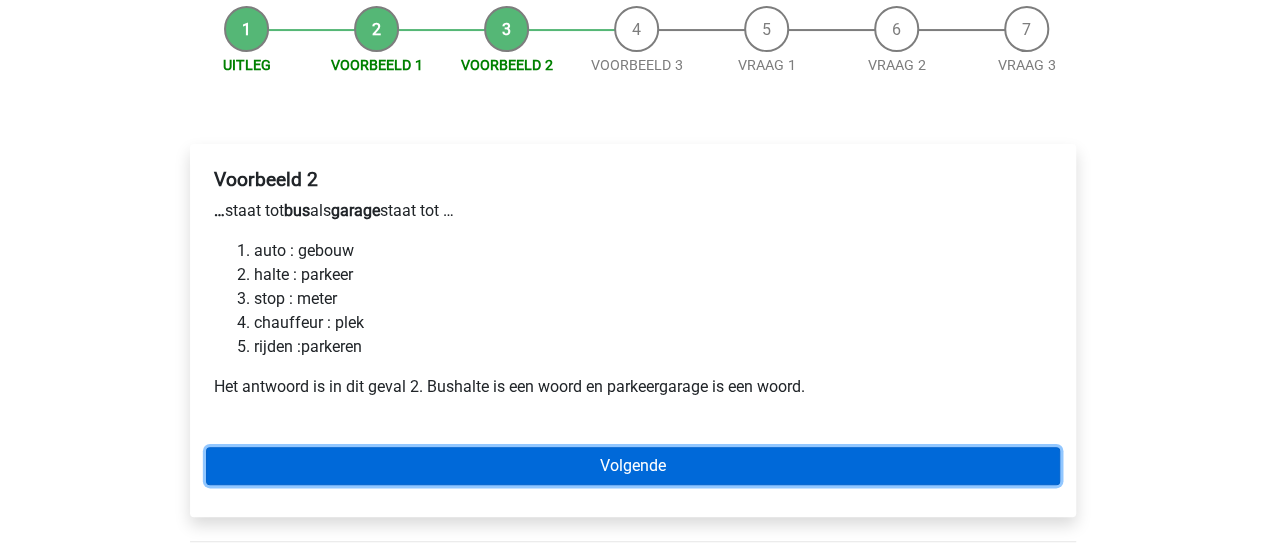 click on "Volgende" at bounding box center (633, 466) 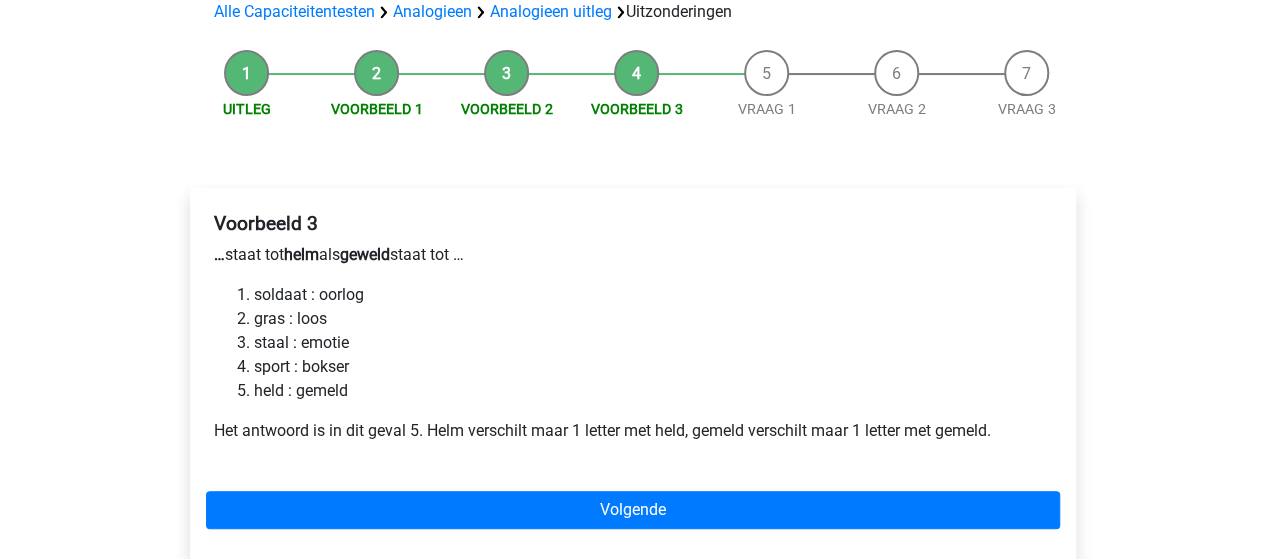 scroll, scrollTop: 200, scrollLeft: 0, axis: vertical 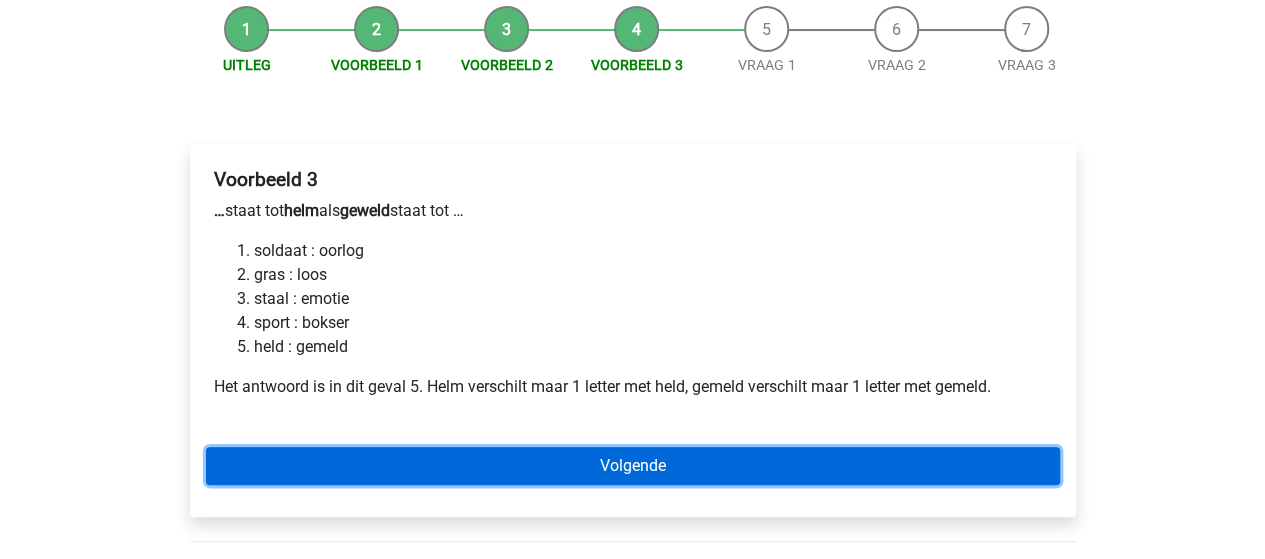 click on "Volgende" at bounding box center [633, 466] 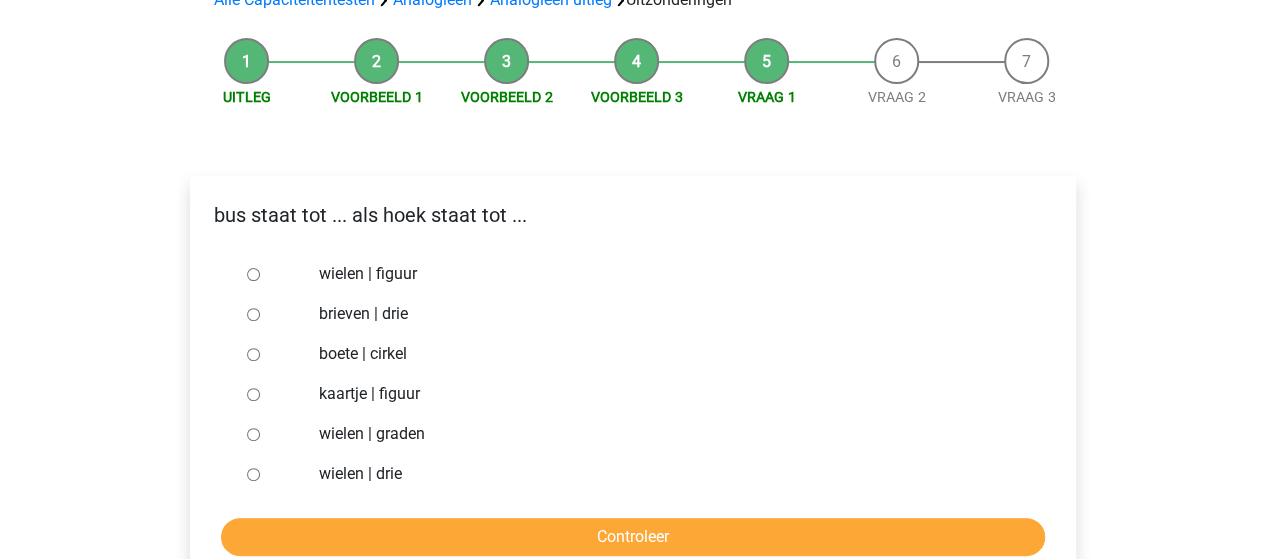 scroll, scrollTop: 200, scrollLeft: 0, axis: vertical 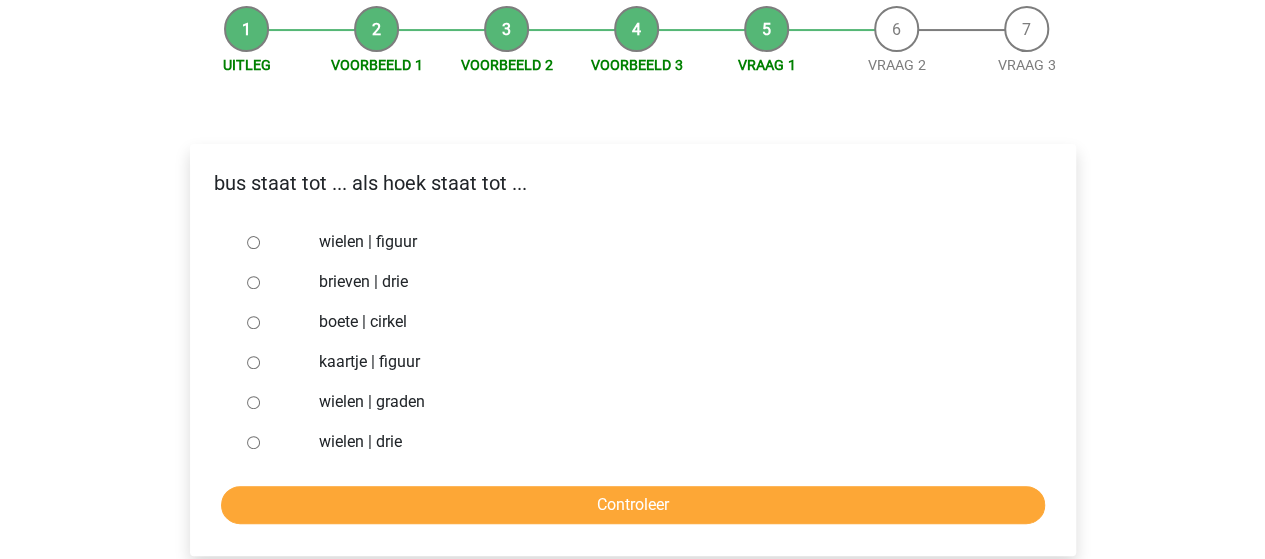 click at bounding box center [272, 282] 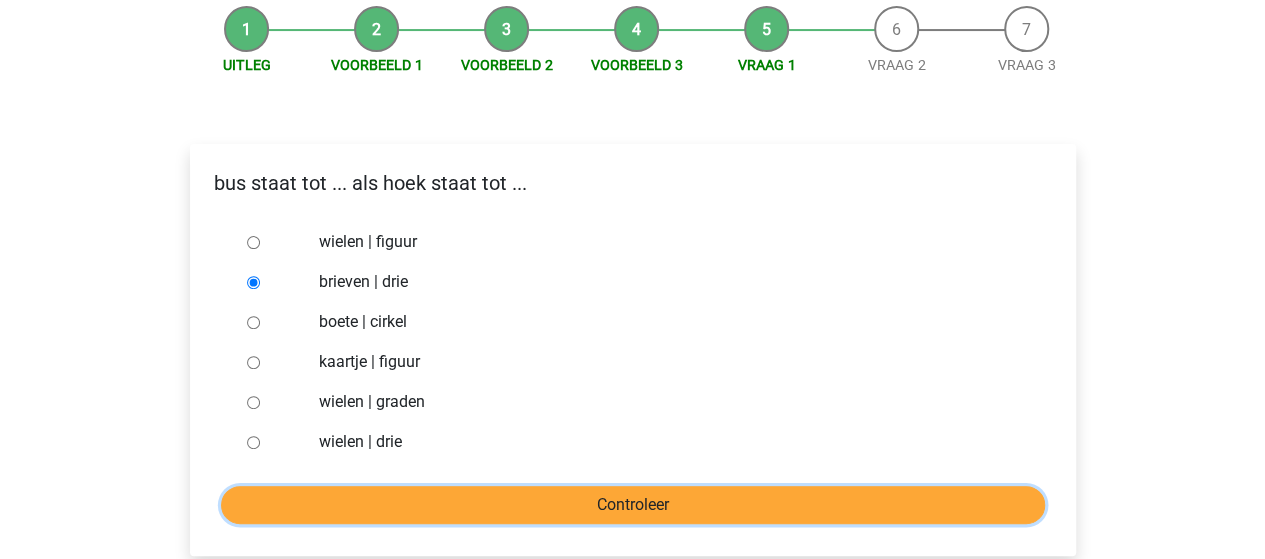 click on "Controleer" at bounding box center (633, 505) 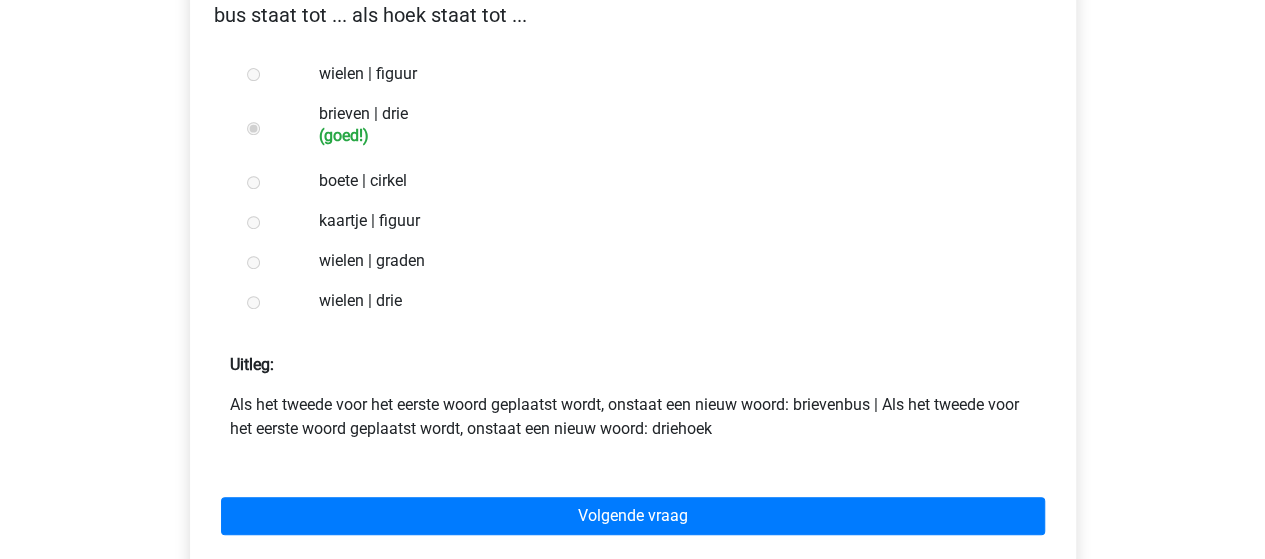 scroll, scrollTop: 400, scrollLeft: 0, axis: vertical 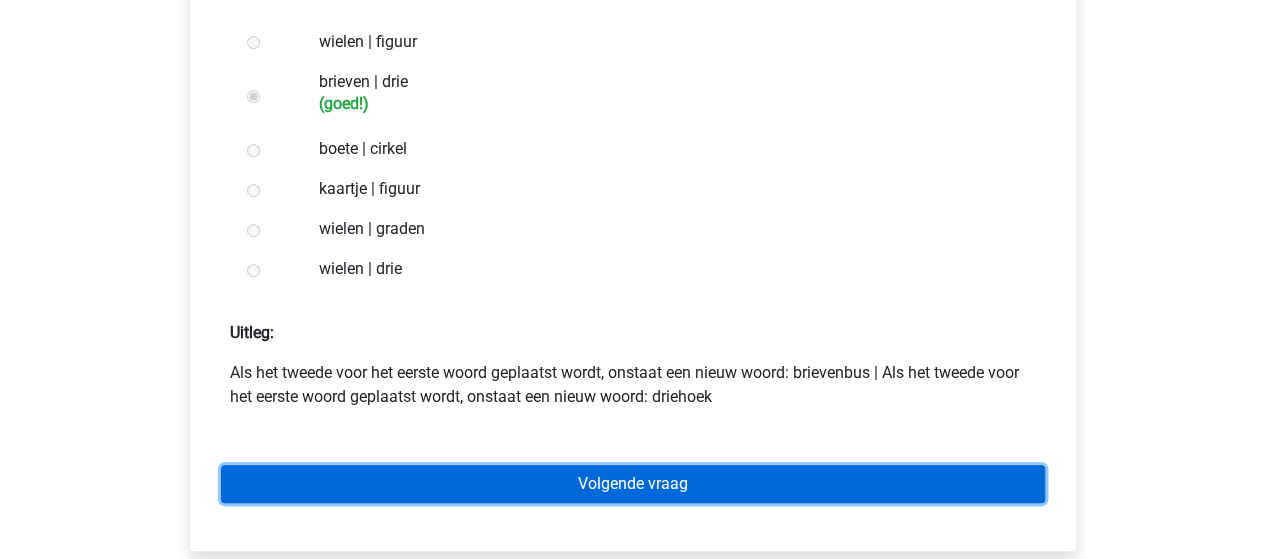 click on "Volgende vraag" at bounding box center (633, 484) 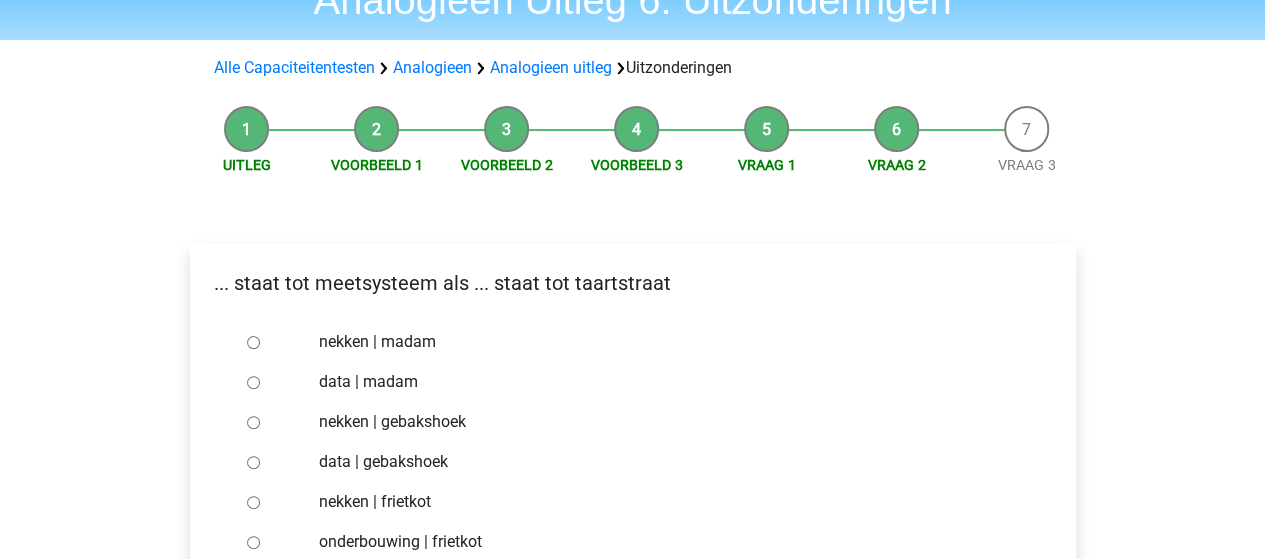 scroll, scrollTop: 200, scrollLeft: 0, axis: vertical 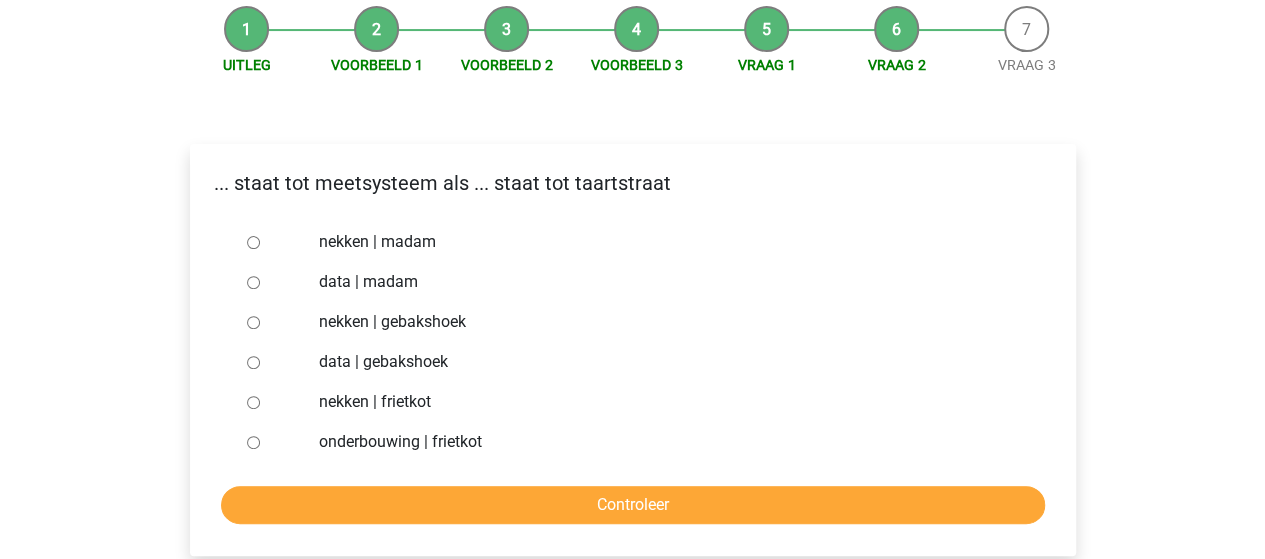 click on "data | gebakshoek" at bounding box center [253, 362] 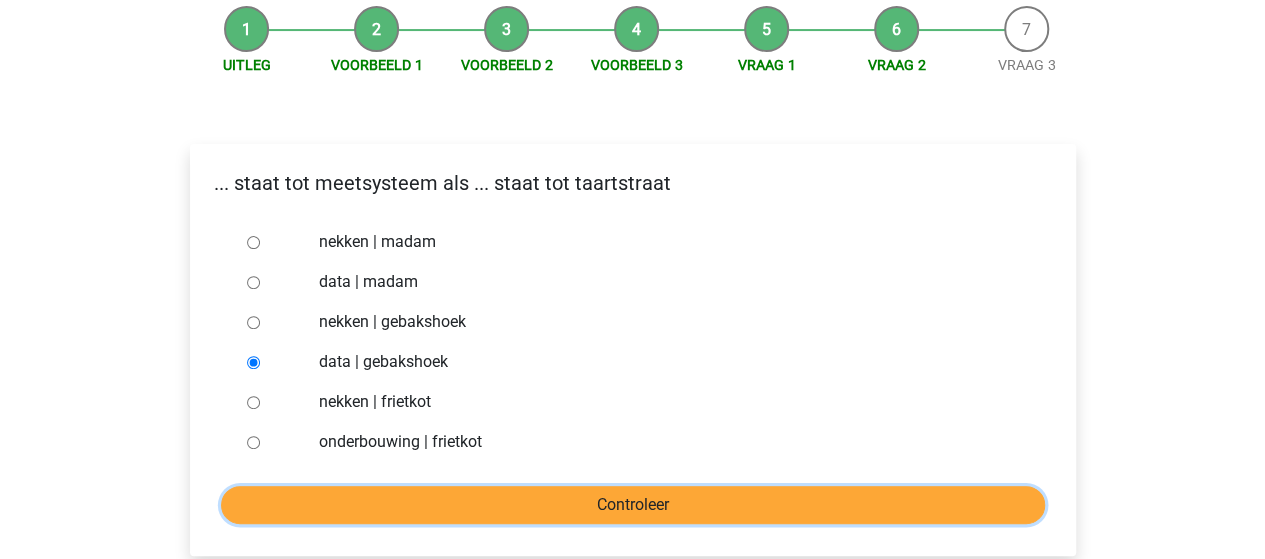 click on "Controleer" at bounding box center (633, 505) 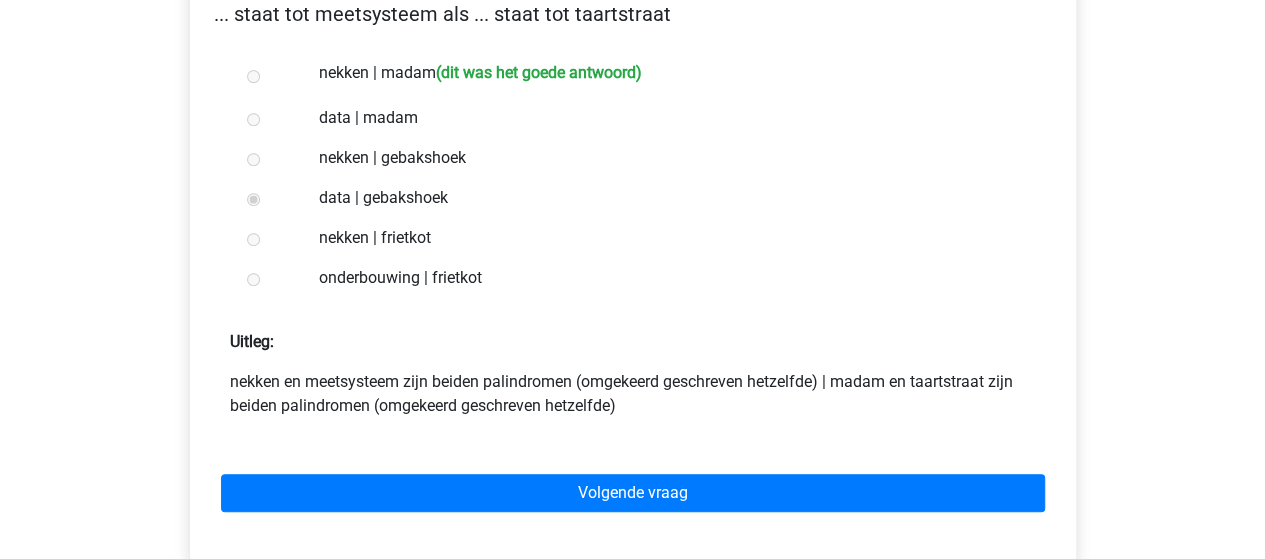 scroll, scrollTop: 400, scrollLeft: 0, axis: vertical 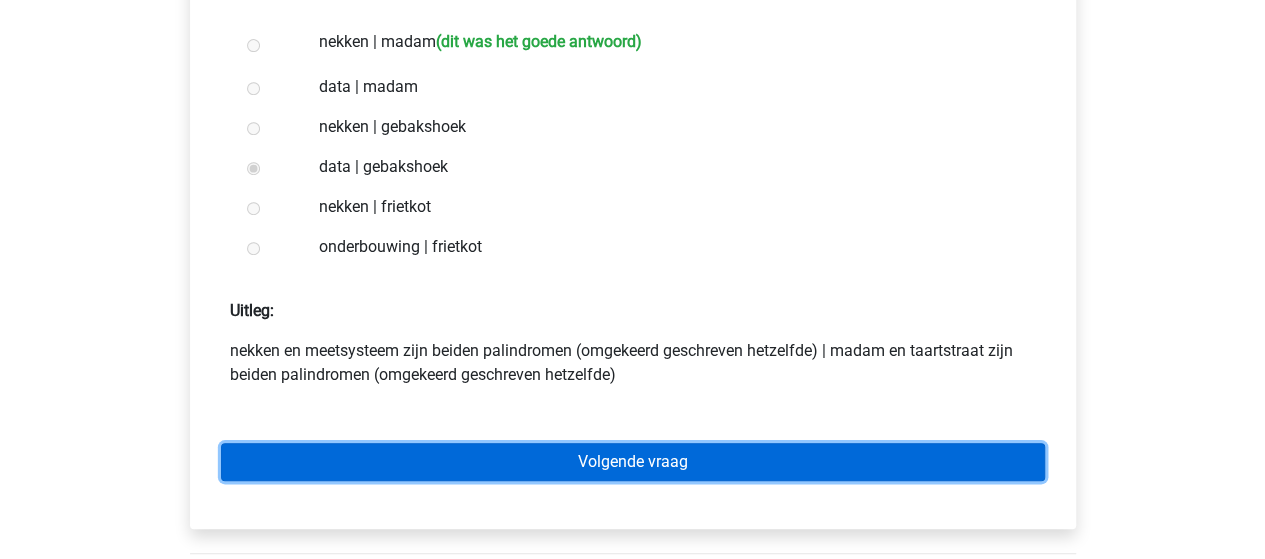 click on "Volgende vraag" at bounding box center (633, 462) 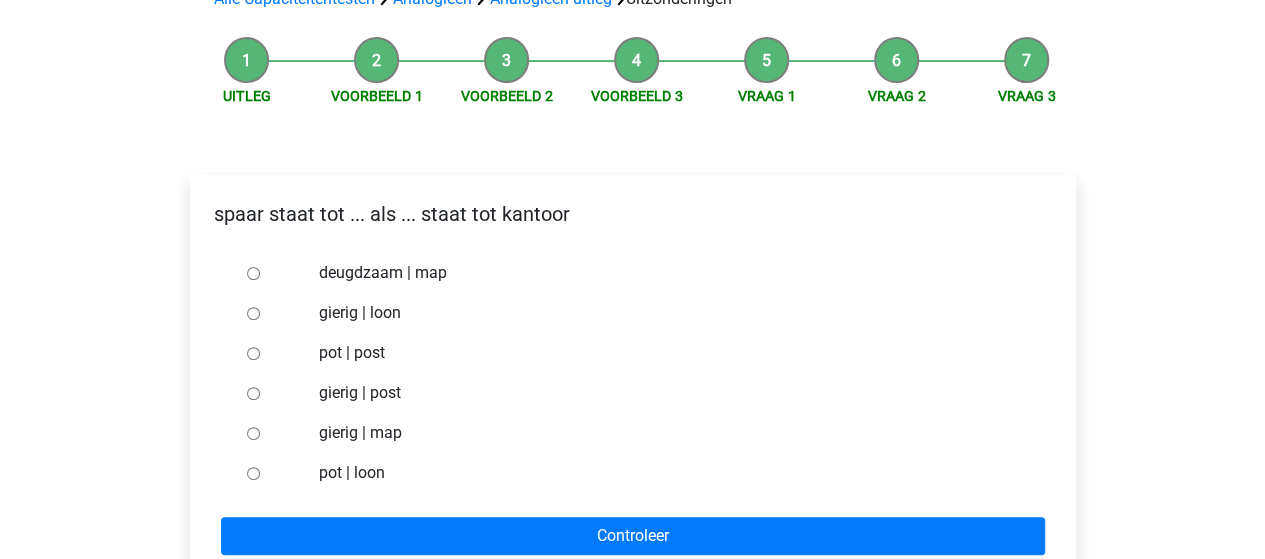 scroll, scrollTop: 200, scrollLeft: 0, axis: vertical 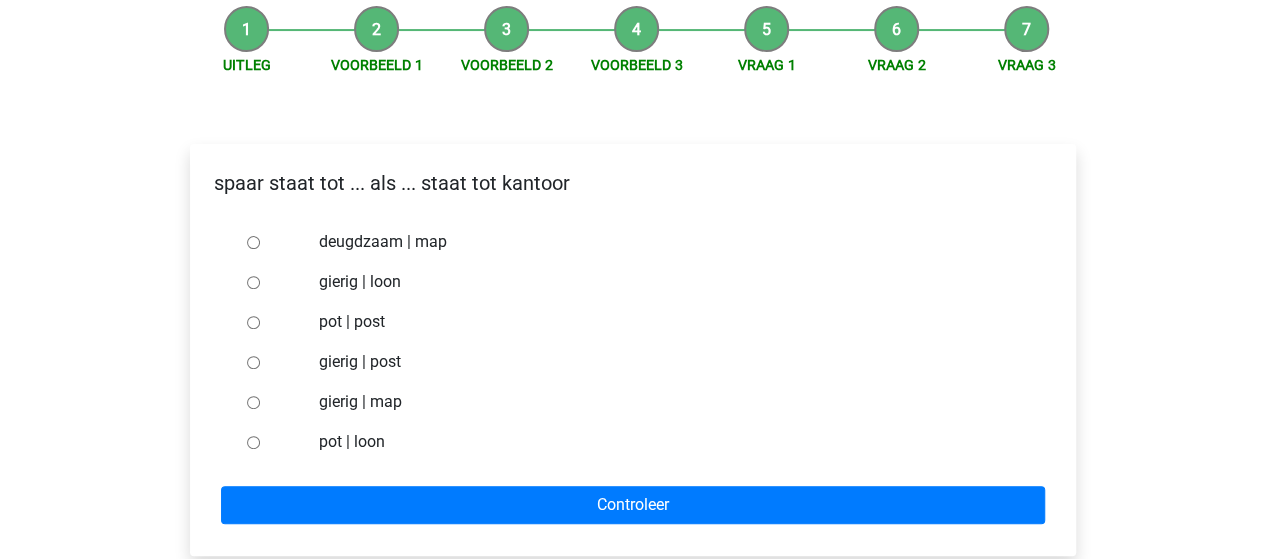 click on "pot | post" at bounding box center (253, 322) 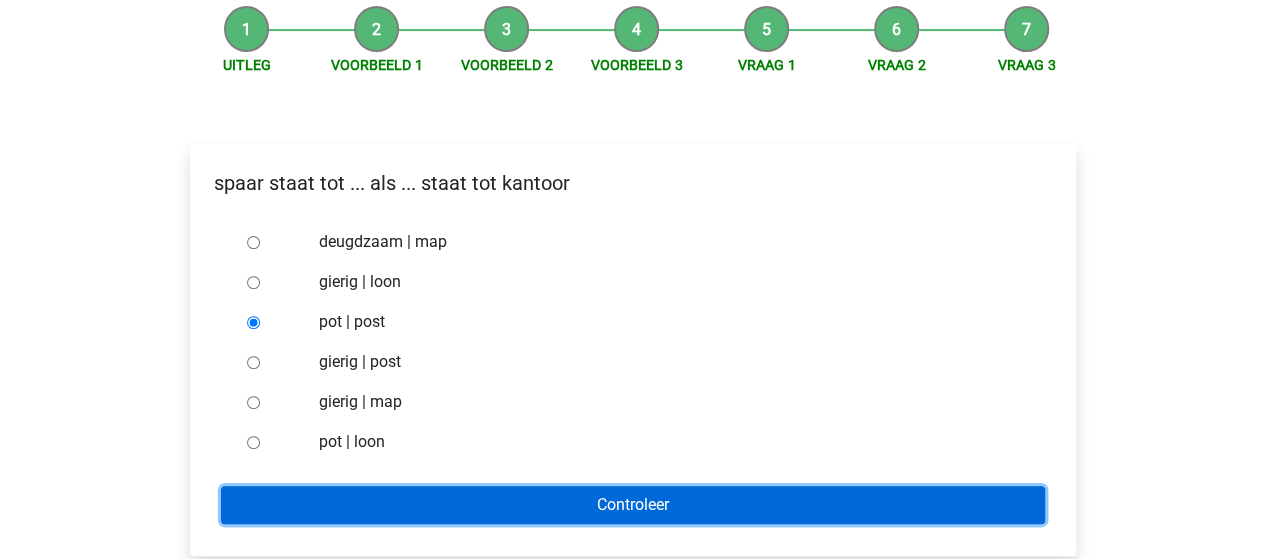 click on "Controleer" at bounding box center (633, 505) 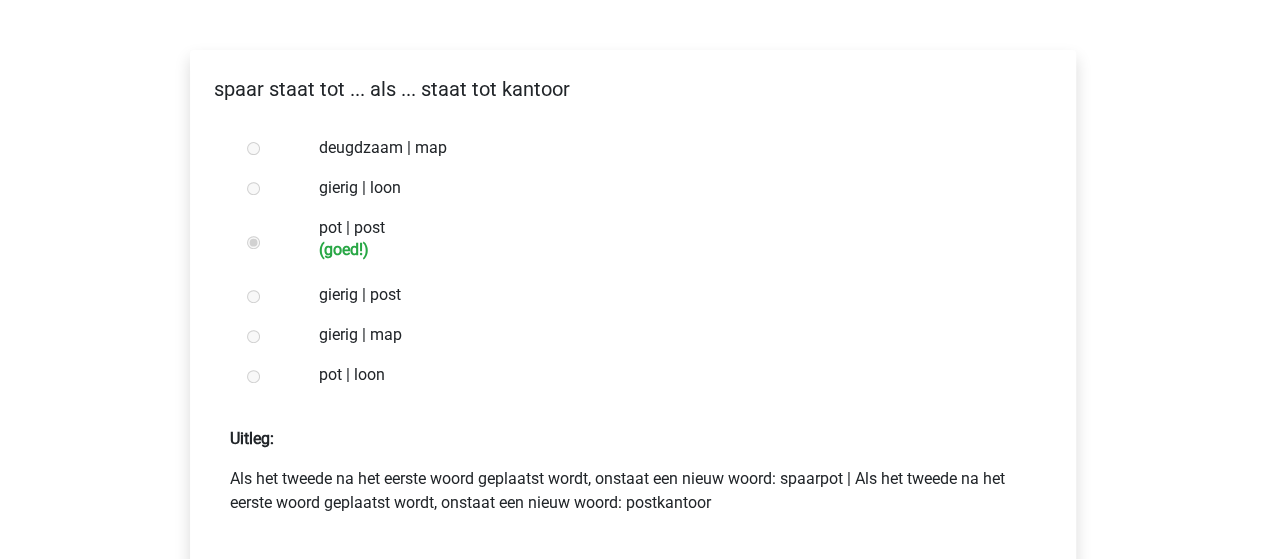 scroll, scrollTop: 400, scrollLeft: 0, axis: vertical 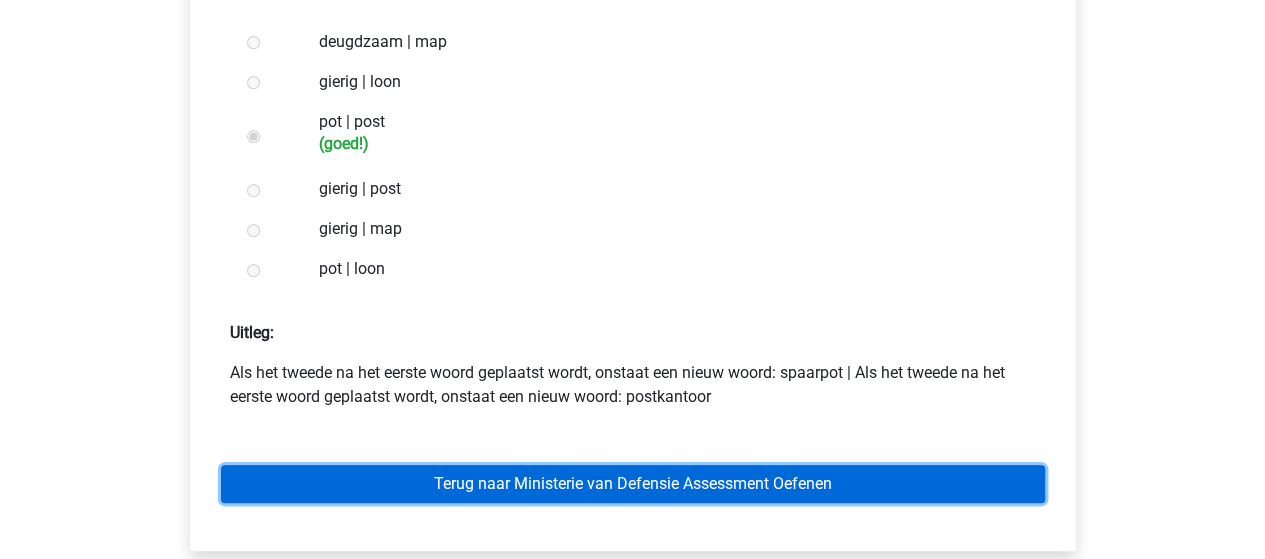 click on "Terug naar Ministerie van Defensie Assessment Oefenen" at bounding box center [633, 484] 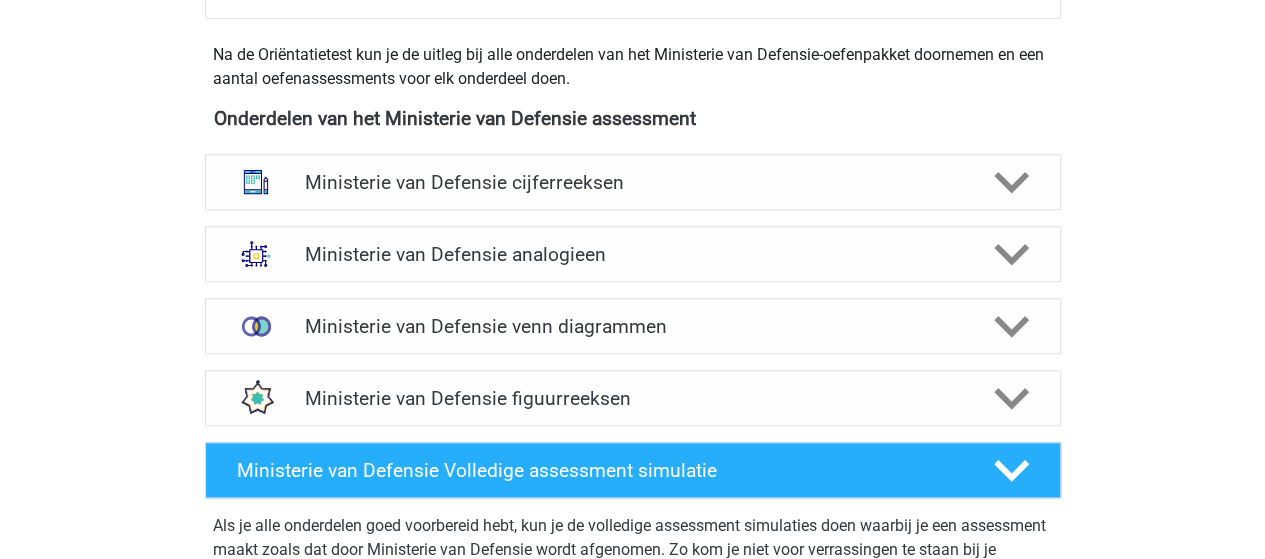 scroll, scrollTop: 900, scrollLeft: 0, axis: vertical 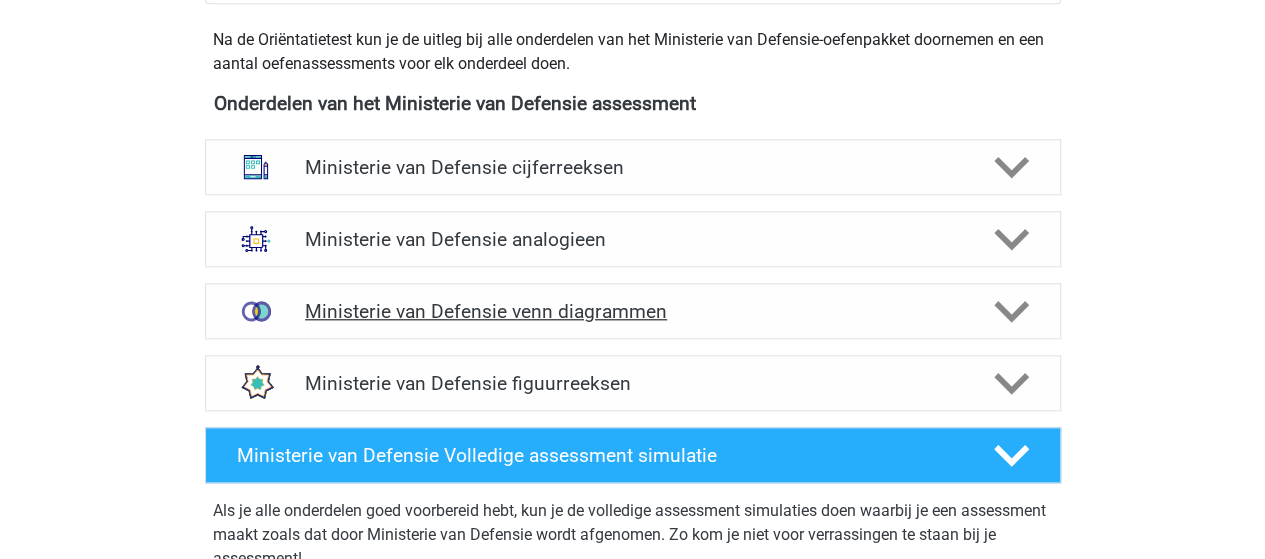 click on "Ministerie van Defensie venn diagrammen" at bounding box center [632, 311] 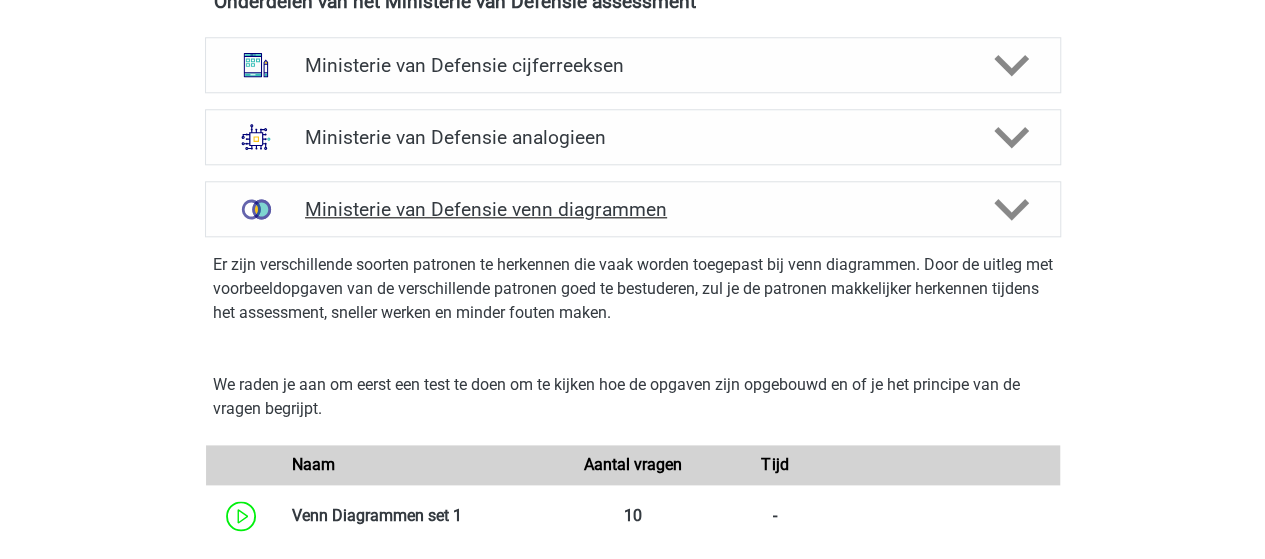 scroll, scrollTop: 1000, scrollLeft: 0, axis: vertical 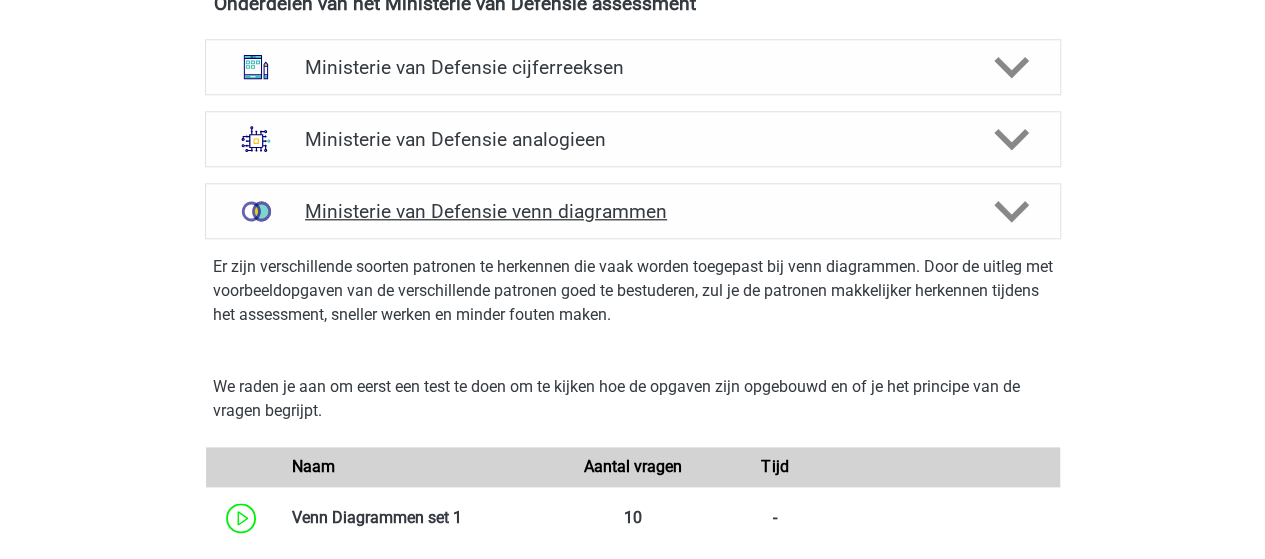 click on "Ministerie van Defensie venn diagrammen" at bounding box center [632, 211] 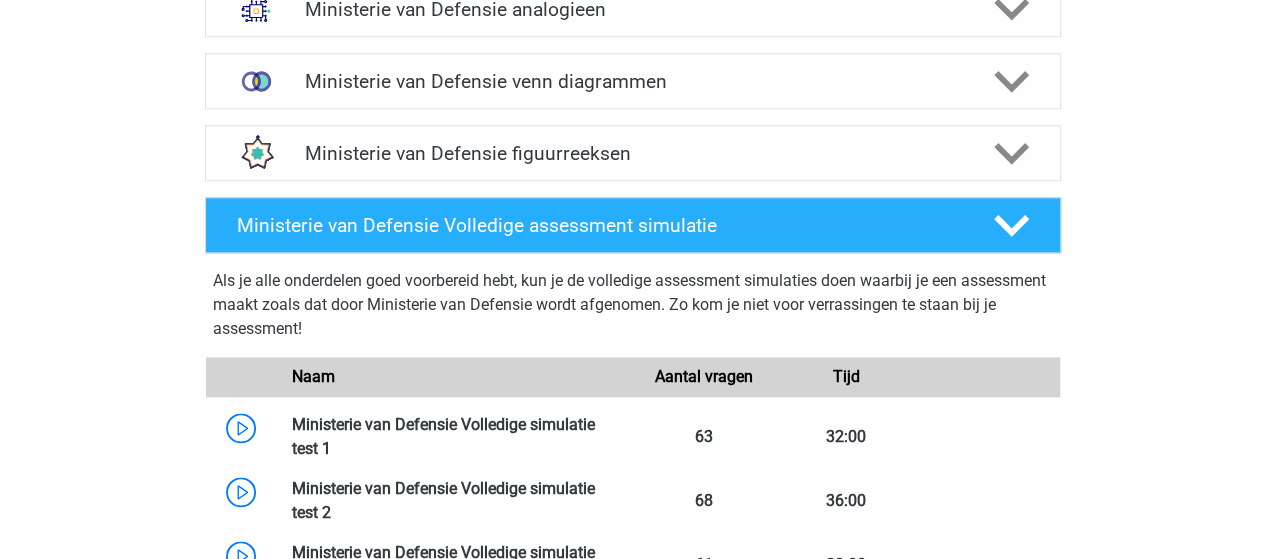 scroll, scrollTop: 1100, scrollLeft: 0, axis: vertical 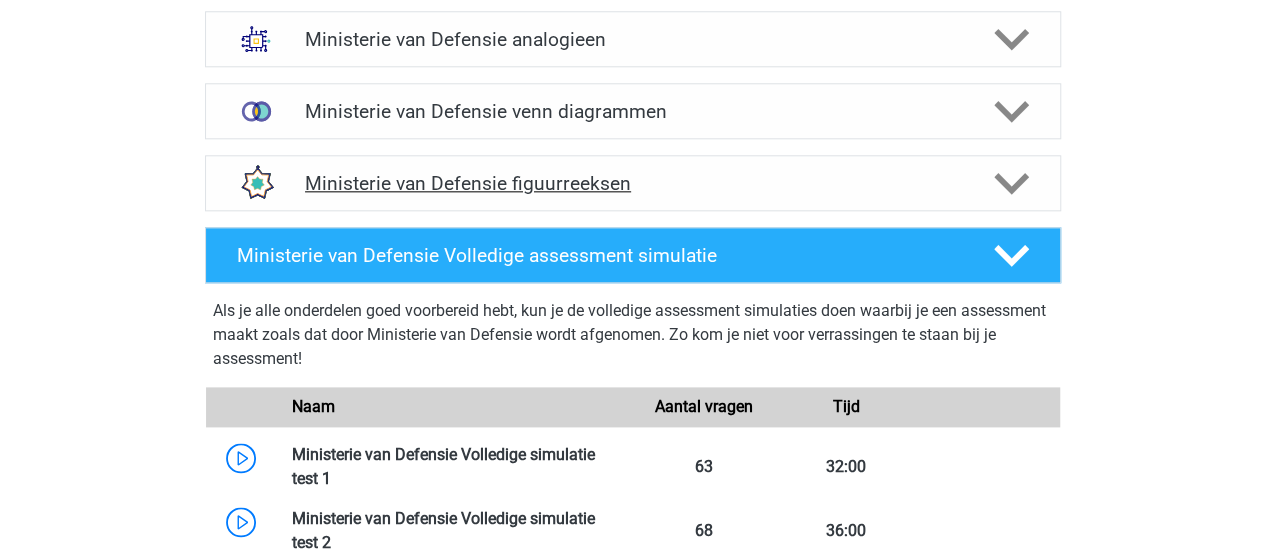 click on "Ministerie van Defensie figuurreeksen" at bounding box center (632, 183) 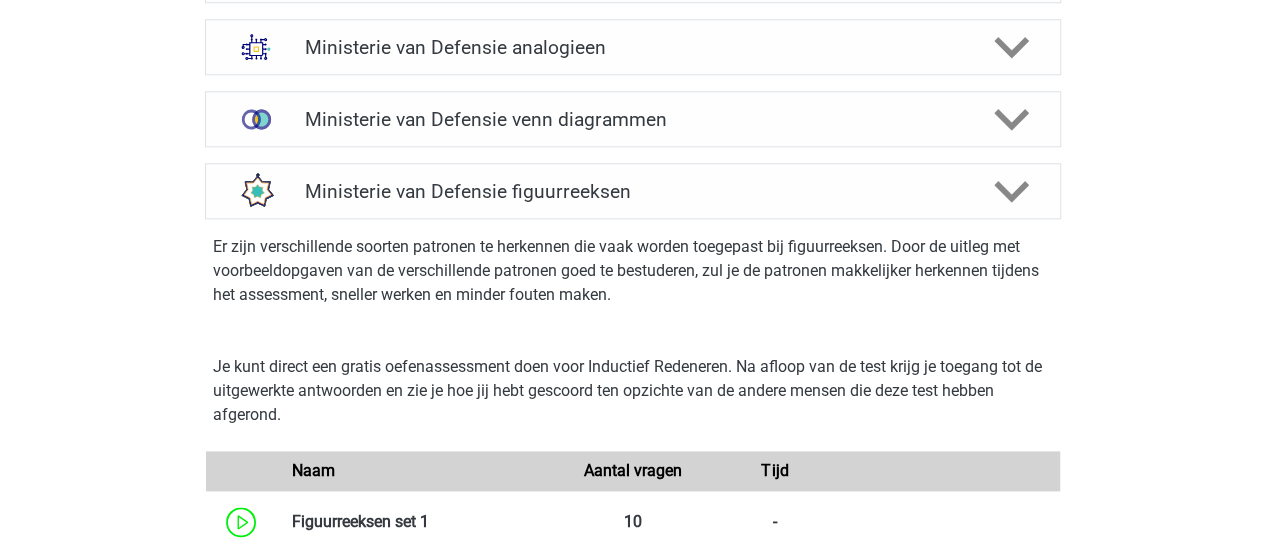 scroll, scrollTop: 1000, scrollLeft: 0, axis: vertical 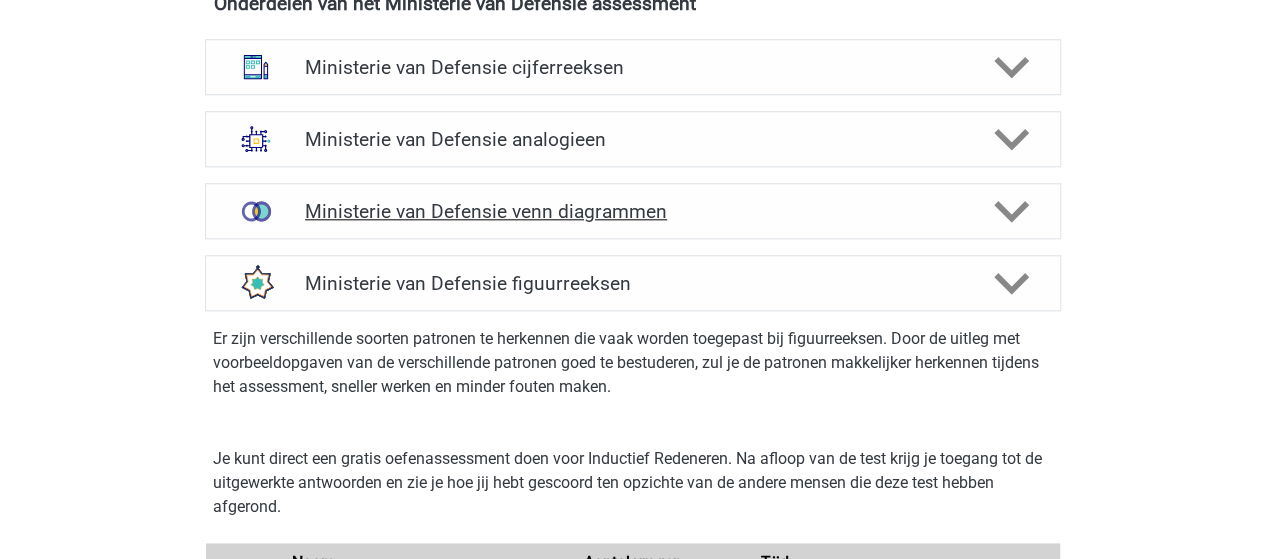 click on "Ministerie van Defensie venn diagrammen" at bounding box center [632, 211] 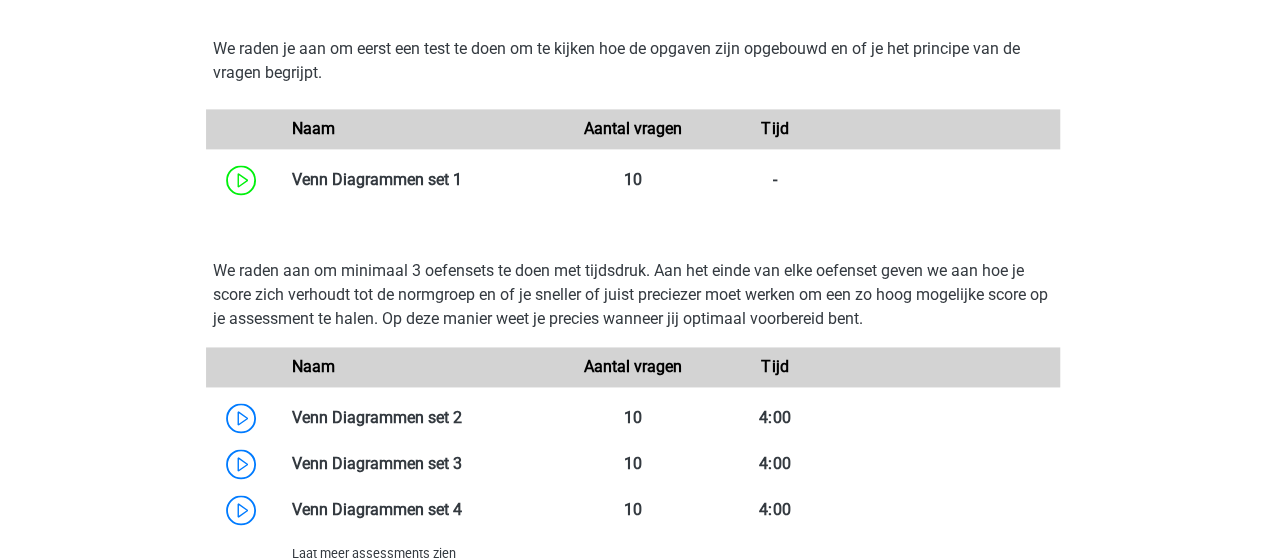 scroll, scrollTop: 1400, scrollLeft: 0, axis: vertical 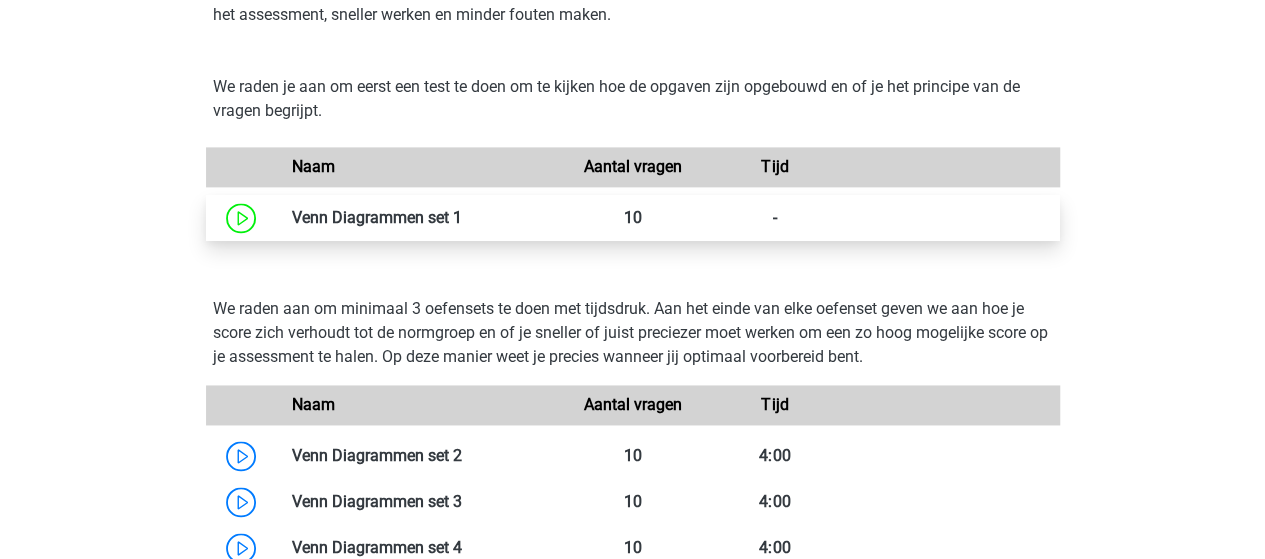 click at bounding box center (462, 217) 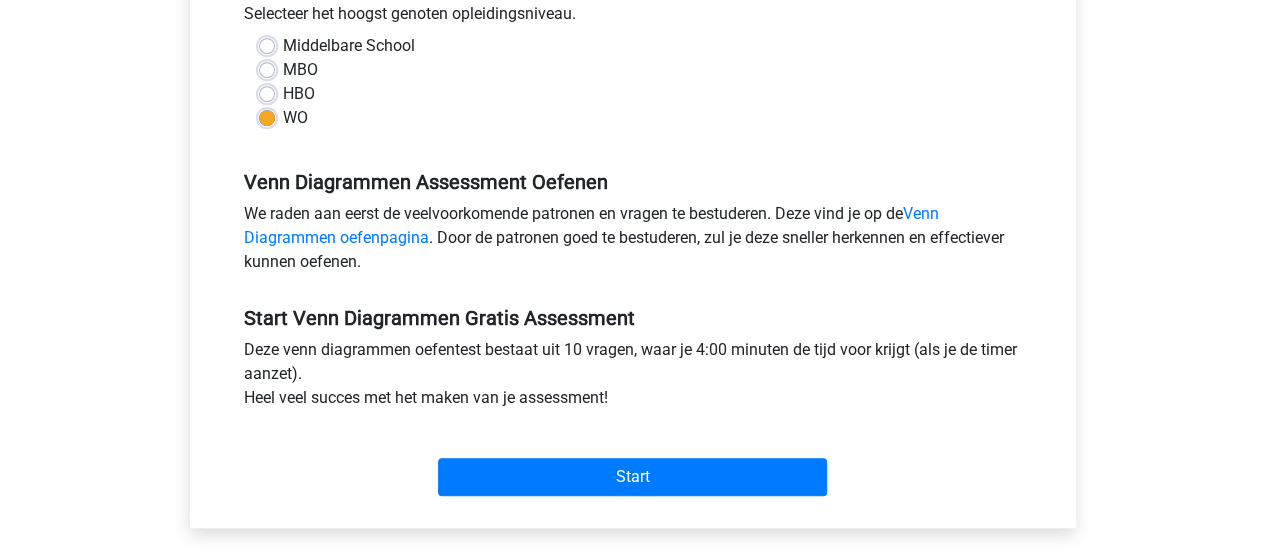 scroll, scrollTop: 500, scrollLeft: 0, axis: vertical 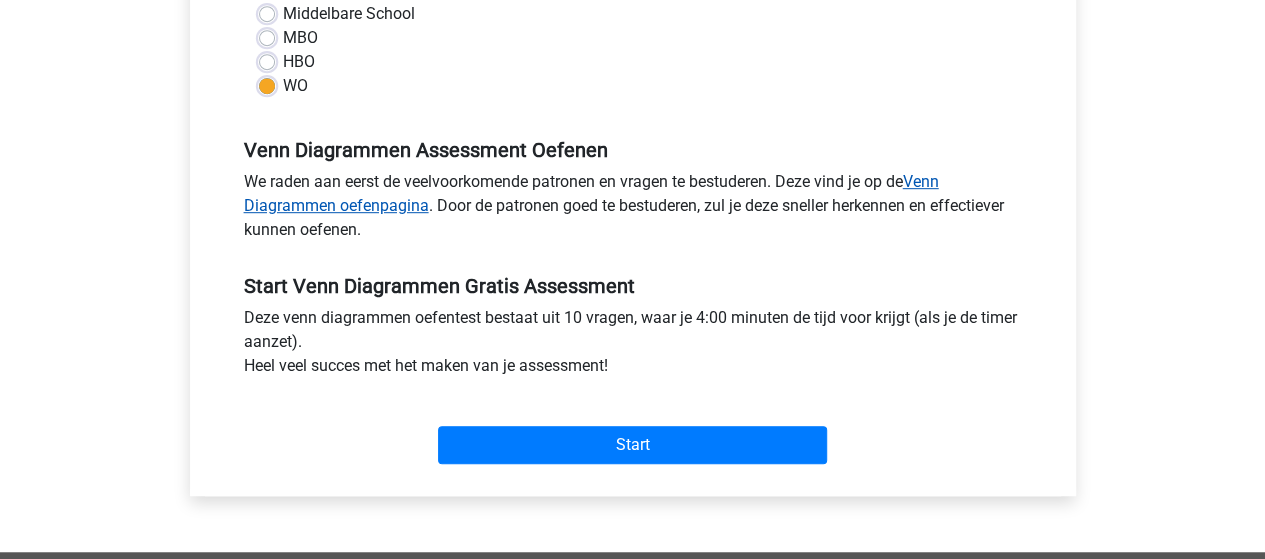 click on "Venn Diagrammen
oefenpagina" at bounding box center [591, 193] 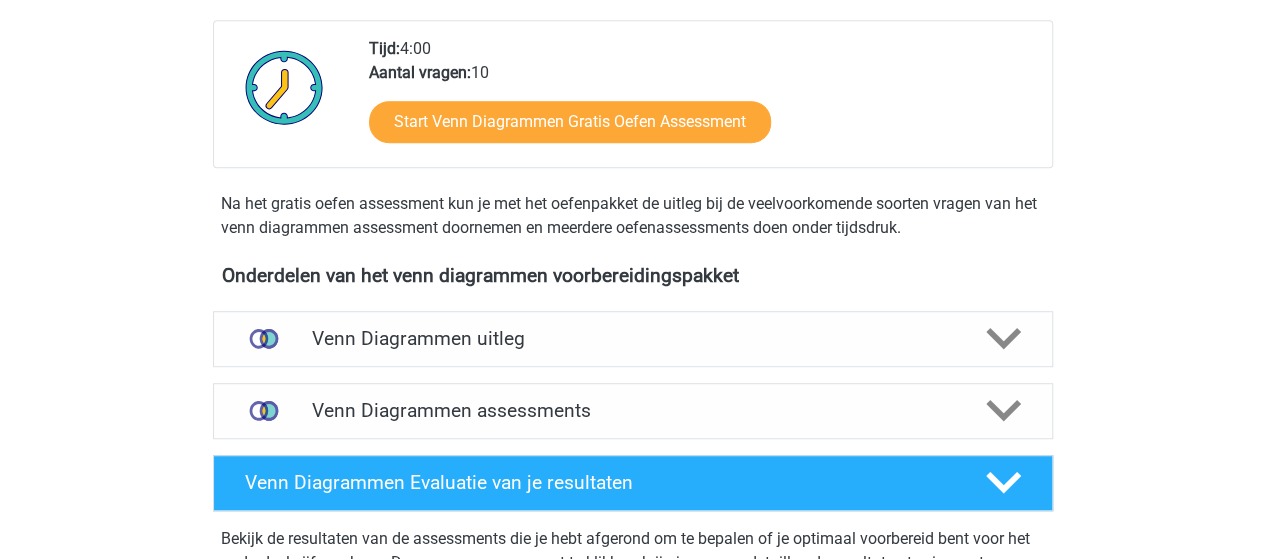 scroll, scrollTop: 500, scrollLeft: 0, axis: vertical 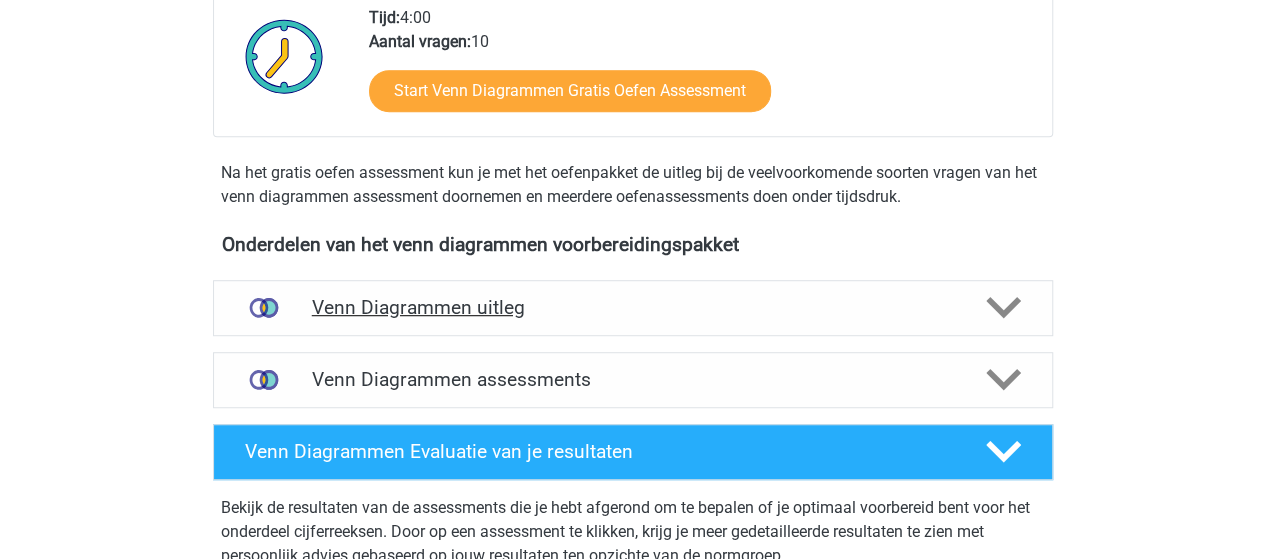 click on "Venn Diagrammen uitleg" at bounding box center (633, 307) 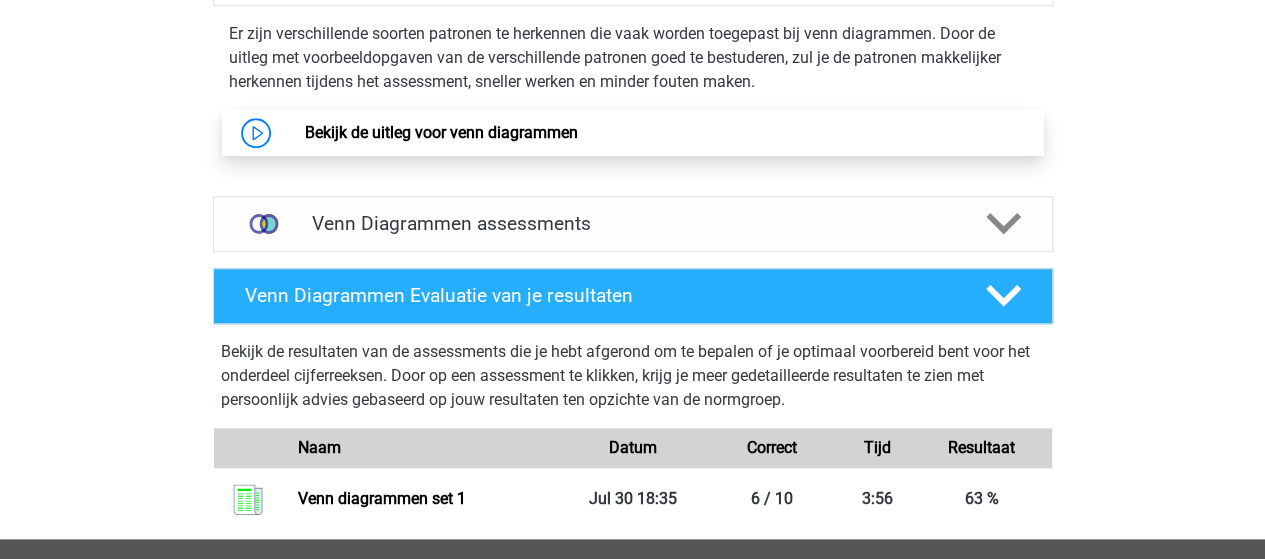 scroll, scrollTop: 800, scrollLeft: 0, axis: vertical 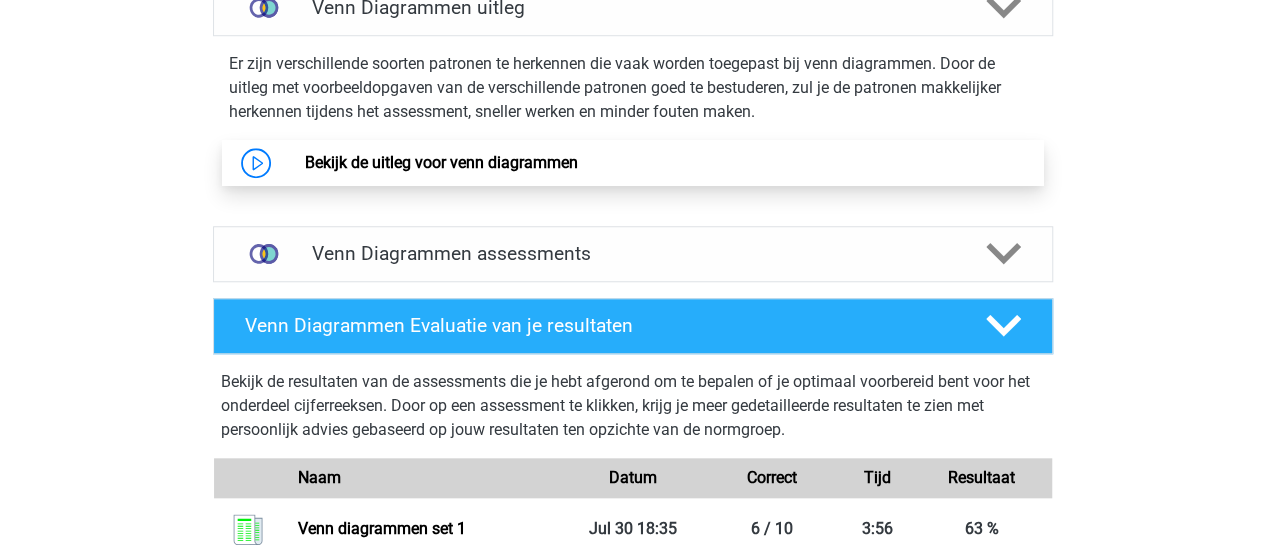 click on "Bekijk de uitleg voor
venn diagrammen" at bounding box center (441, 162) 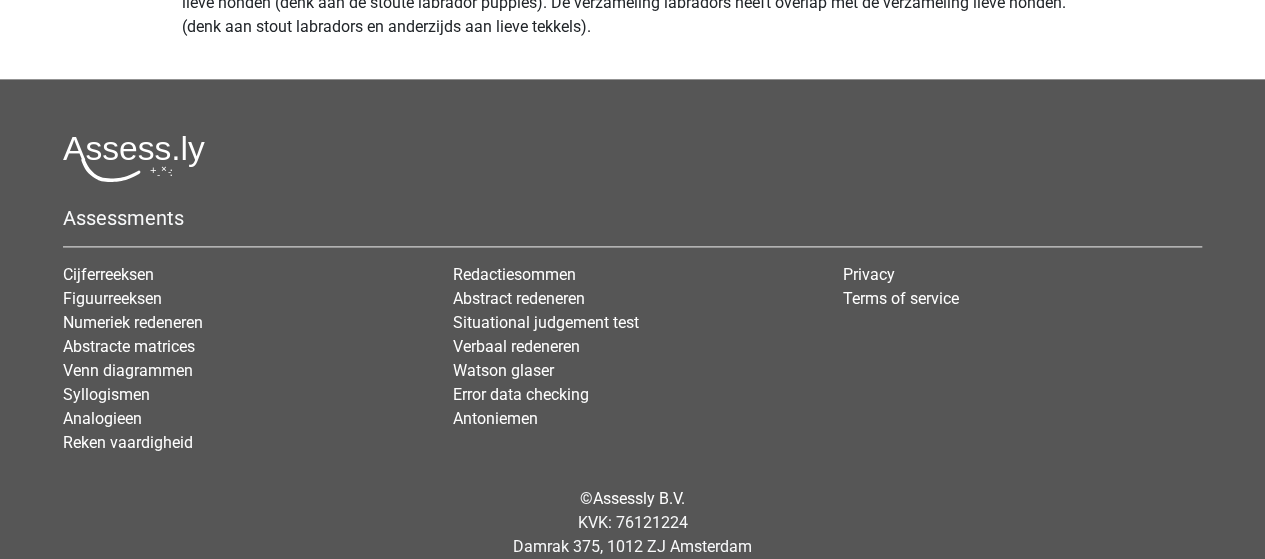 scroll, scrollTop: 8935, scrollLeft: 0, axis: vertical 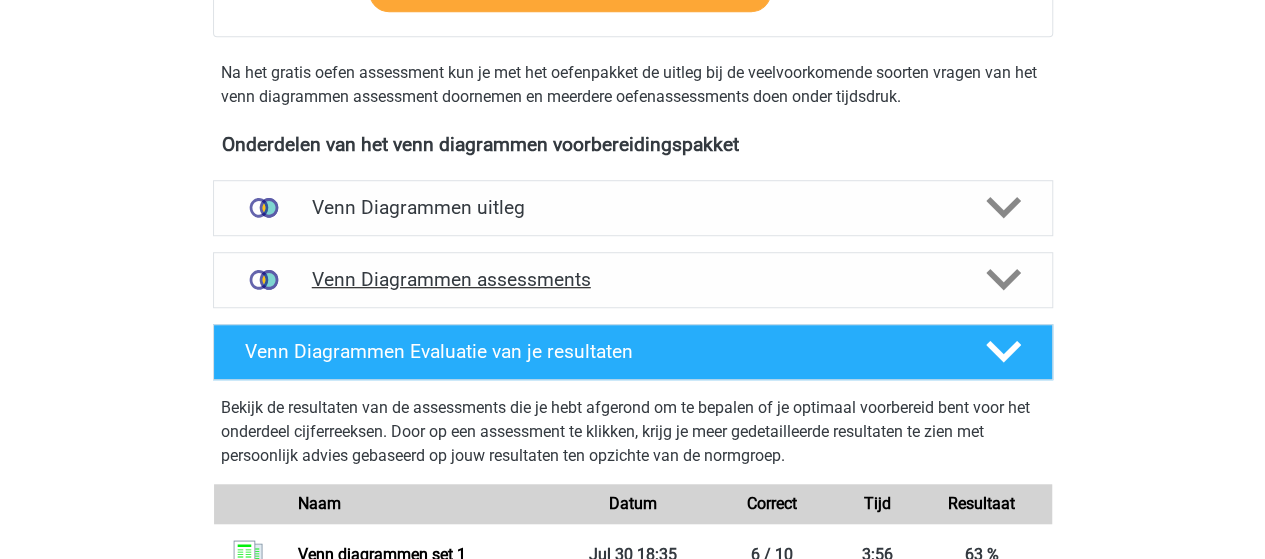 click on "Venn Diagrammen assessments" at bounding box center [633, 279] 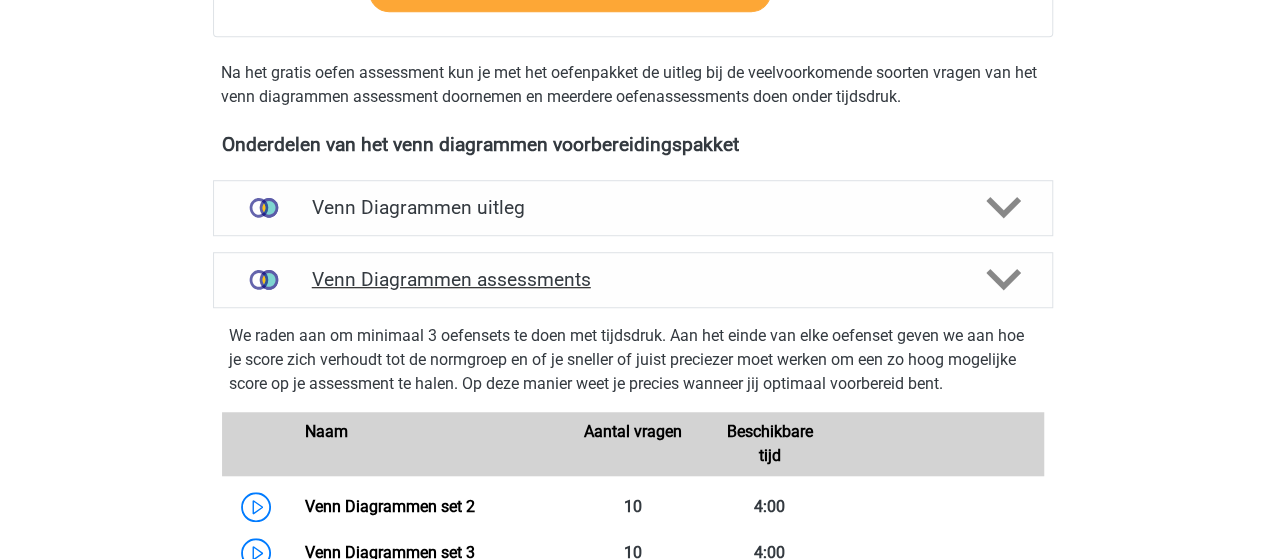 click on "Venn Diagrammen assessments" at bounding box center (633, 279) 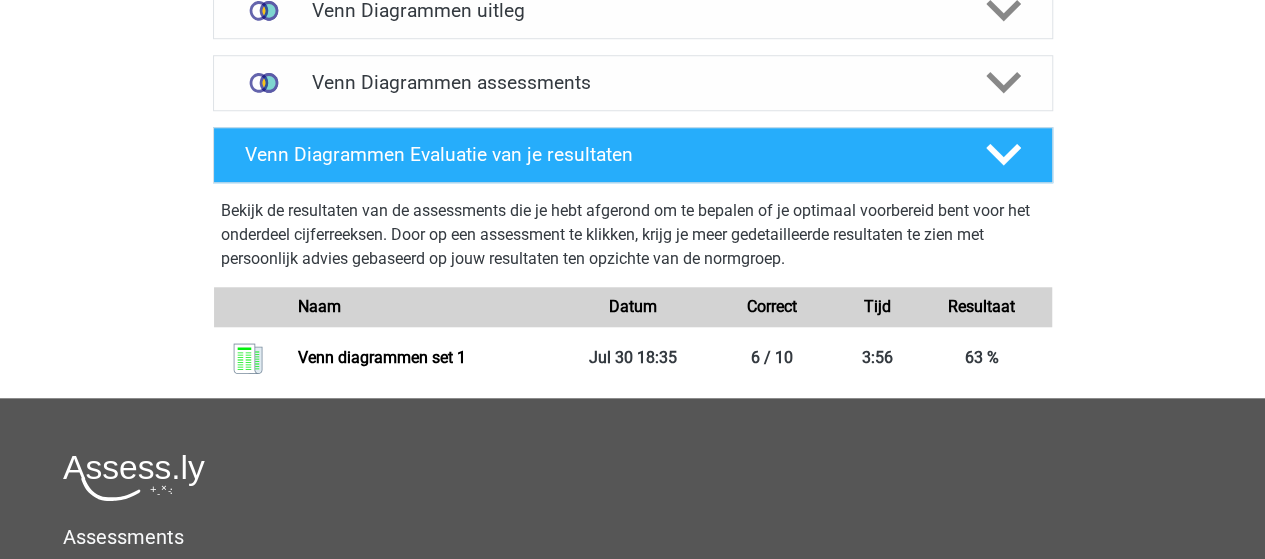 scroll, scrollTop: 800, scrollLeft: 0, axis: vertical 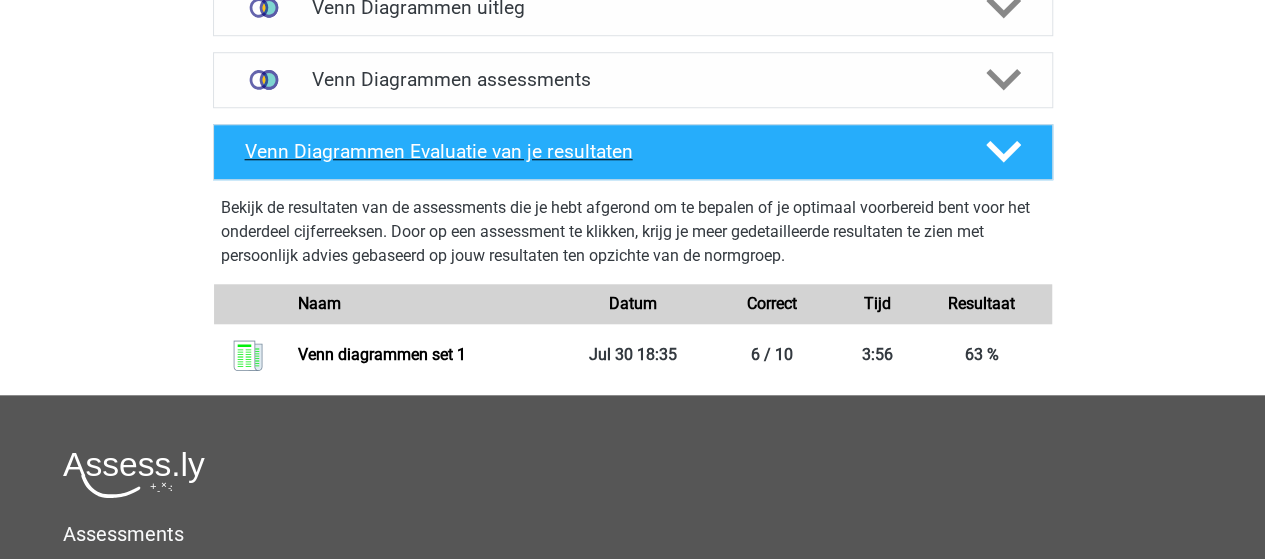 click on "Venn Diagrammen
Evaluatie van je resultaten" at bounding box center (599, 151) 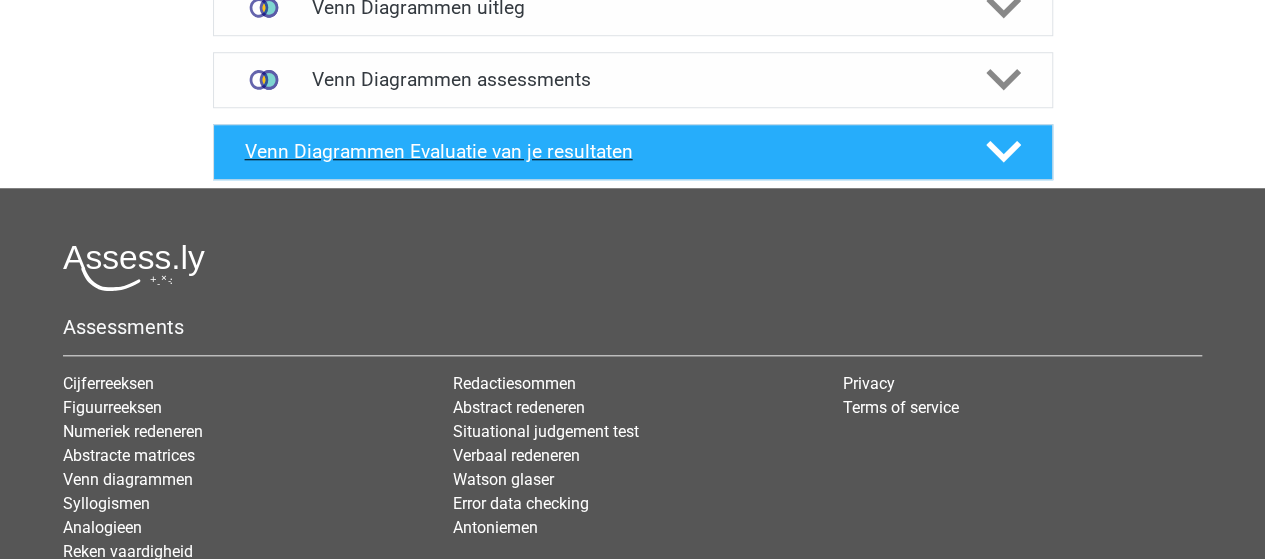 click 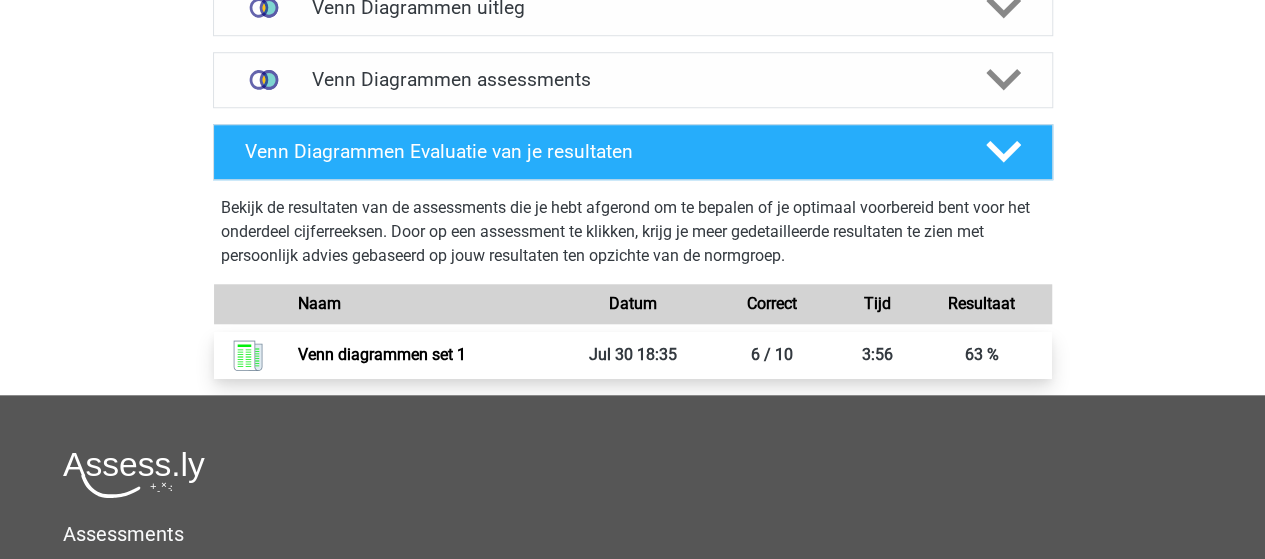 click on "Venn diagrammen set 1" at bounding box center [382, 354] 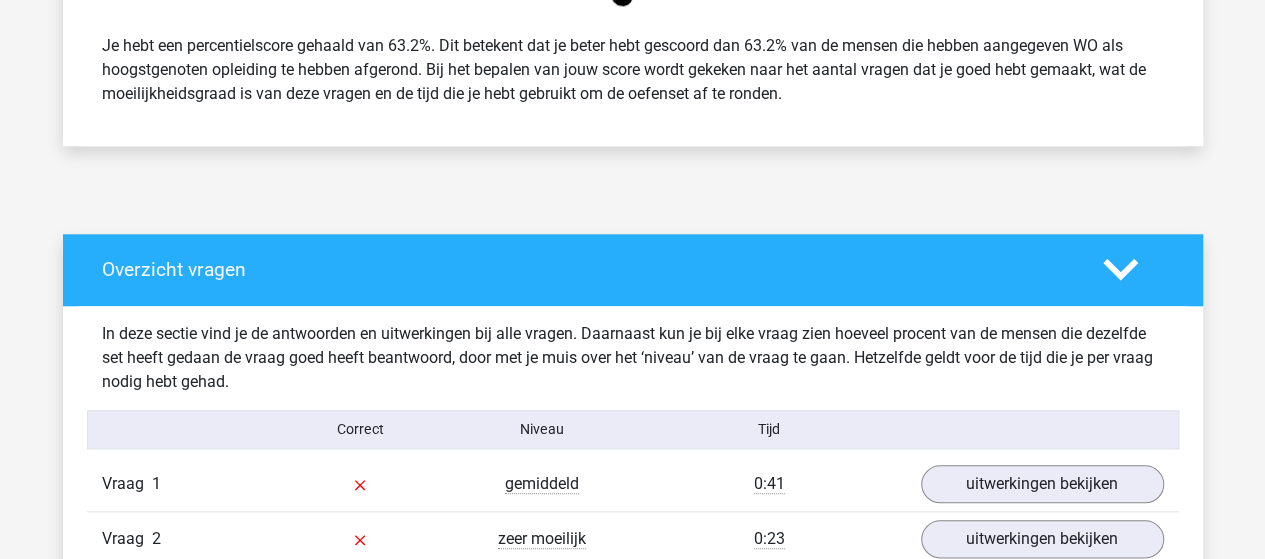scroll, scrollTop: 900, scrollLeft: 0, axis: vertical 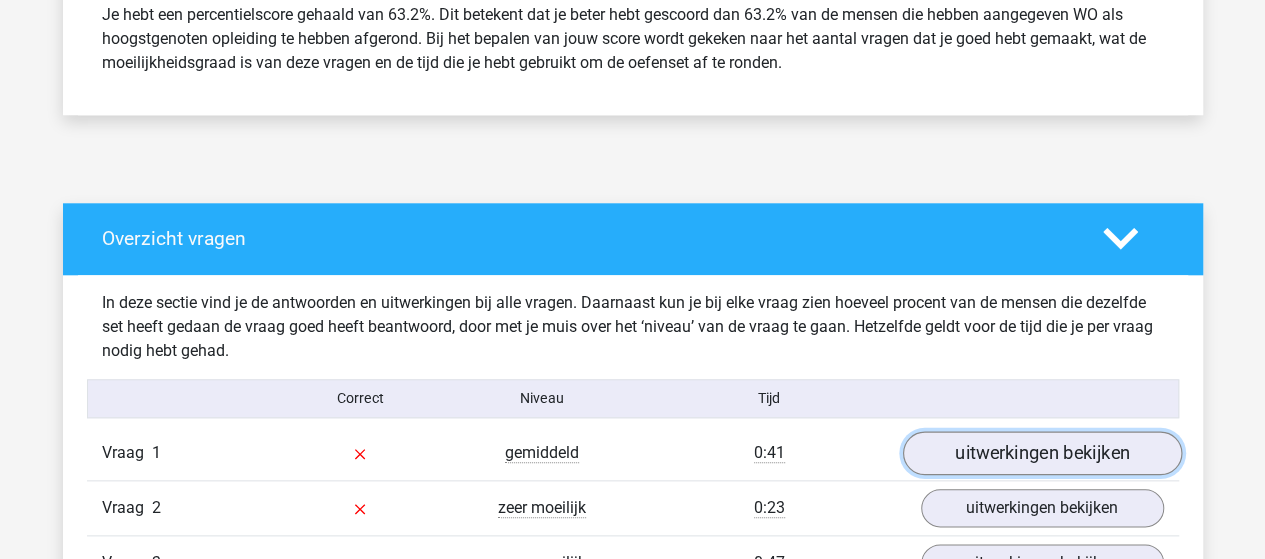 click on "uitwerkingen bekijken" at bounding box center [1041, 453] 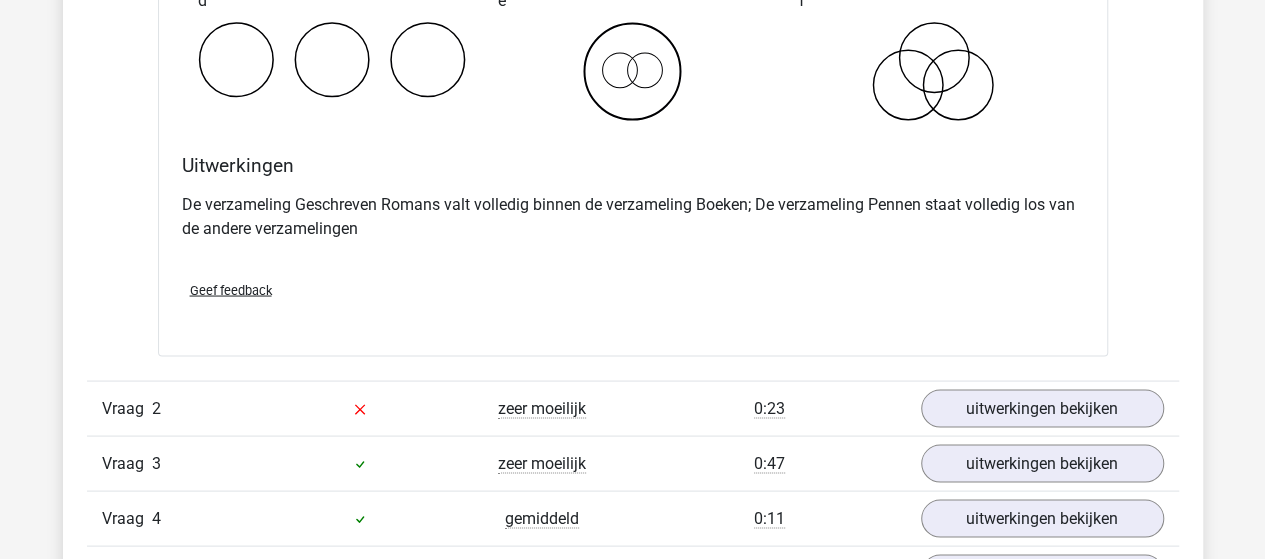 scroll, scrollTop: 1800, scrollLeft: 0, axis: vertical 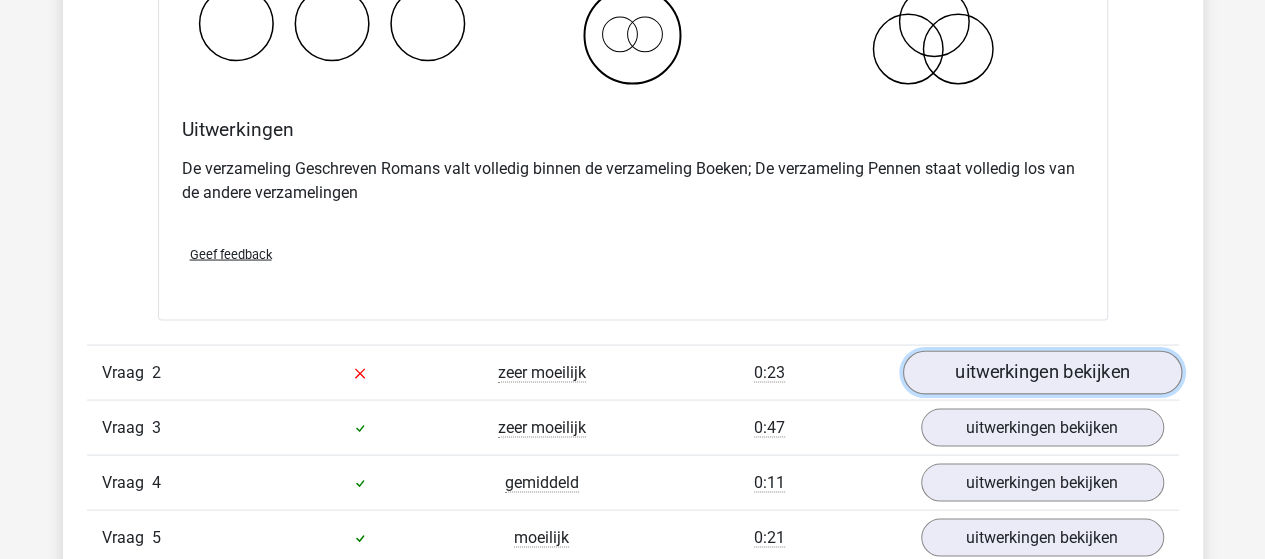 click on "uitwerkingen bekijken" at bounding box center (1041, 372) 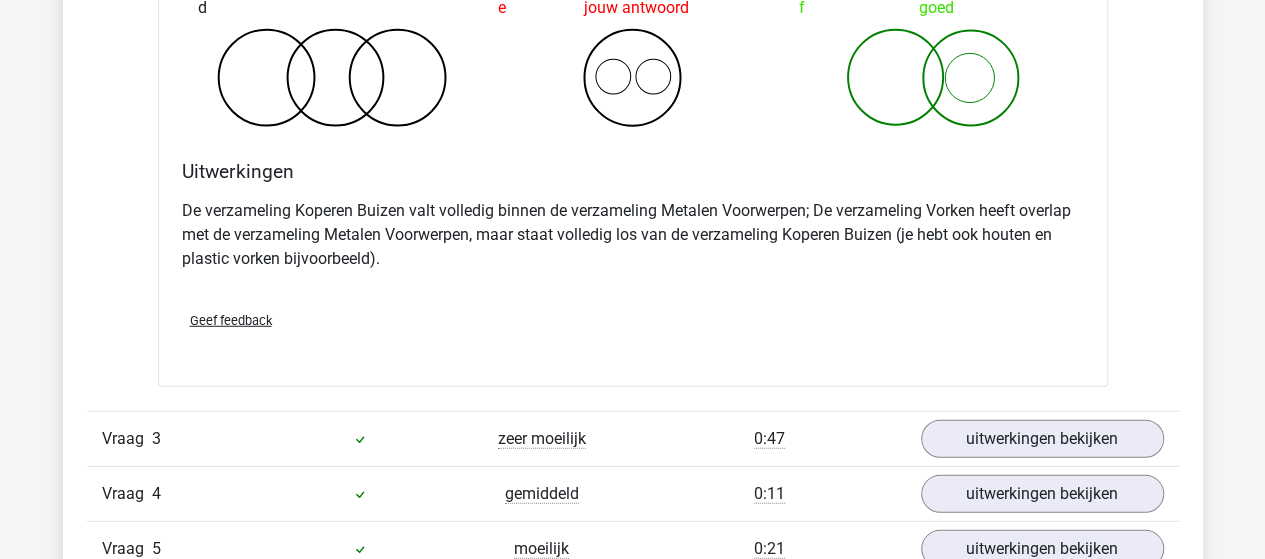 scroll, scrollTop: 2700, scrollLeft: 0, axis: vertical 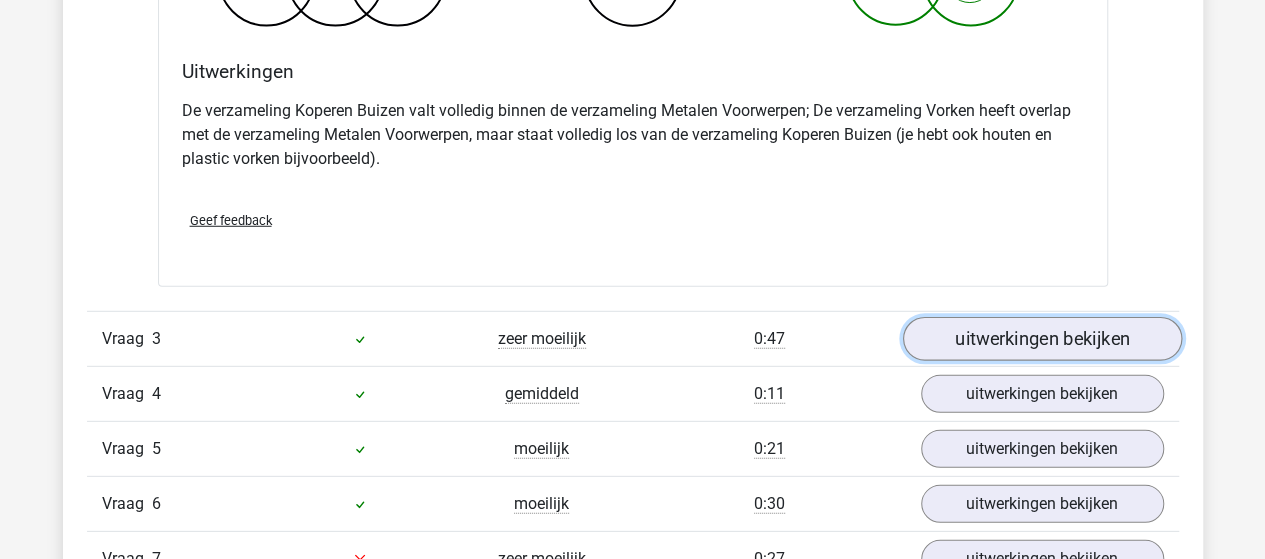click on "uitwerkingen bekijken" at bounding box center (1041, 340) 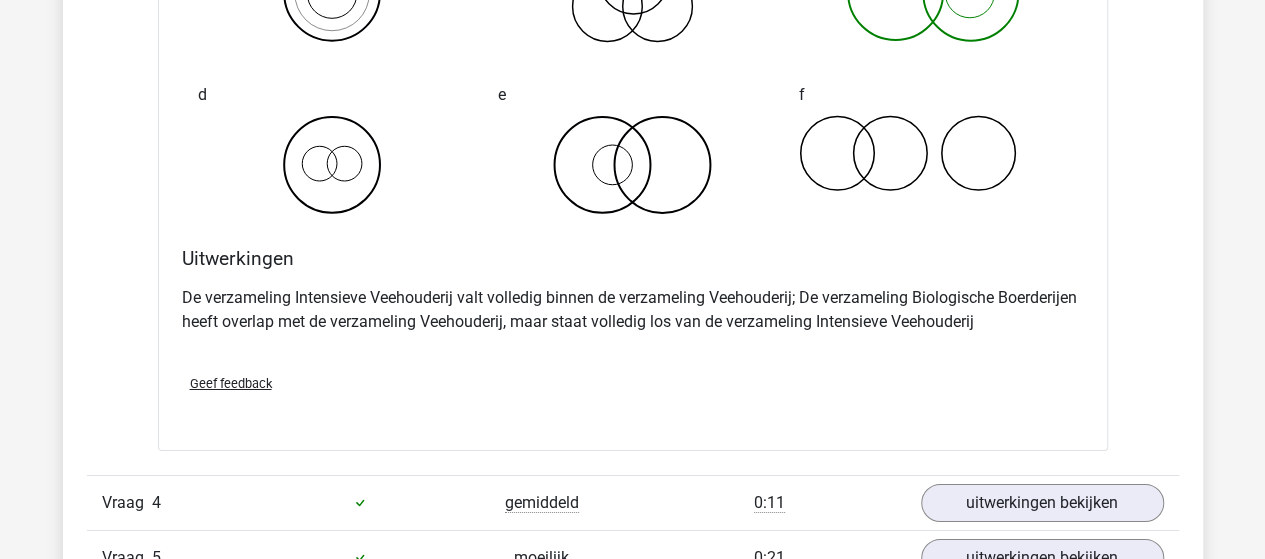 scroll, scrollTop: 3400, scrollLeft: 0, axis: vertical 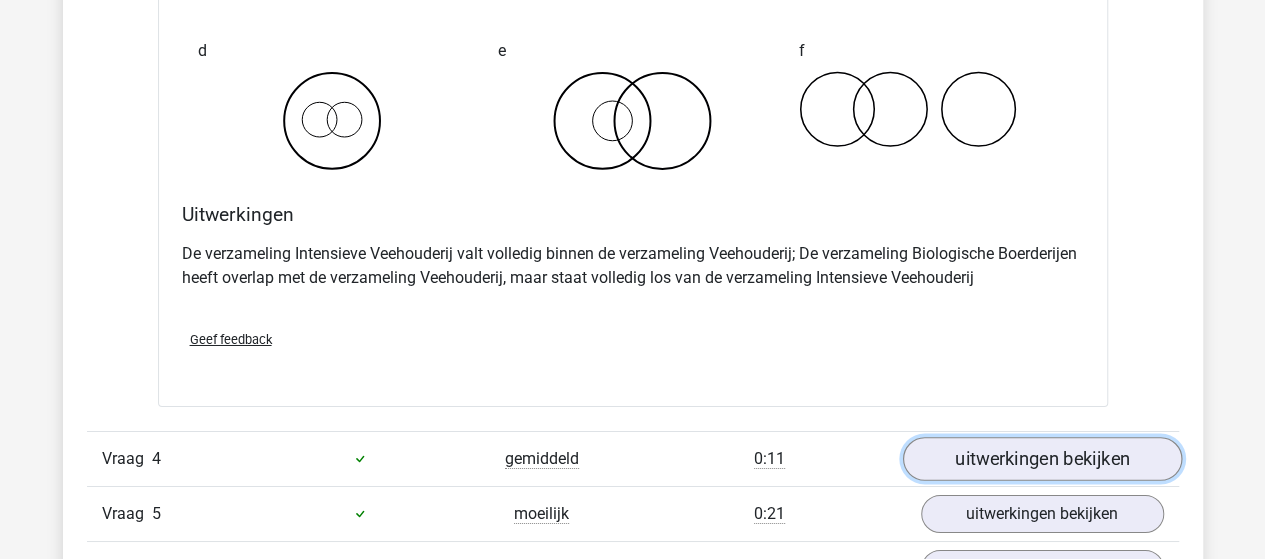 click on "uitwerkingen bekijken" at bounding box center (1041, 459) 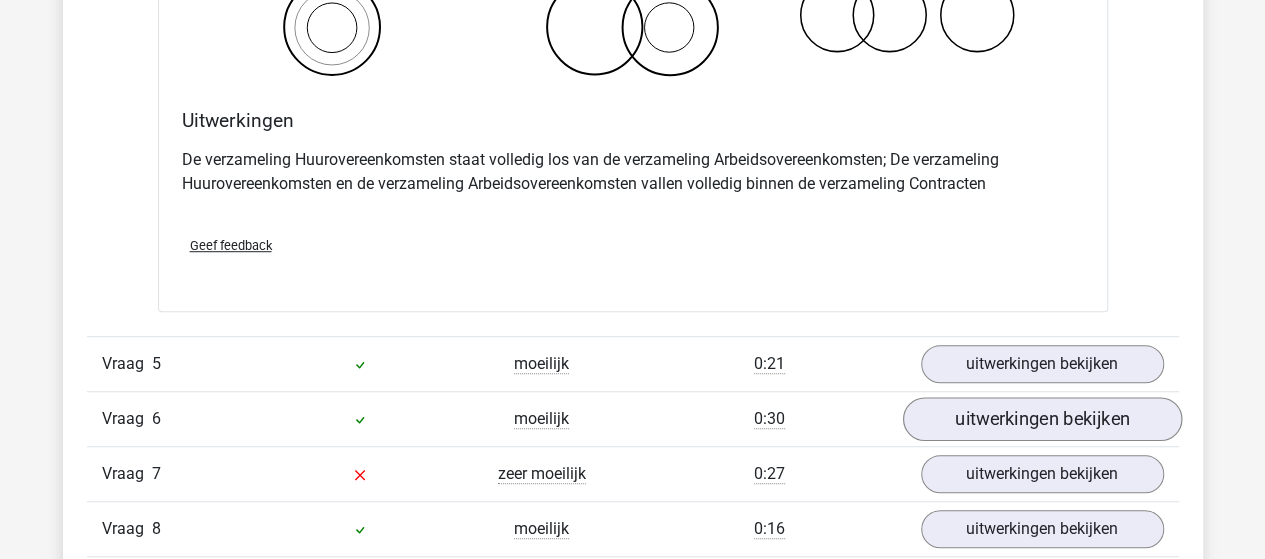 scroll, scrollTop: 4300, scrollLeft: 0, axis: vertical 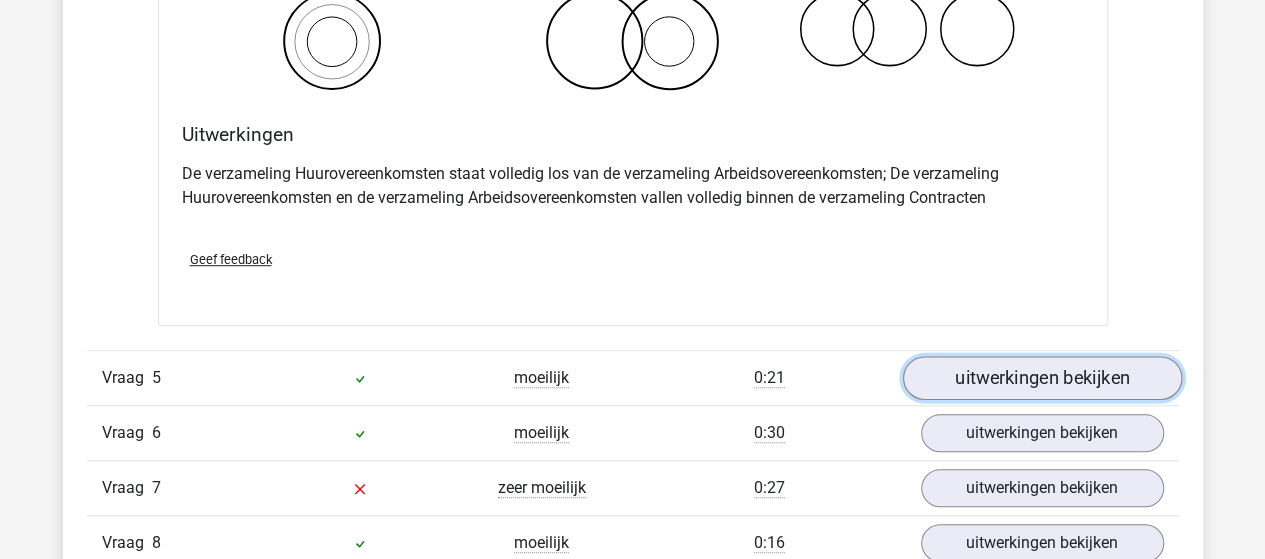click on "uitwerkingen bekijken" at bounding box center (1041, 378) 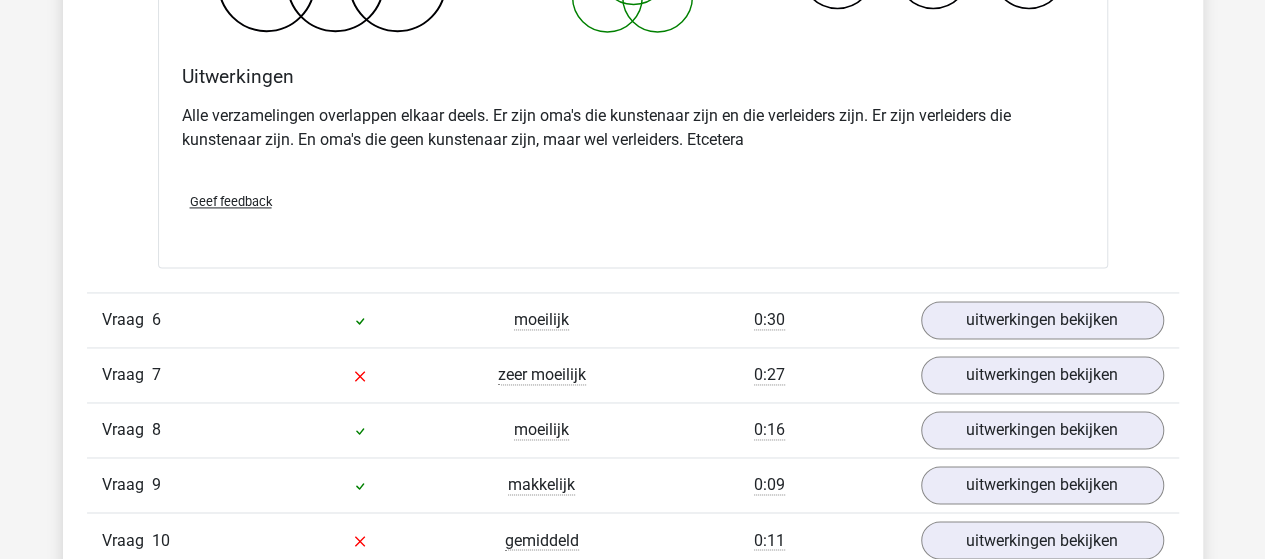 scroll, scrollTop: 5200, scrollLeft: 0, axis: vertical 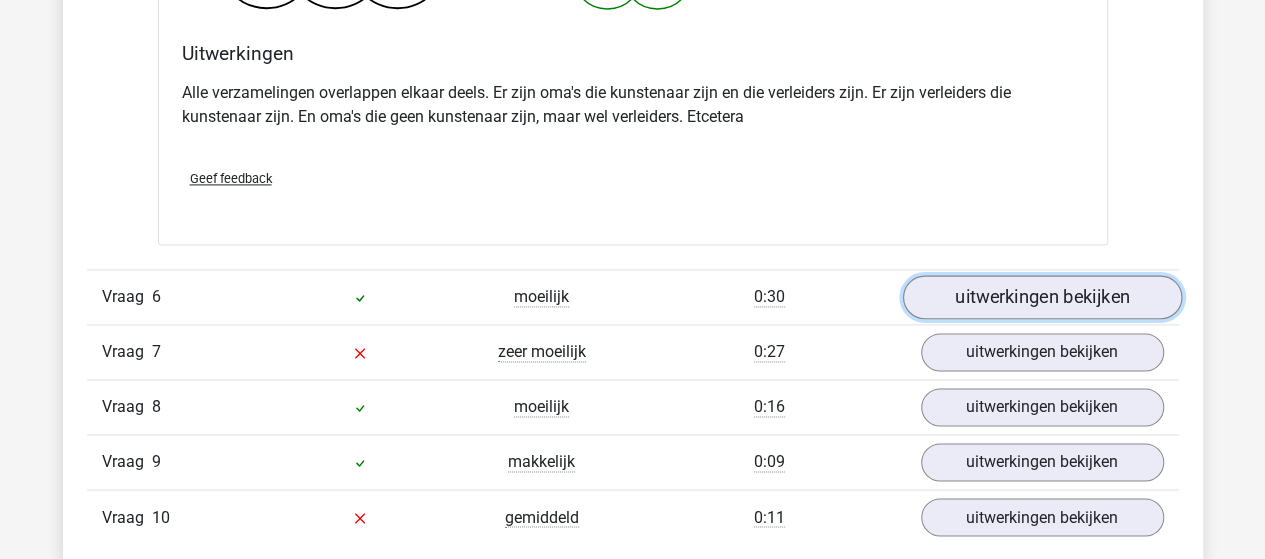 click on "uitwerkingen bekijken" at bounding box center (1041, 297) 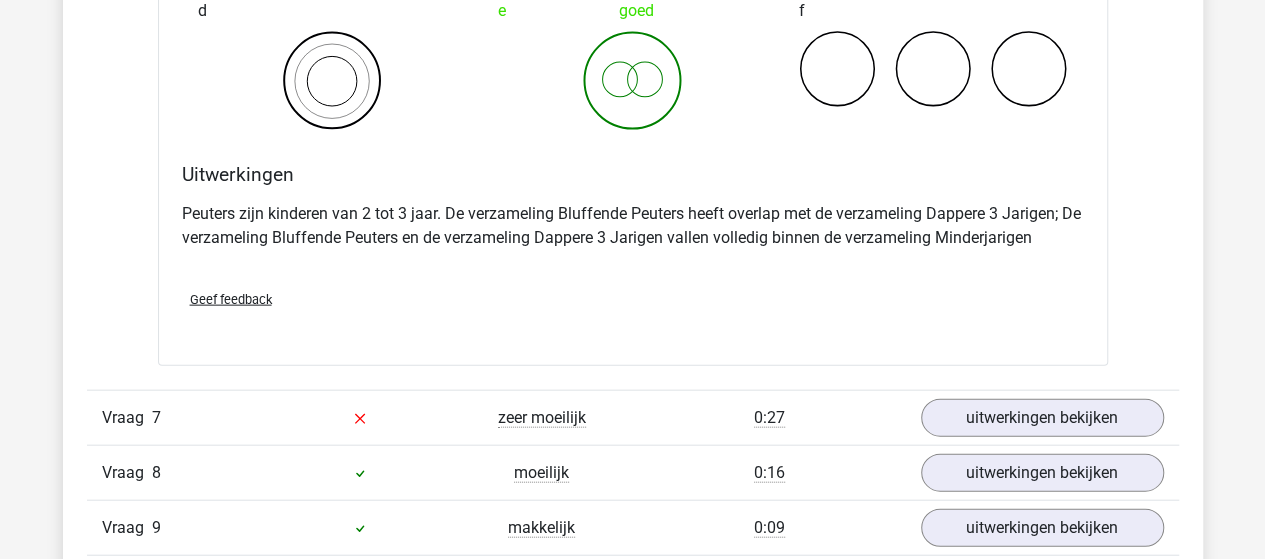 scroll, scrollTop: 5900, scrollLeft: 0, axis: vertical 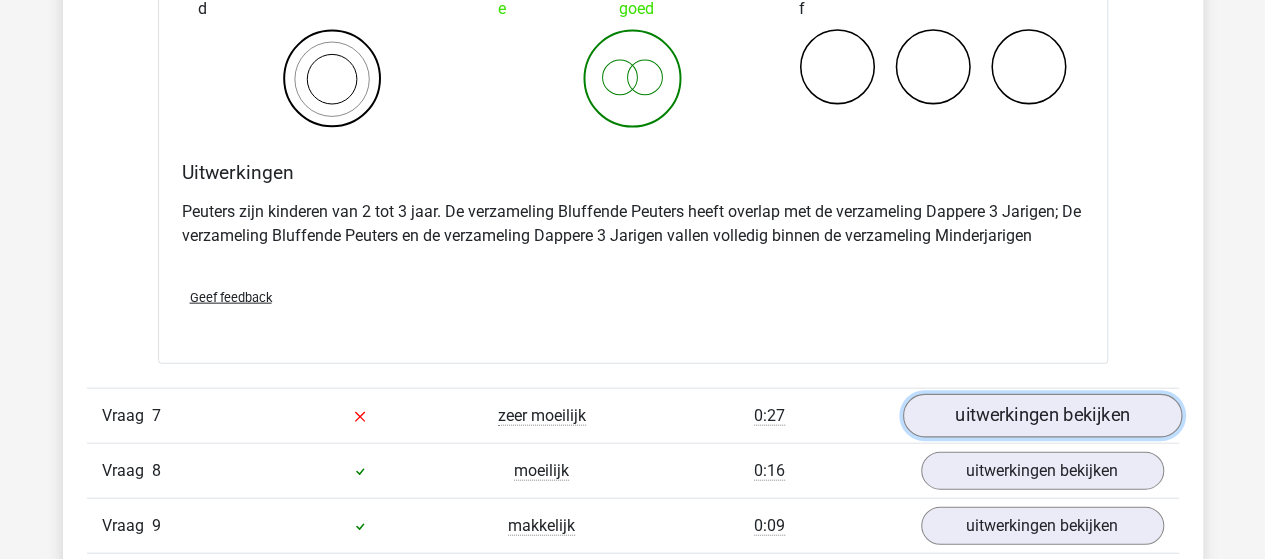 click on "uitwerkingen bekijken" at bounding box center (1041, 416) 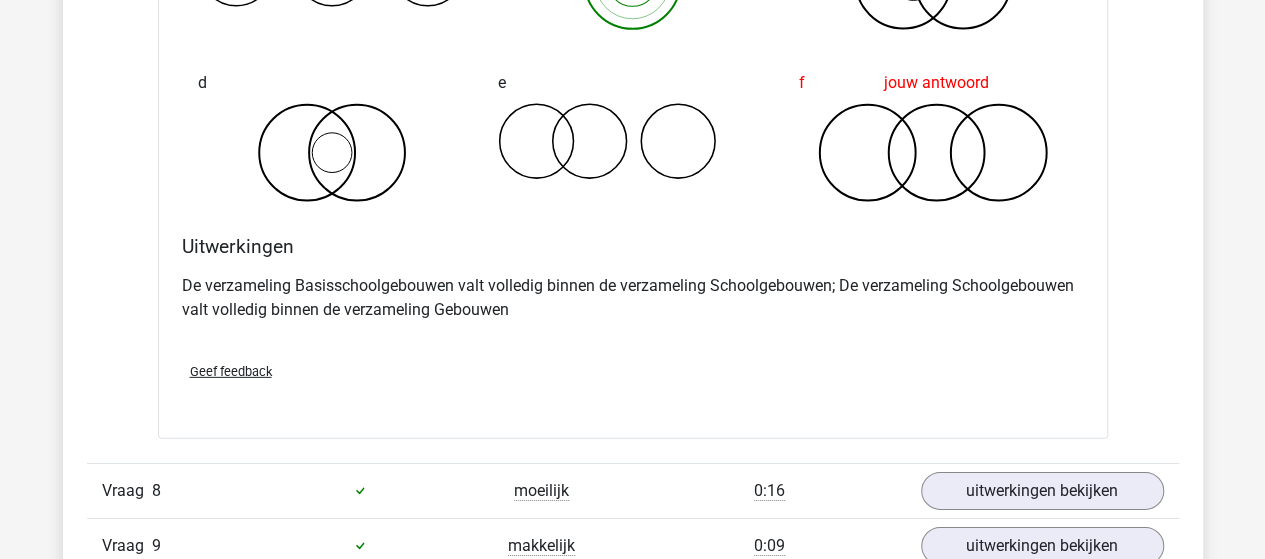 scroll, scrollTop: 6700, scrollLeft: 0, axis: vertical 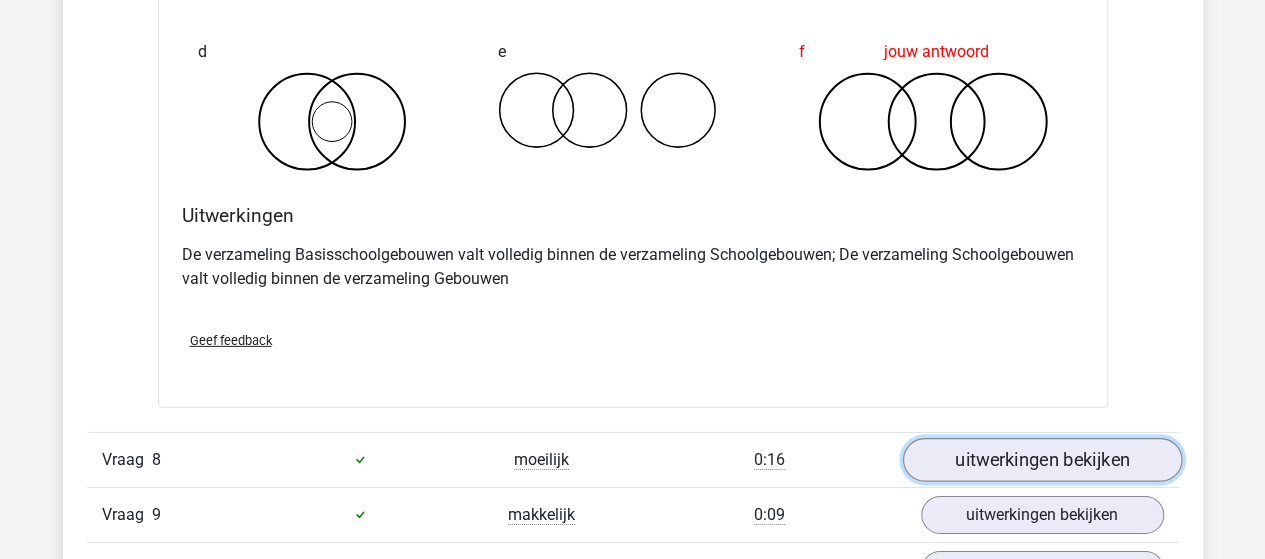 drag, startPoint x: 1074, startPoint y: 445, endPoint x: 1064, endPoint y: 439, distance: 11.661903 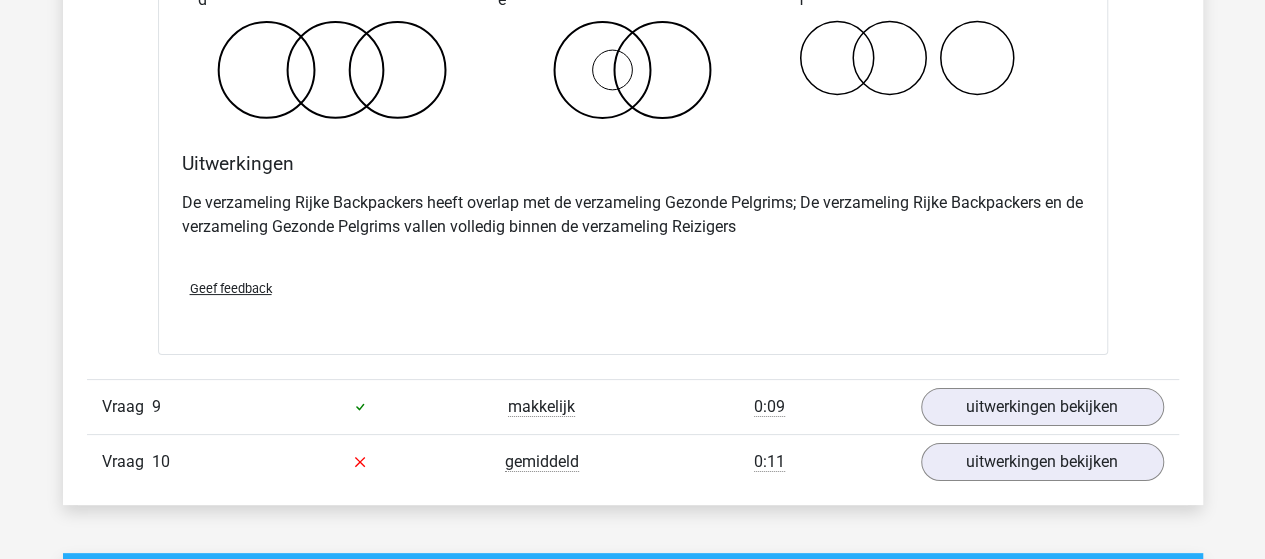 scroll, scrollTop: 7600, scrollLeft: 0, axis: vertical 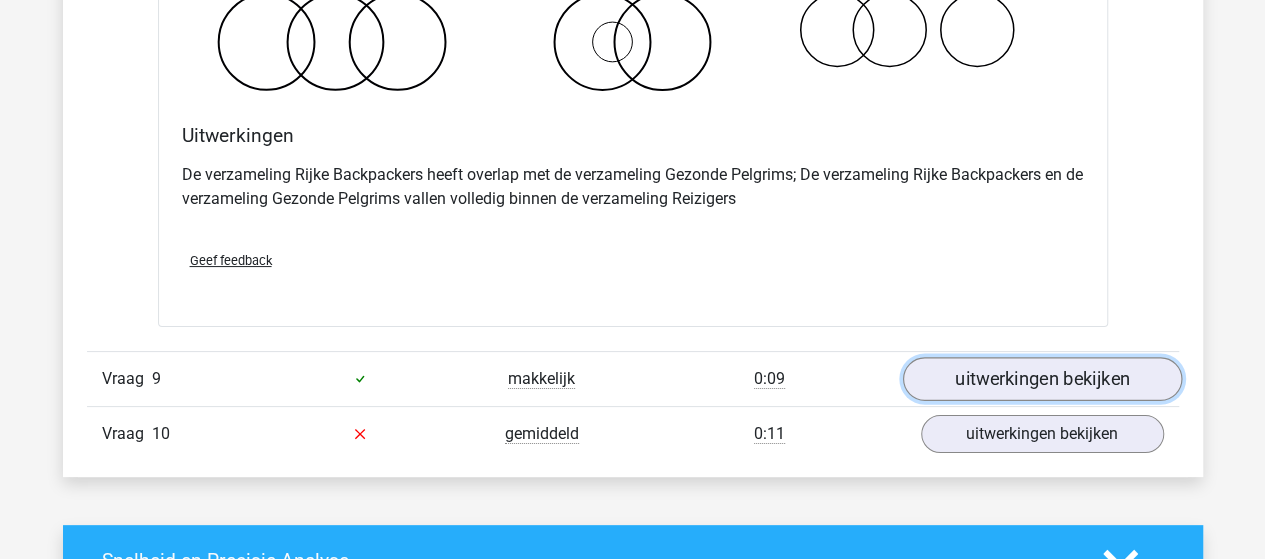 click on "uitwerkingen bekijken" at bounding box center (1041, 379) 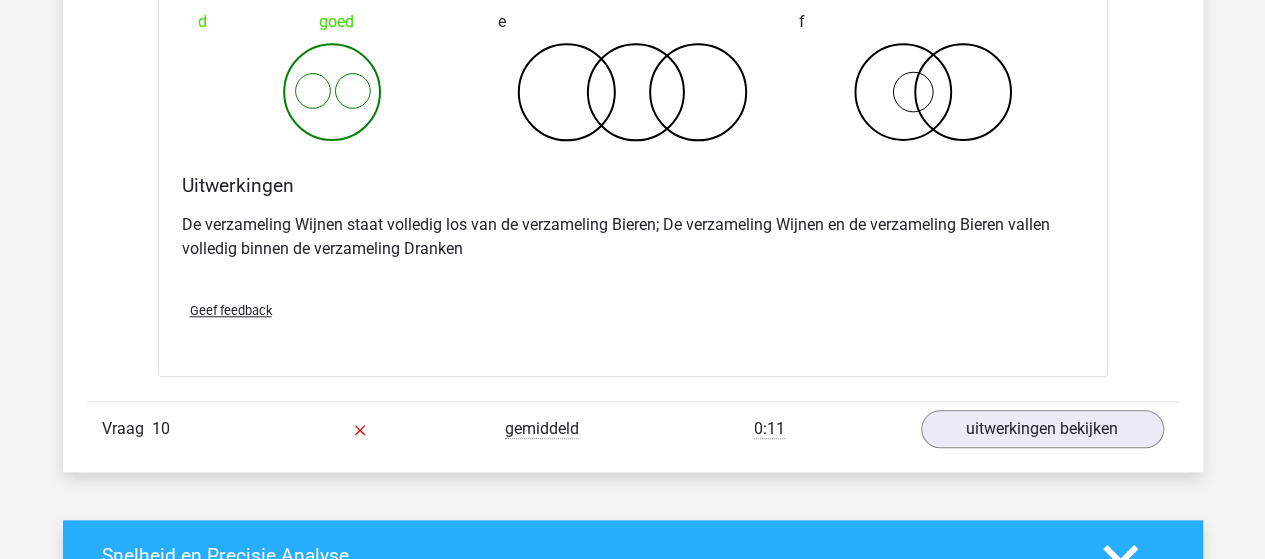 scroll, scrollTop: 8400, scrollLeft: 0, axis: vertical 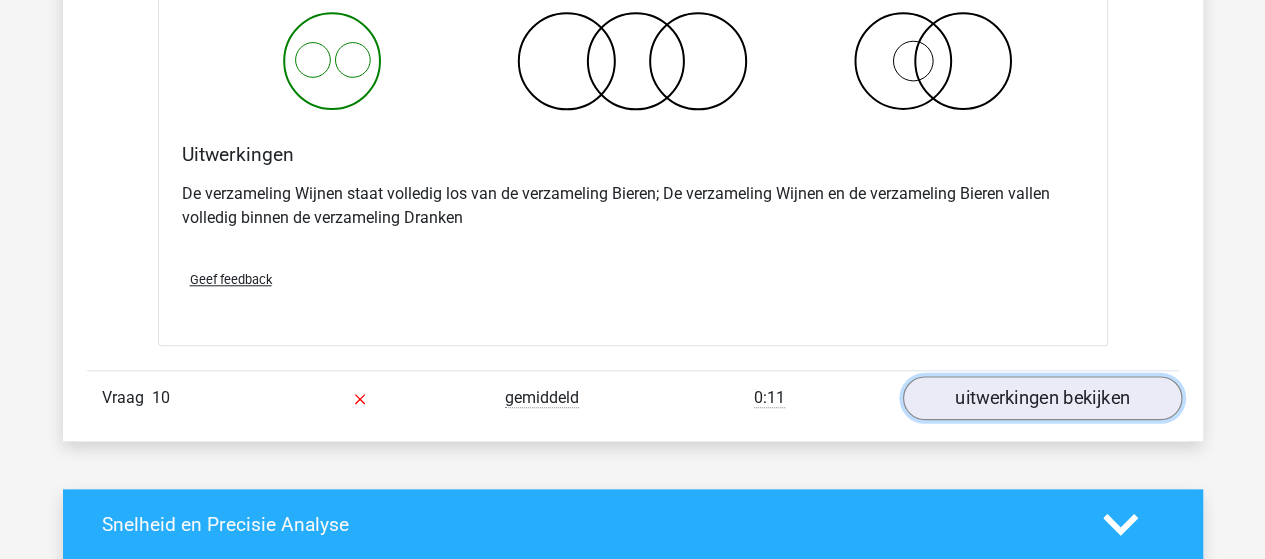 click on "uitwerkingen bekijken" at bounding box center [1041, 398] 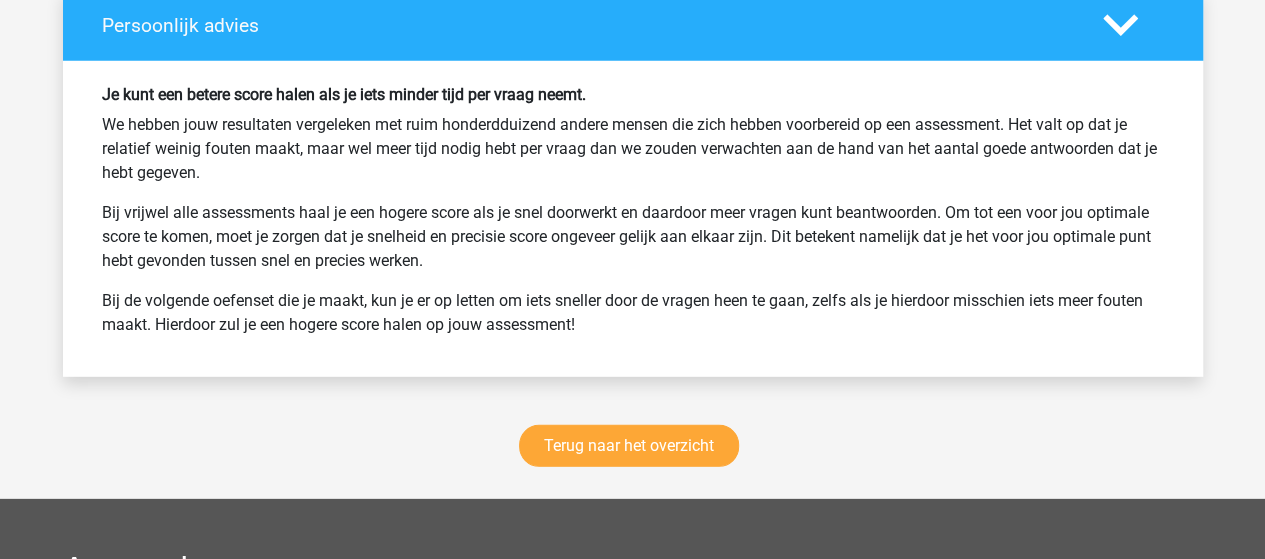 scroll, scrollTop: 10400, scrollLeft: 0, axis: vertical 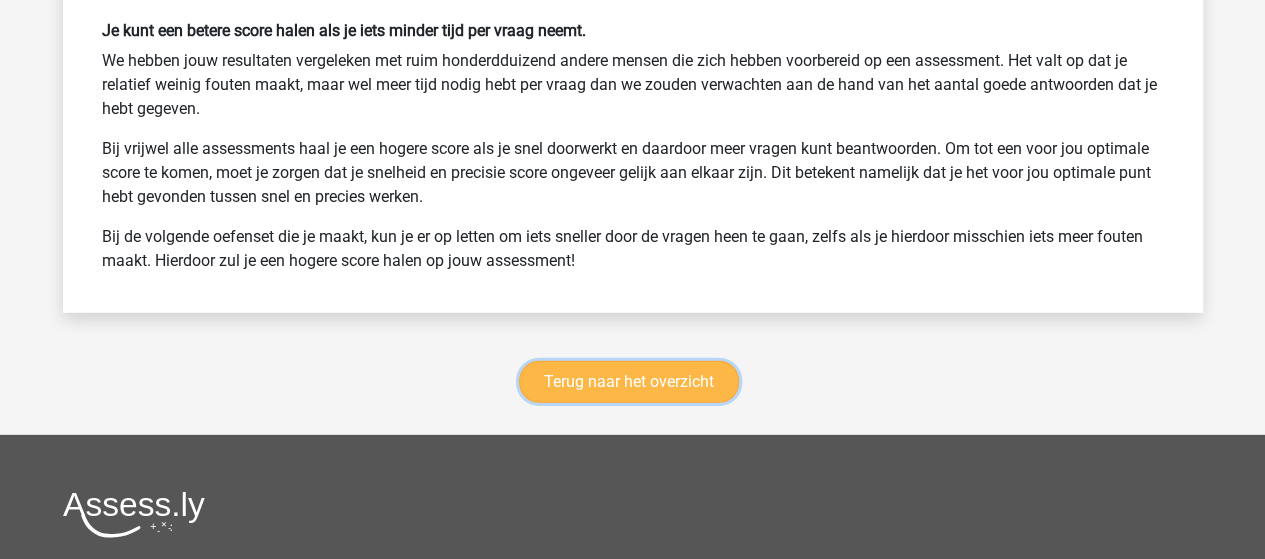 click on "Terug naar het overzicht" at bounding box center [629, 382] 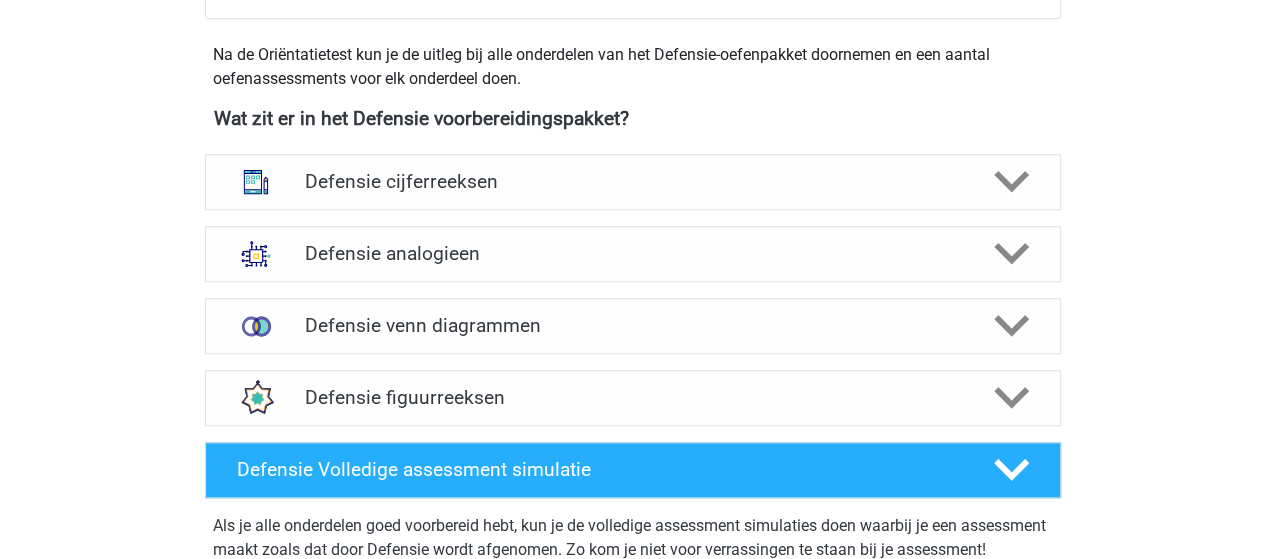 scroll, scrollTop: 900, scrollLeft: 0, axis: vertical 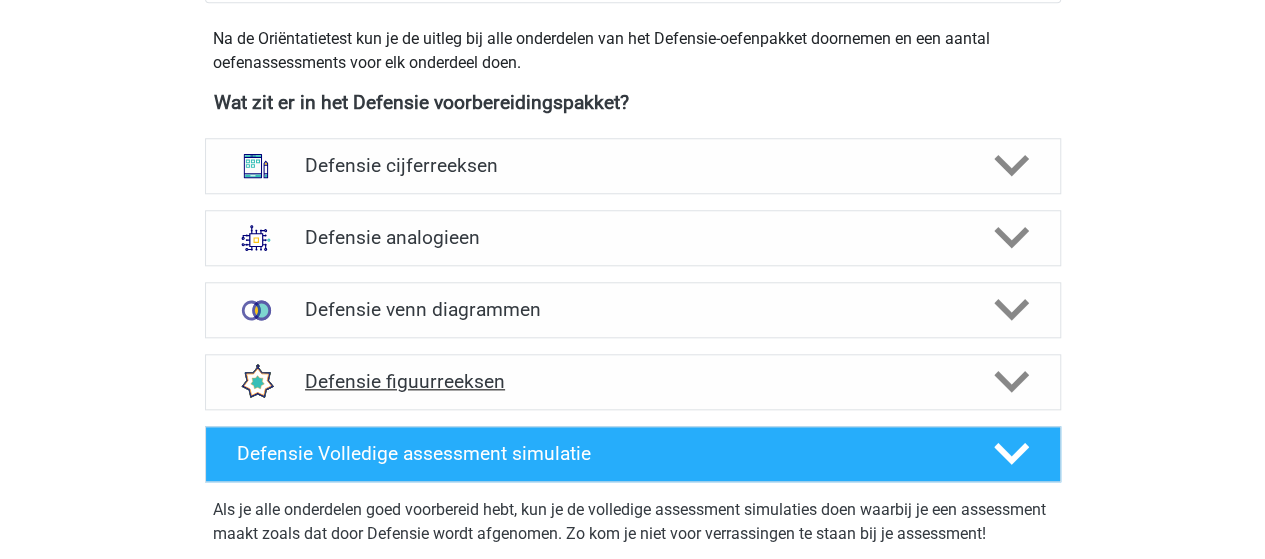 click on "Defensie figuurreeksen" at bounding box center (632, 381) 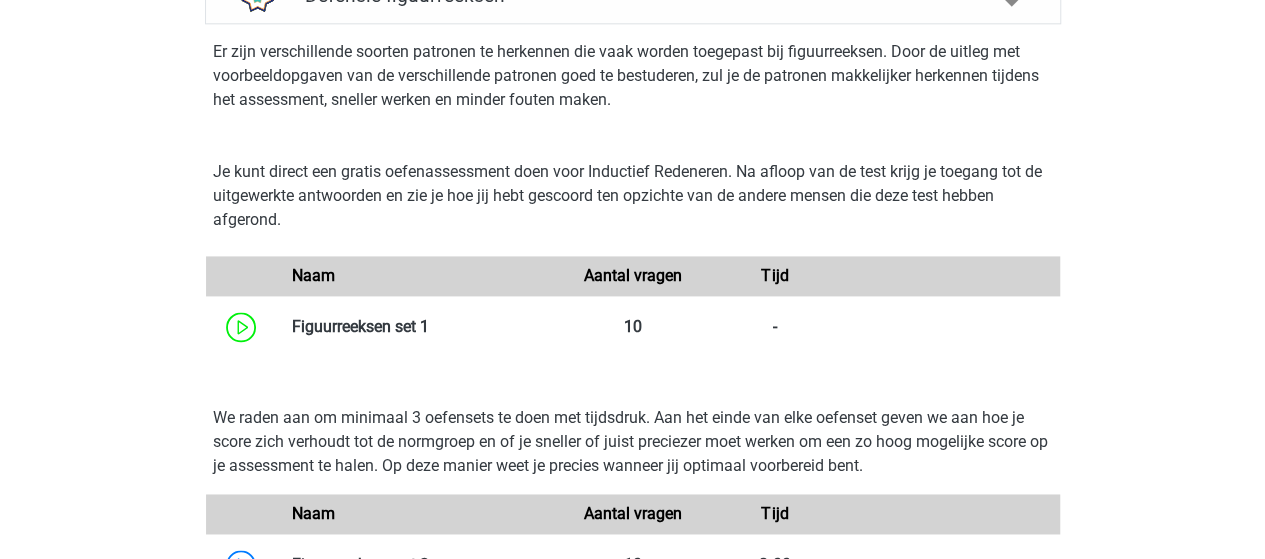 scroll, scrollTop: 1300, scrollLeft: 0, axis: vertical 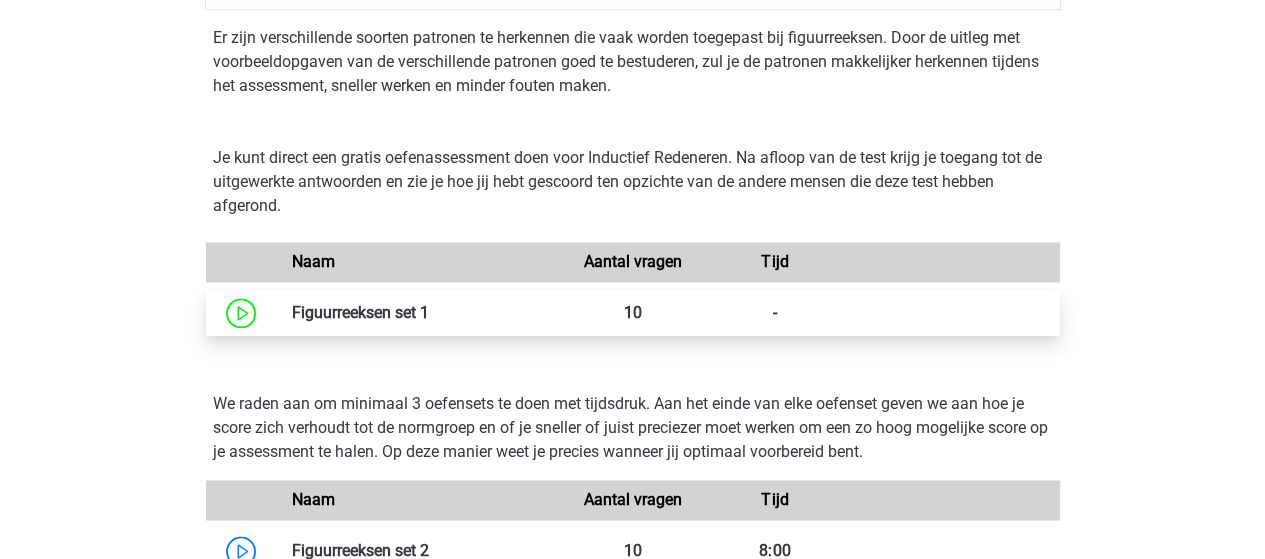 click at bounding box center [429, 312] 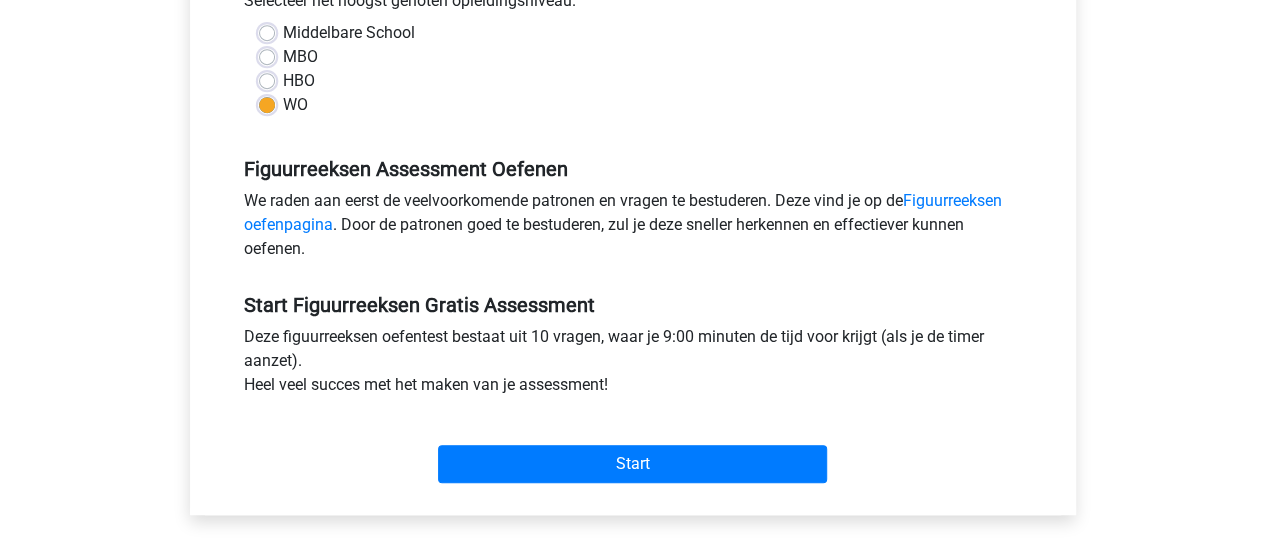 scroll, scrollTop: 500, scrollLeft: 0, axis: vertical 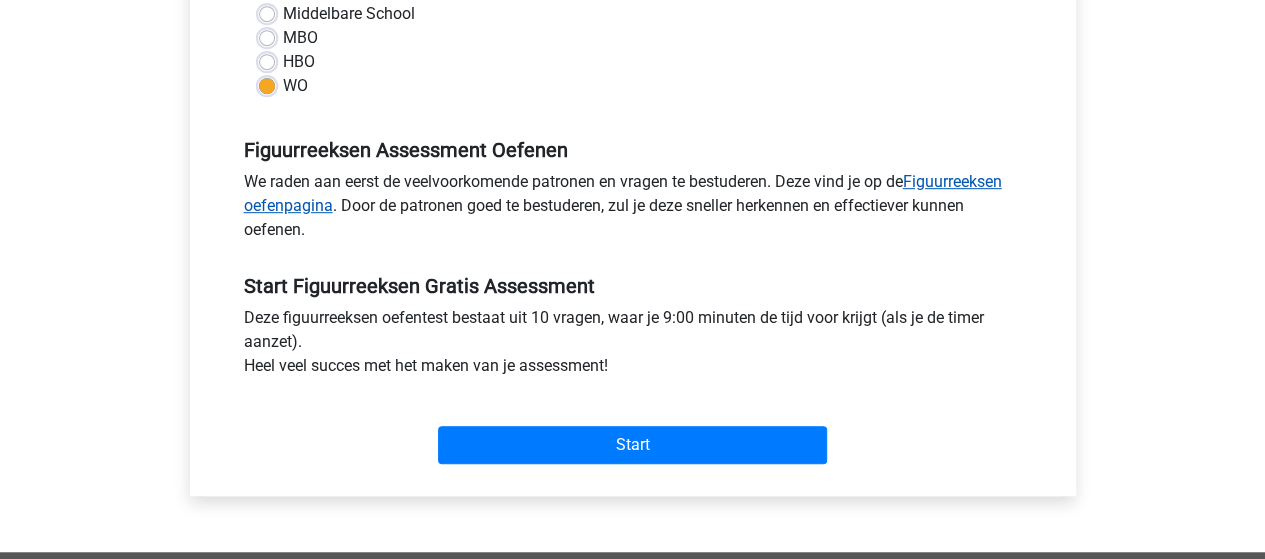 click on "Figuurreeksen
oefenpagina" at bounding box center [623, 193] 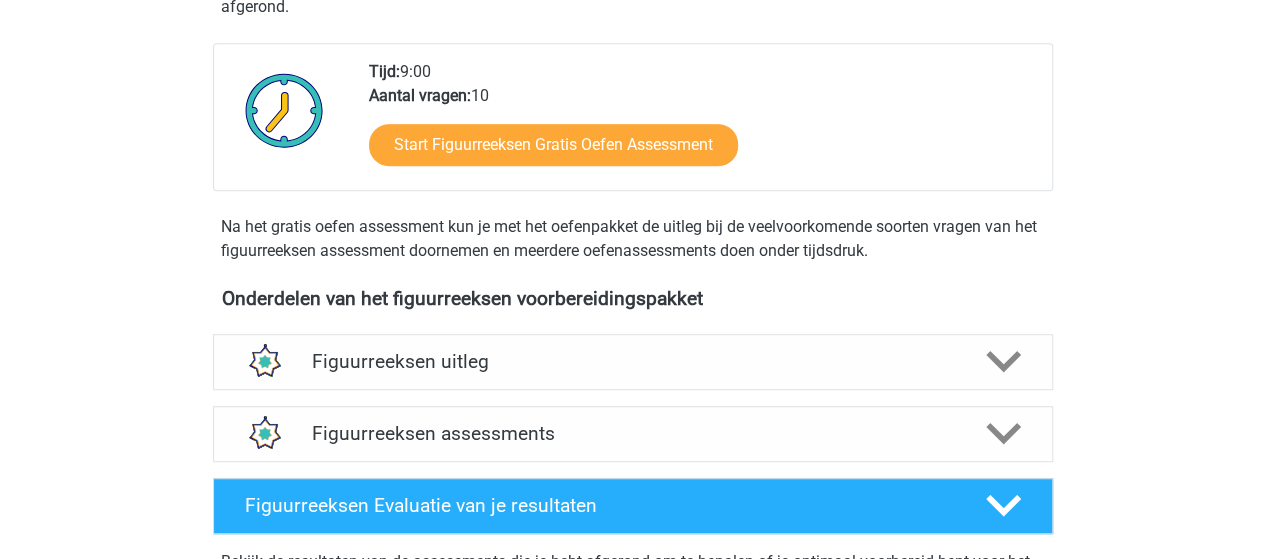 scroll, scrollTop: 500, scrollLeft: 0, axis: vertical 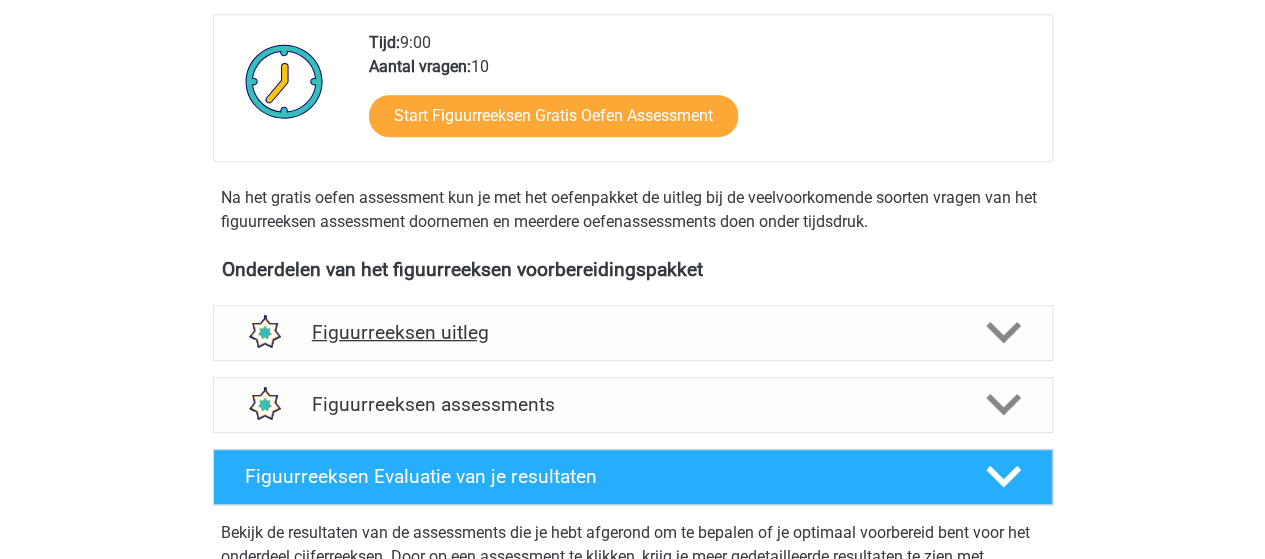 click on "Figuurreeksen uitleg" at bounding box center (633, 332) 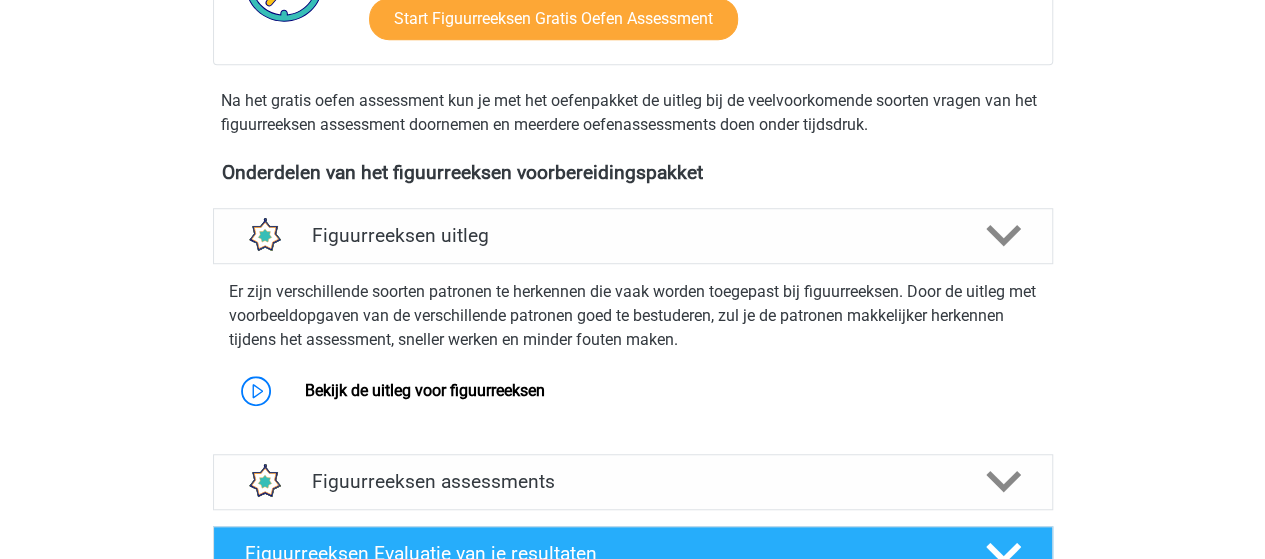 scroll, scrollTop: 700, scrollLeft: 0, axis: vertical 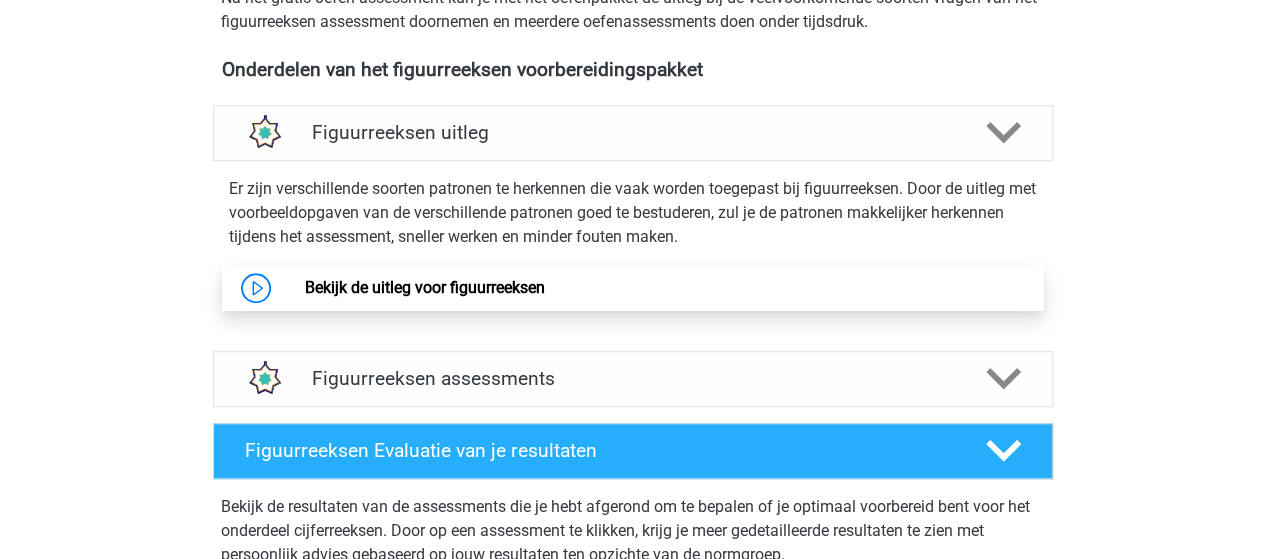 click on "Bekijk de uitleg voor
figuurreeksen" at bounding box center (425, 287) 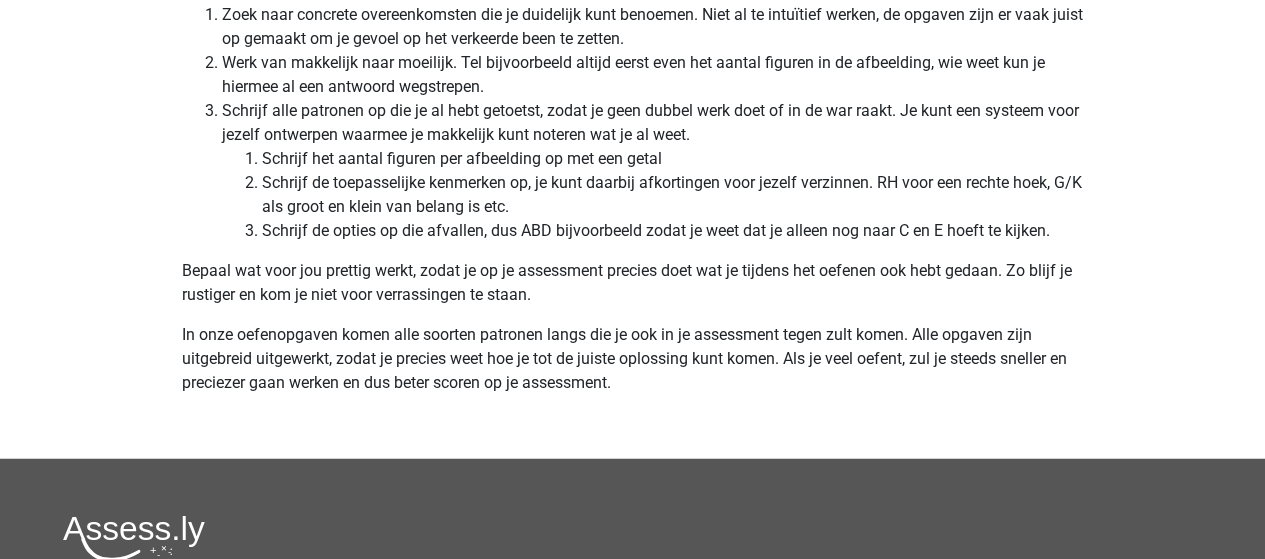 scroll, scrollTop: 6400, scrollLeft: 0, axis: vertical 